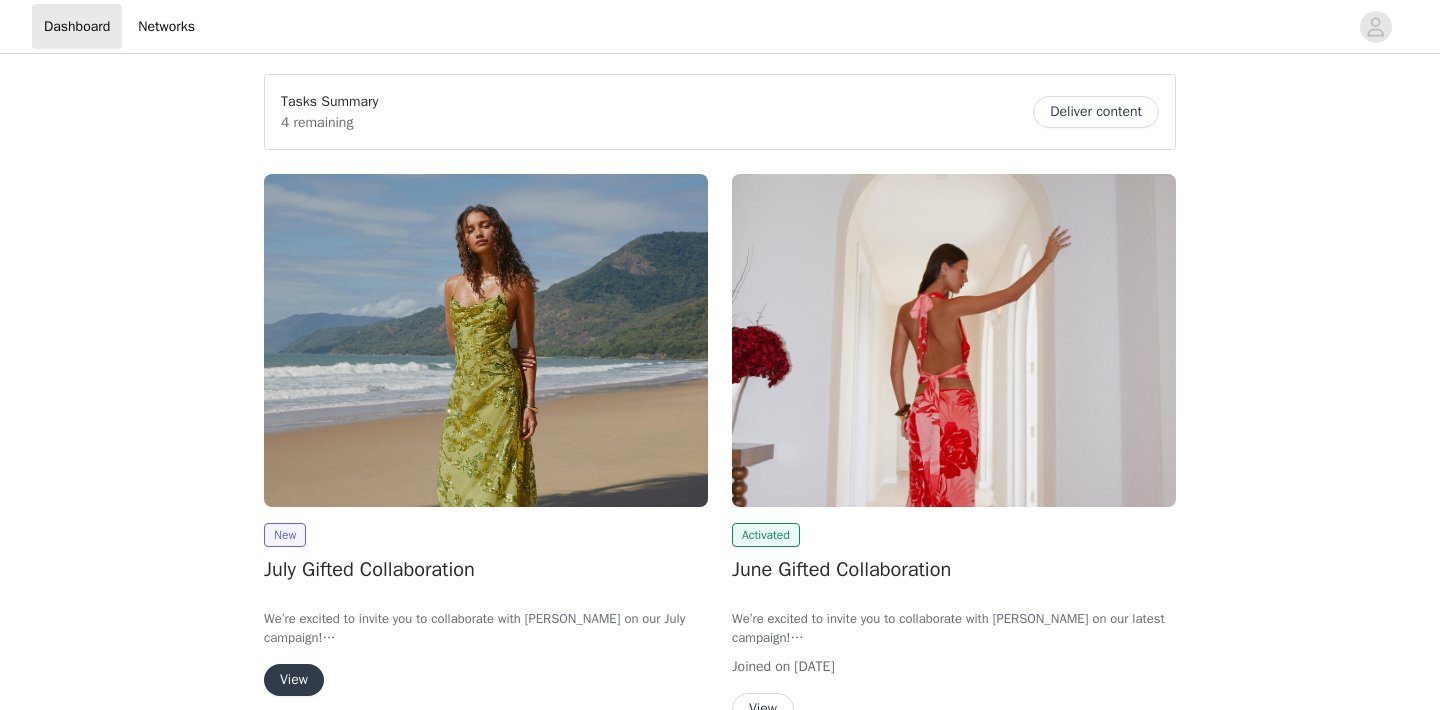 scroll, scrollTop: 0, scrollLeft: 0, axis: both 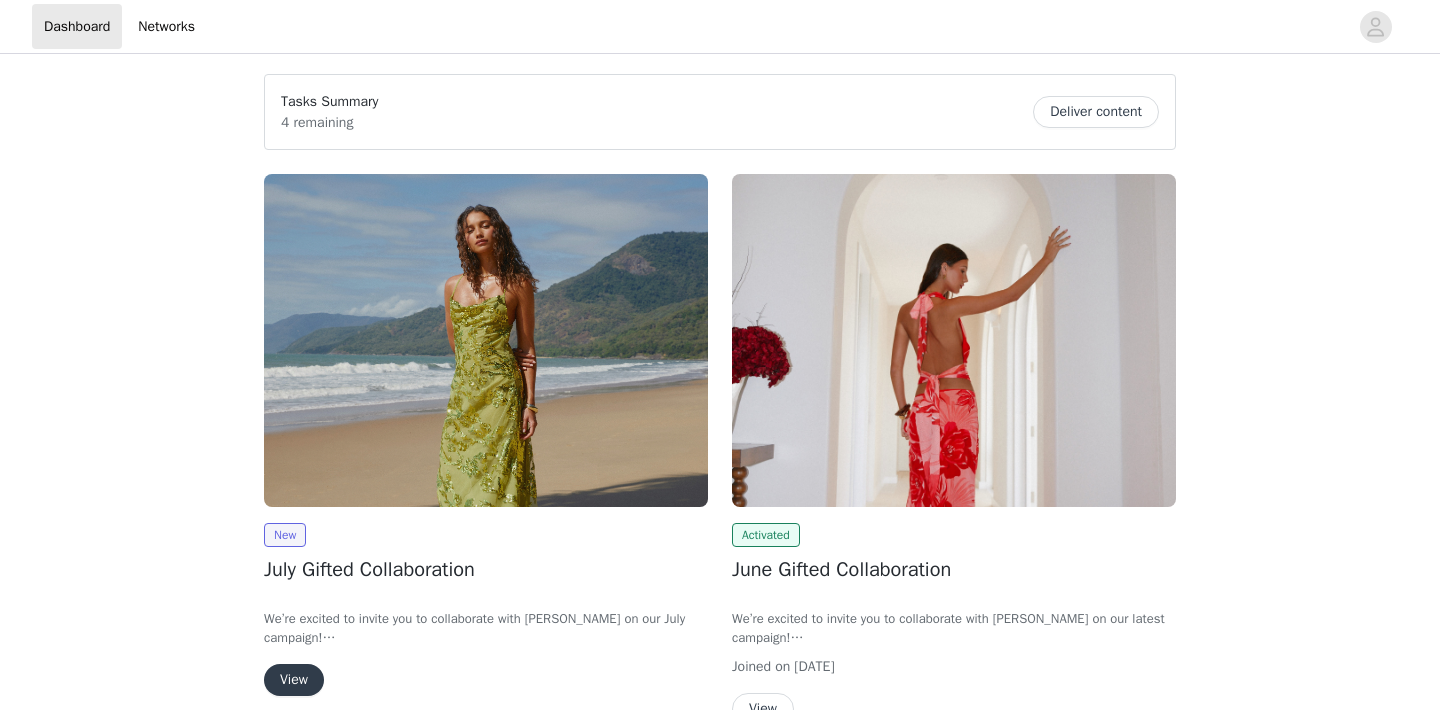 click on "View" at bounding box center (294, 680) 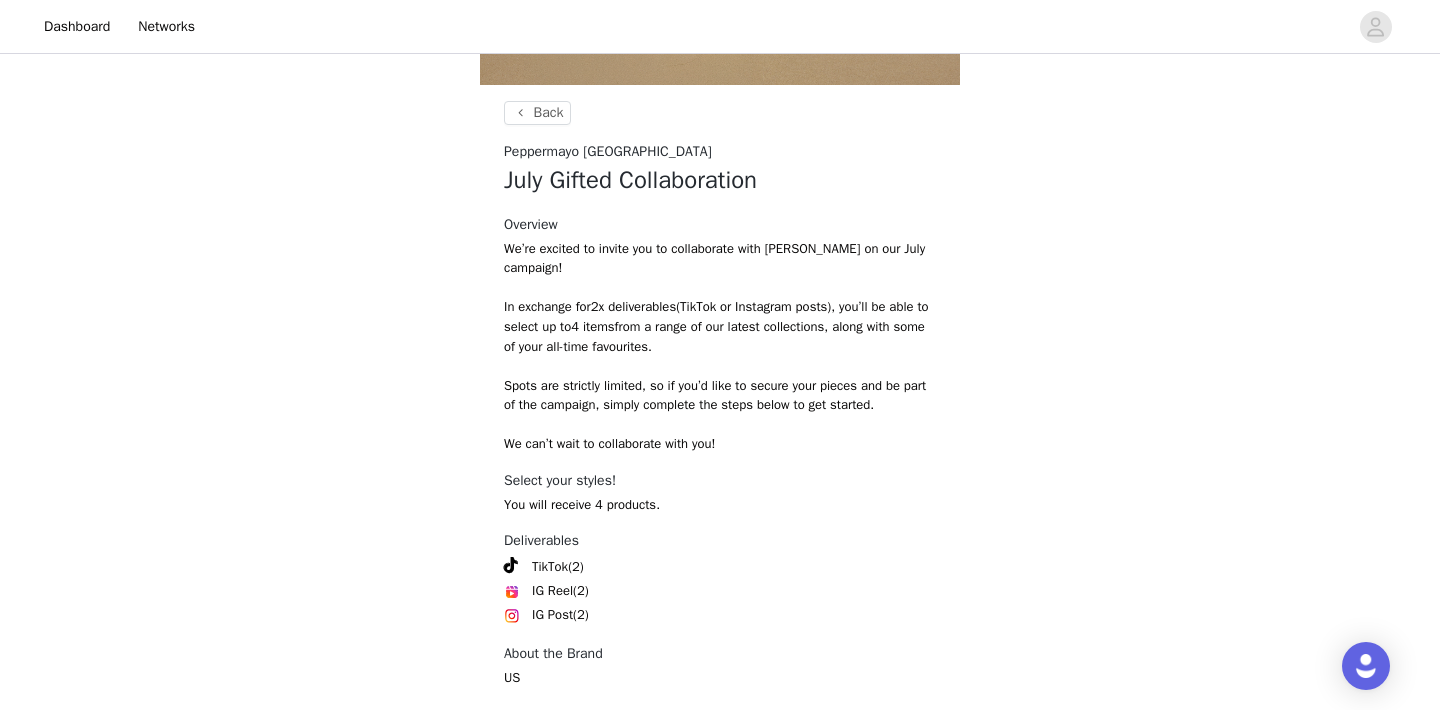 scroll, scrollTop: 806, scrollLeft: 0, axis: vertical 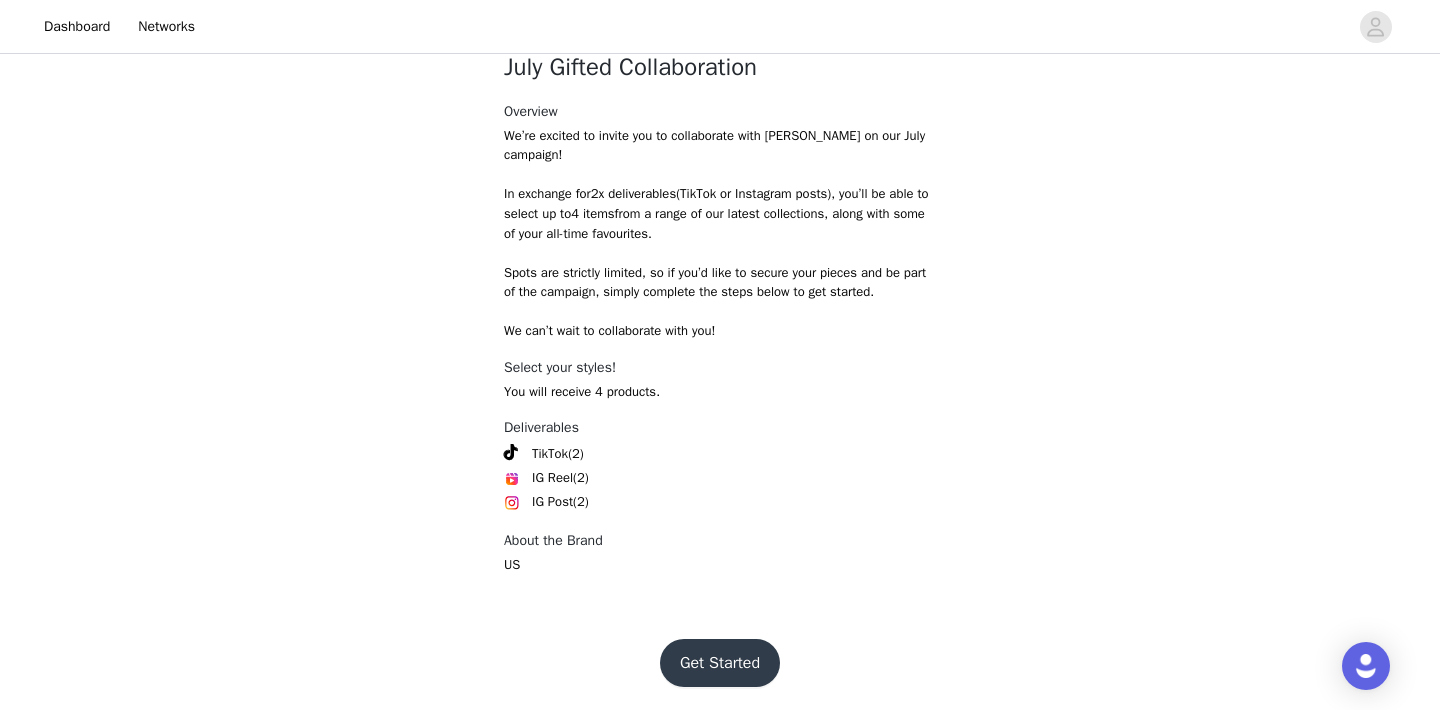 click on "Get Started" at bounding box center [720, 663] 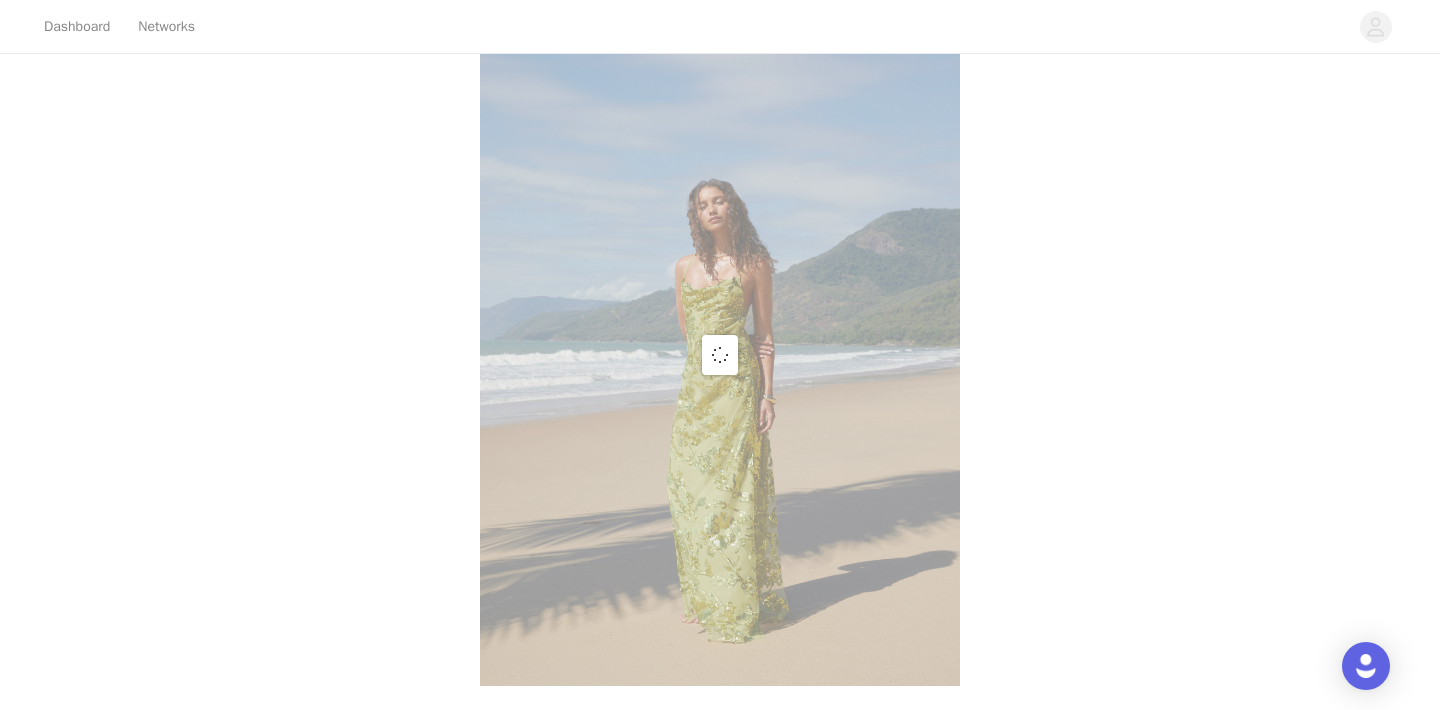 scroll, scrollTop: 806, scrollLeft: 0, axis: vertical 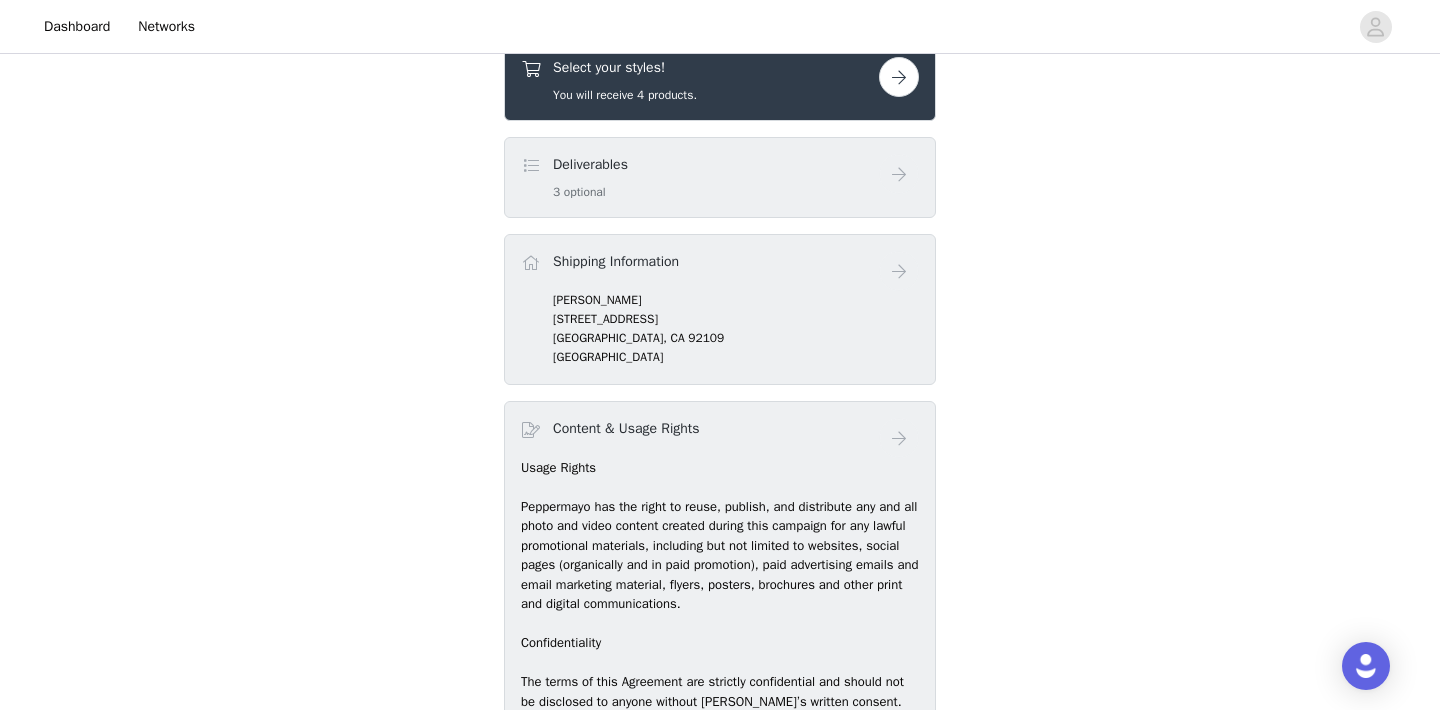 click at bounding box center (899, 77) 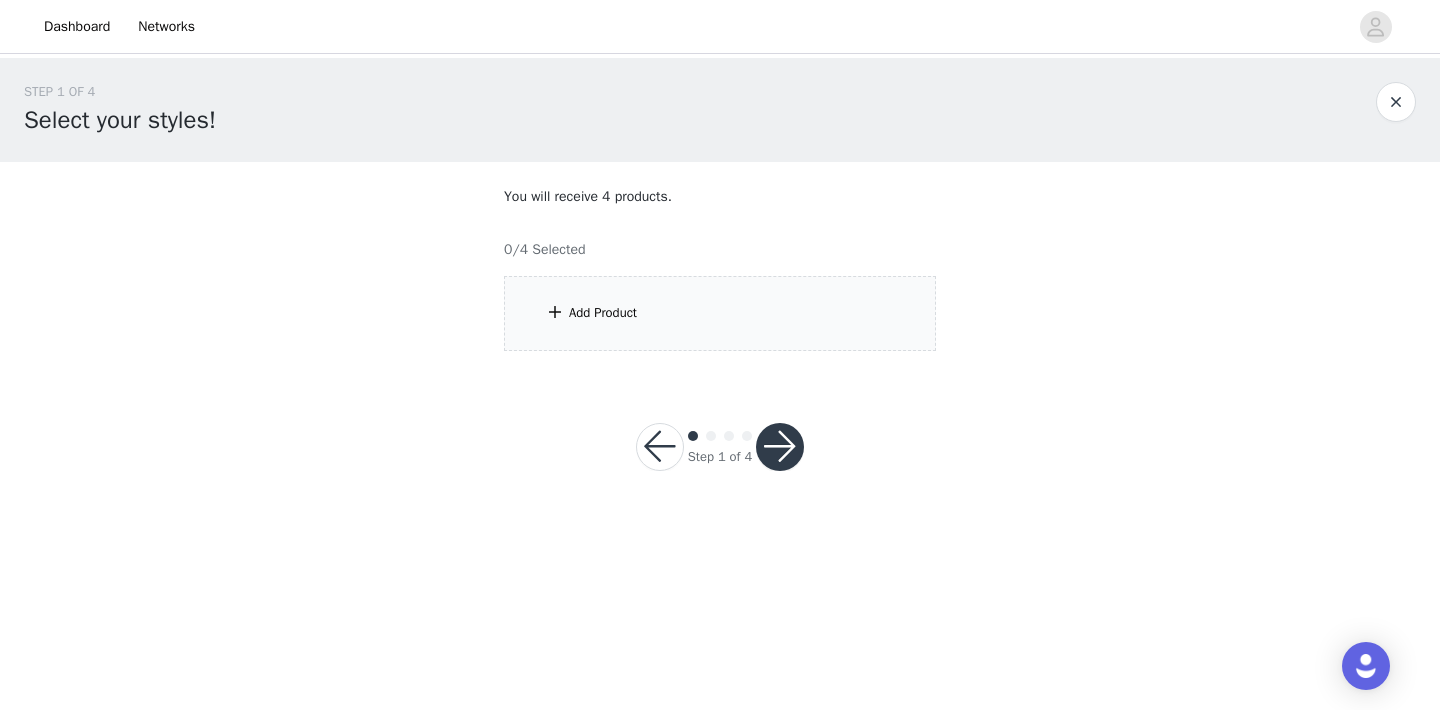 click on "Add Product" at bounding box center (720, 313) 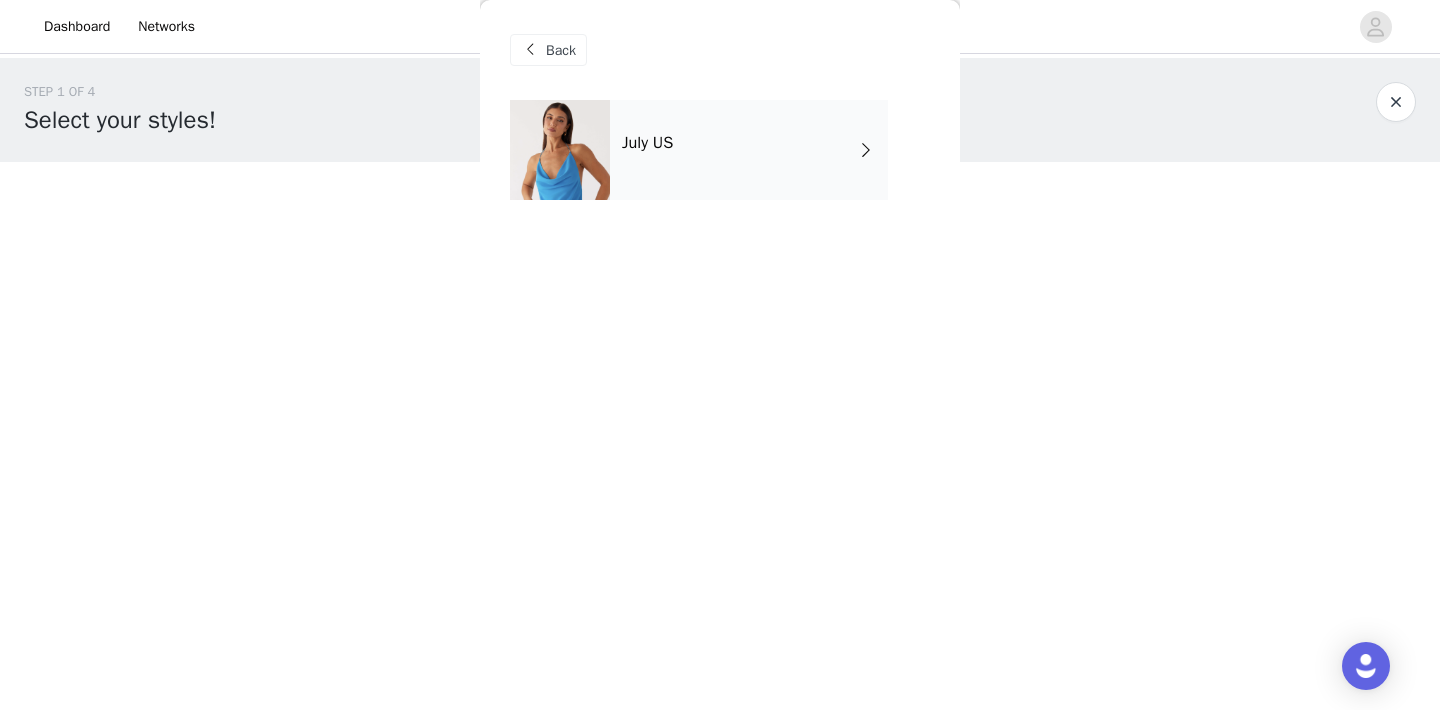 click on "July US" at bounding box center [749, 150] 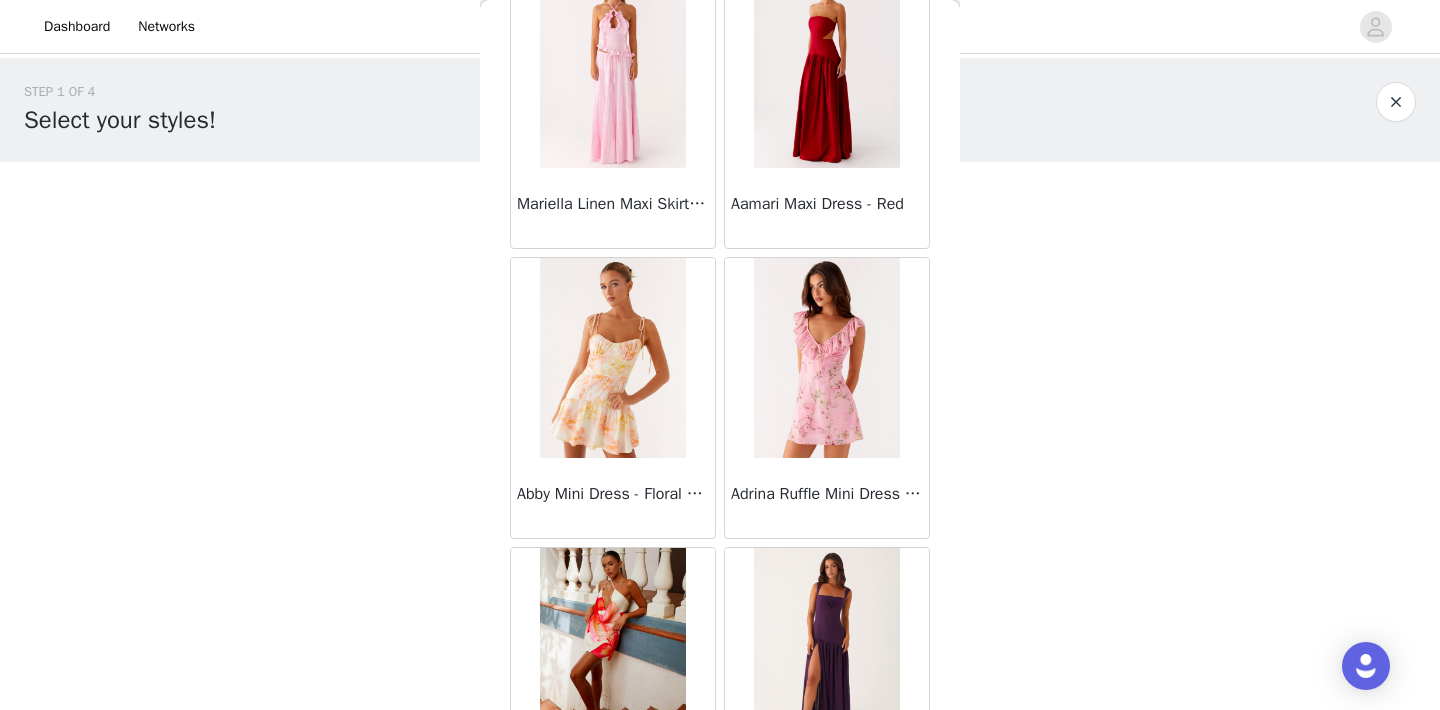 scroll, scrollTop: 132, scrollLeft: 0, axis: vertical 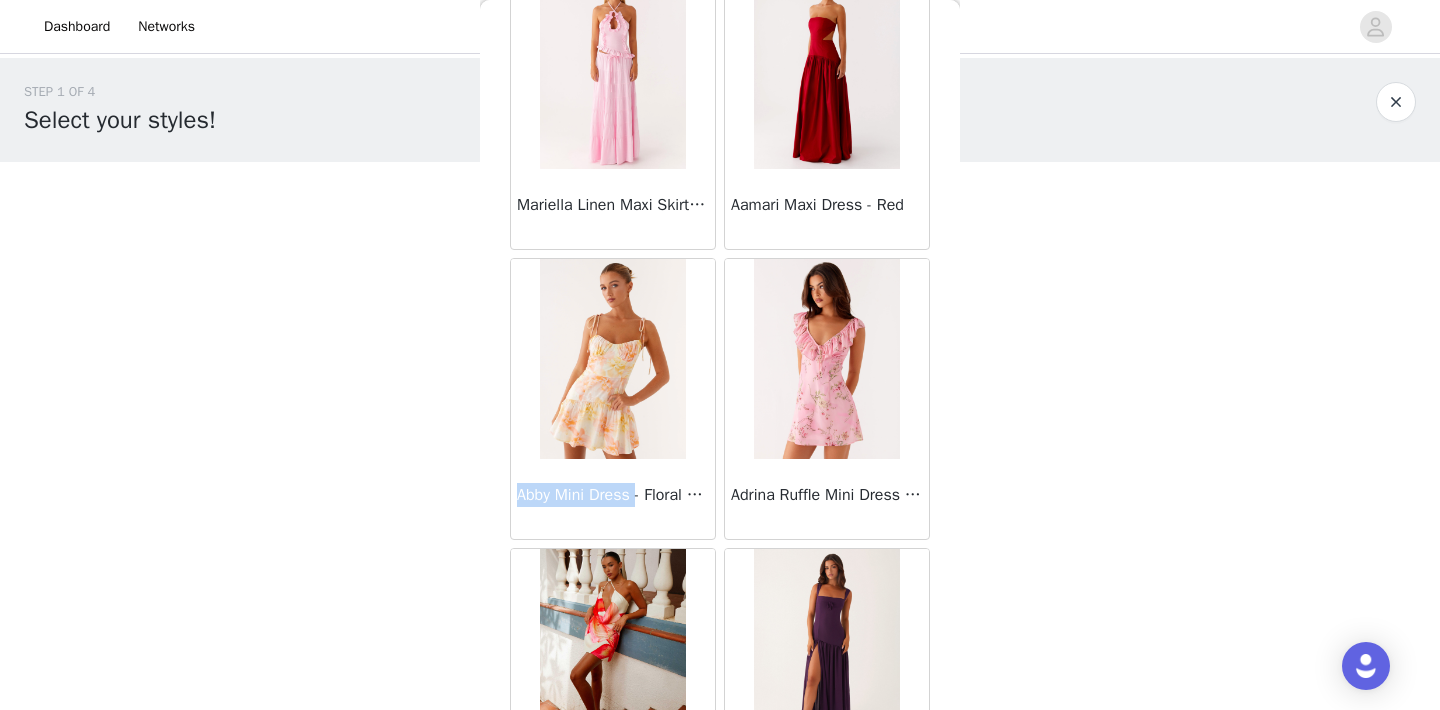 drag, startPoint x: 519, startPoint y: 493, endPoint x: 641, endPoint y: 488, distance: 122.10242 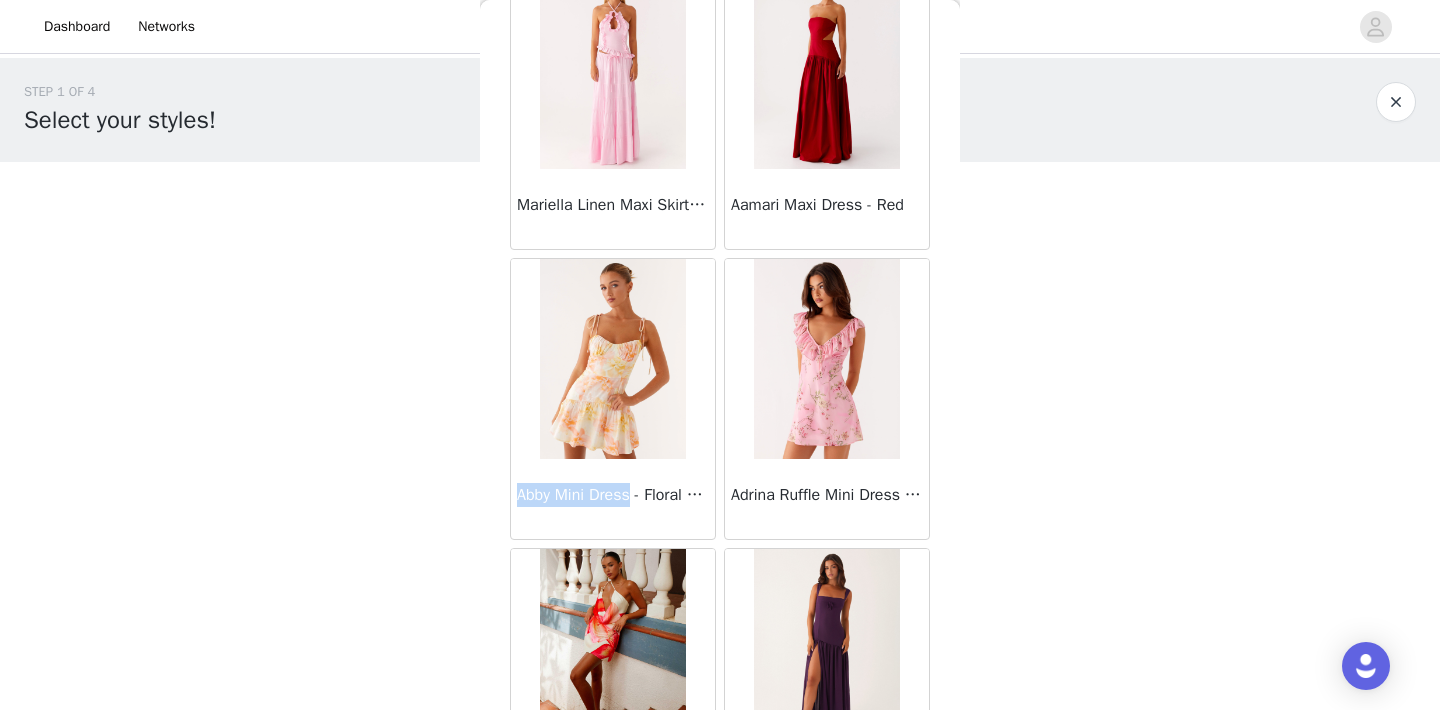 copy on "Abby Mini Dress" 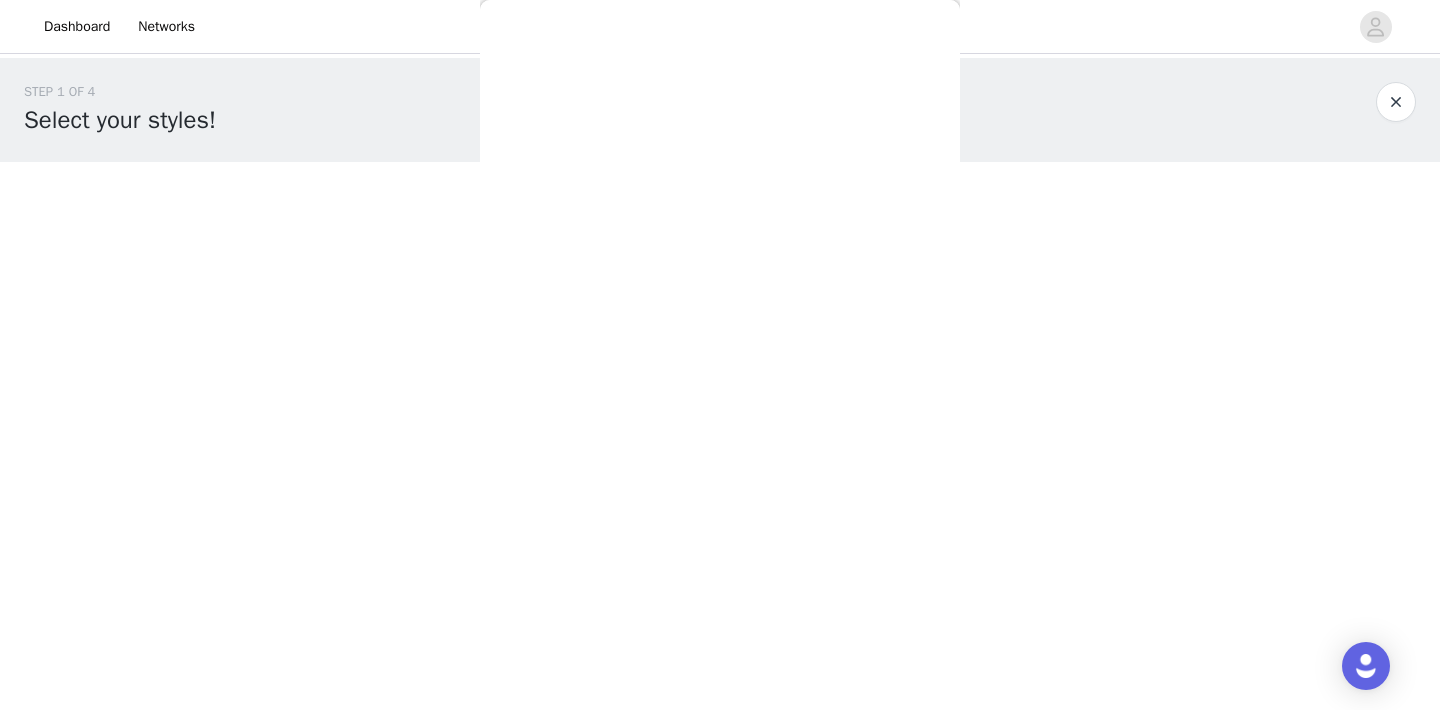 scroll, scrollTop: 0, scrollLeft: 0, axis: both 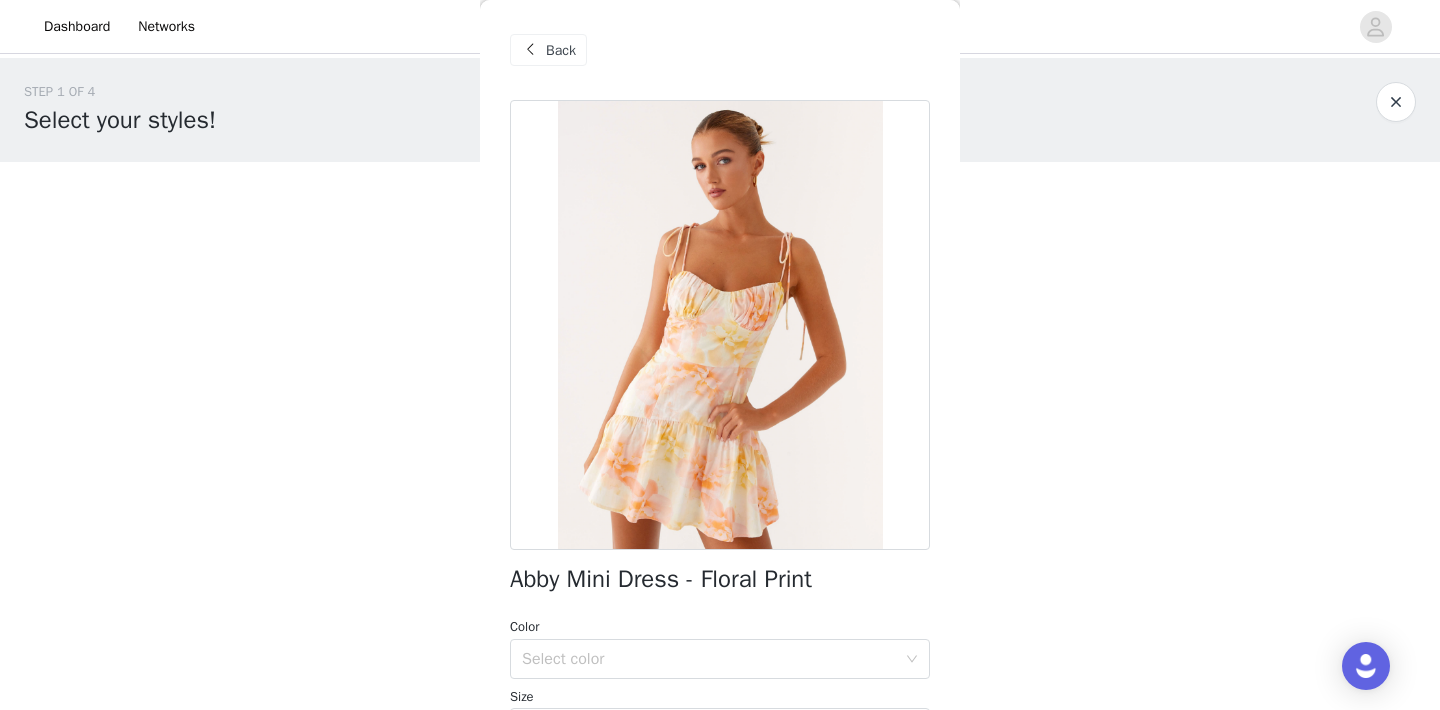 click on "Back" at bounding box center [561, 50] 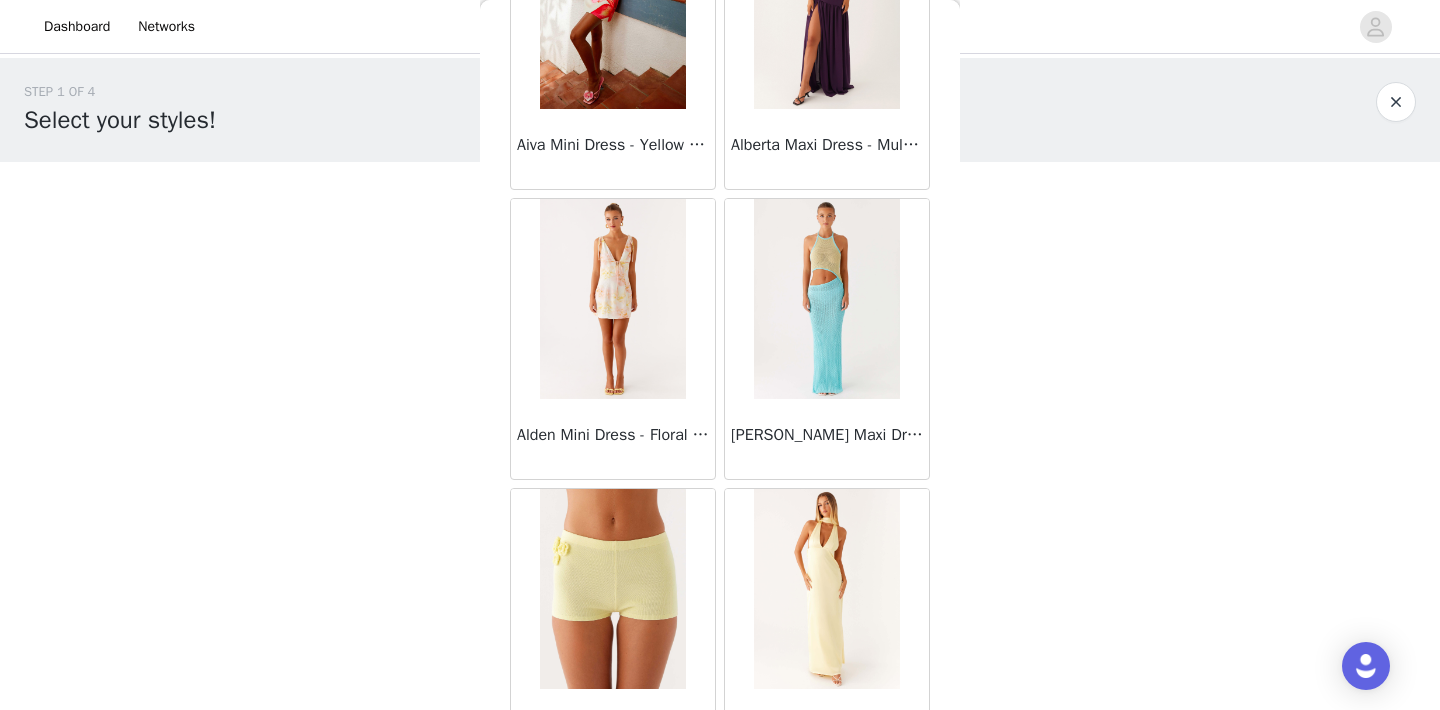 scroll, scrollTop: 770, scrollLeft: 0, axis: vertical 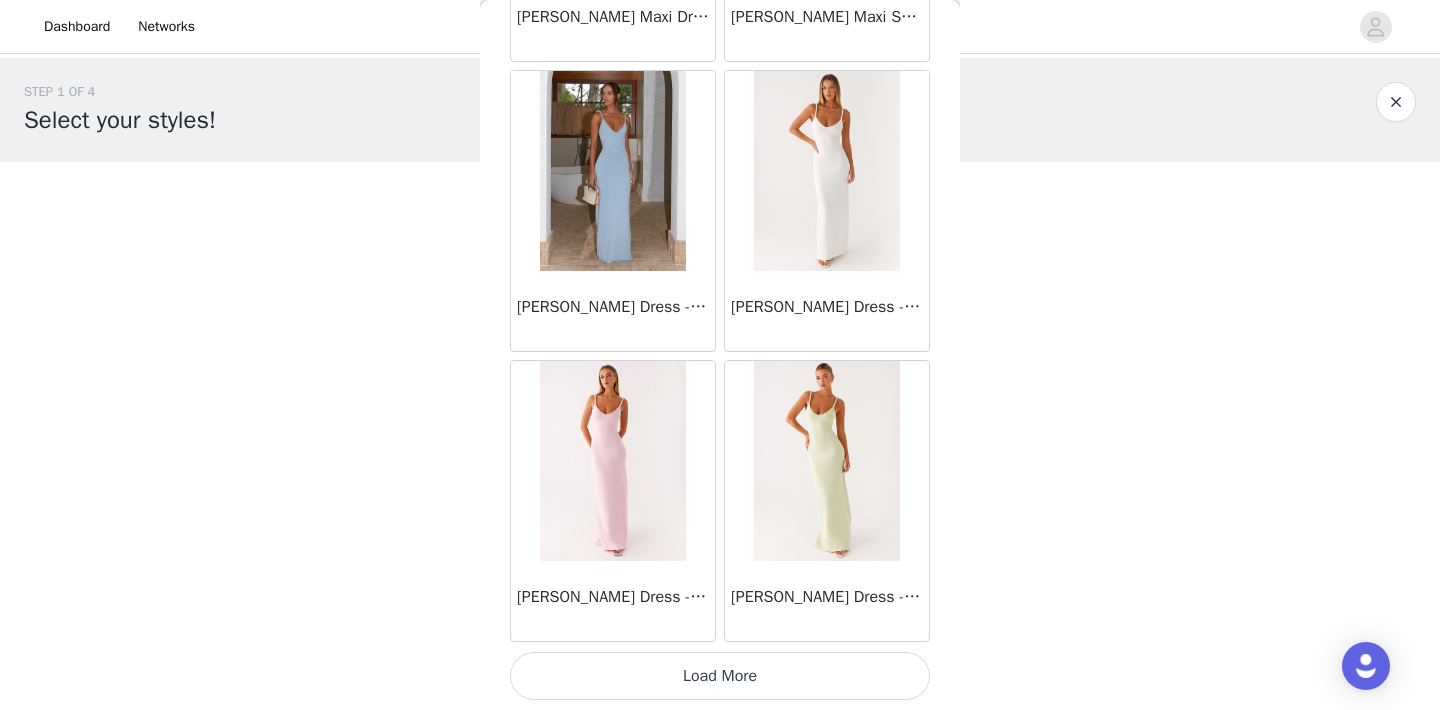 click on "Load More" at bounding box center [720, 676] 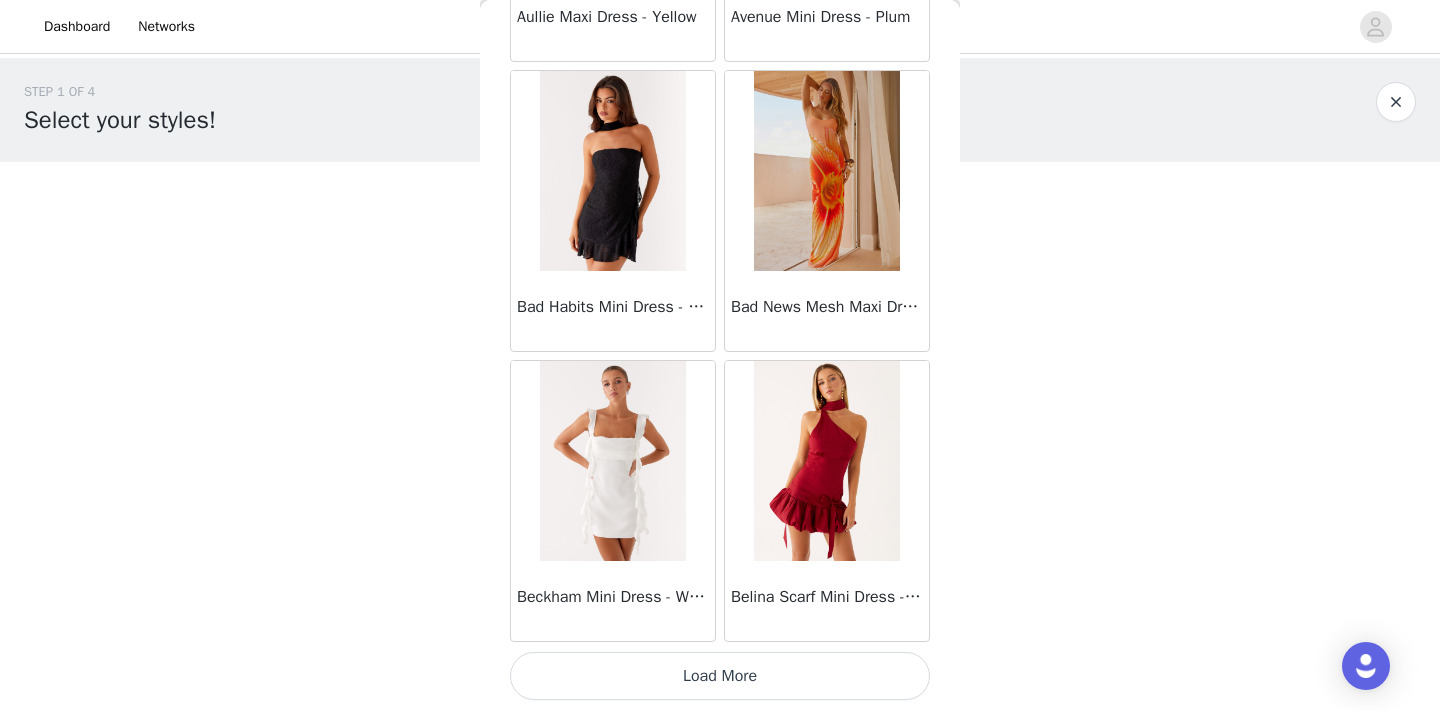 scroll, scrollTop: 5249, scrollLeft: 0, axis: vertical 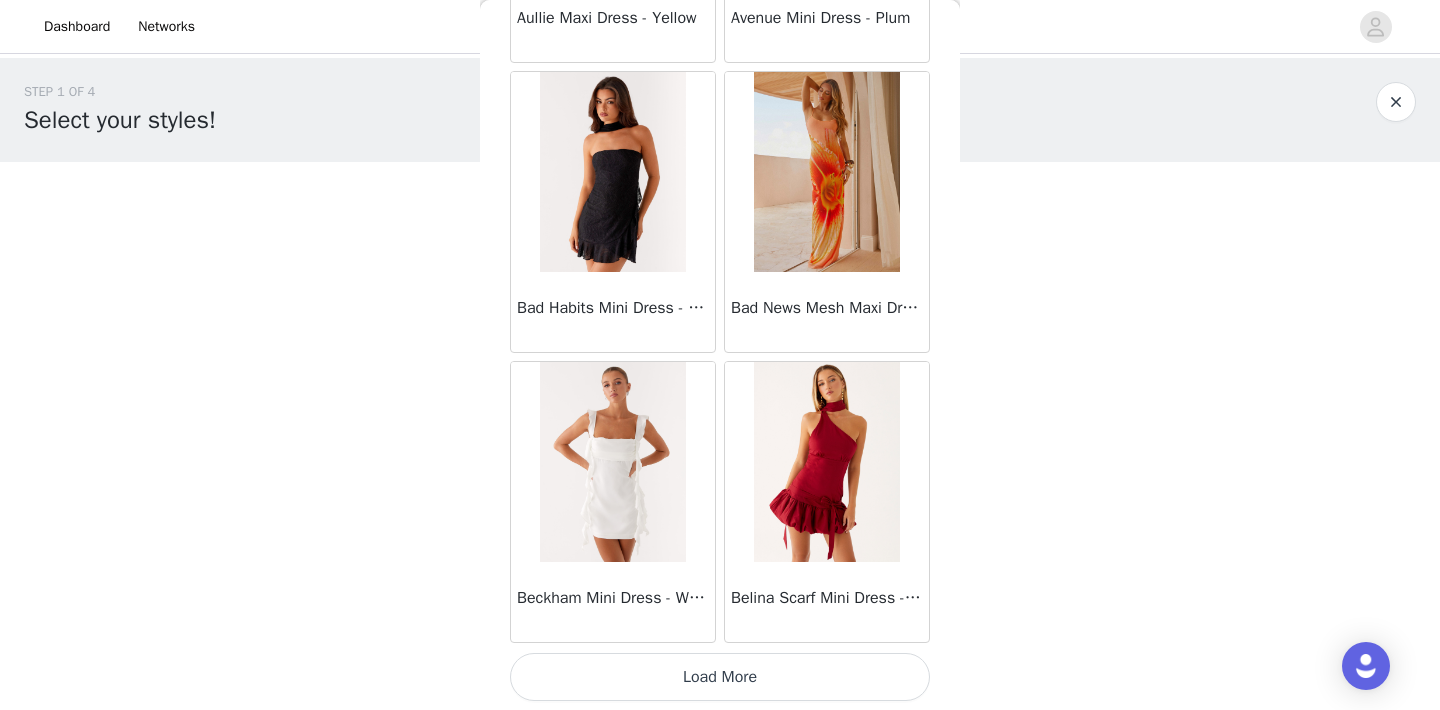 click on "Load More" at bounding box center (720, 677) 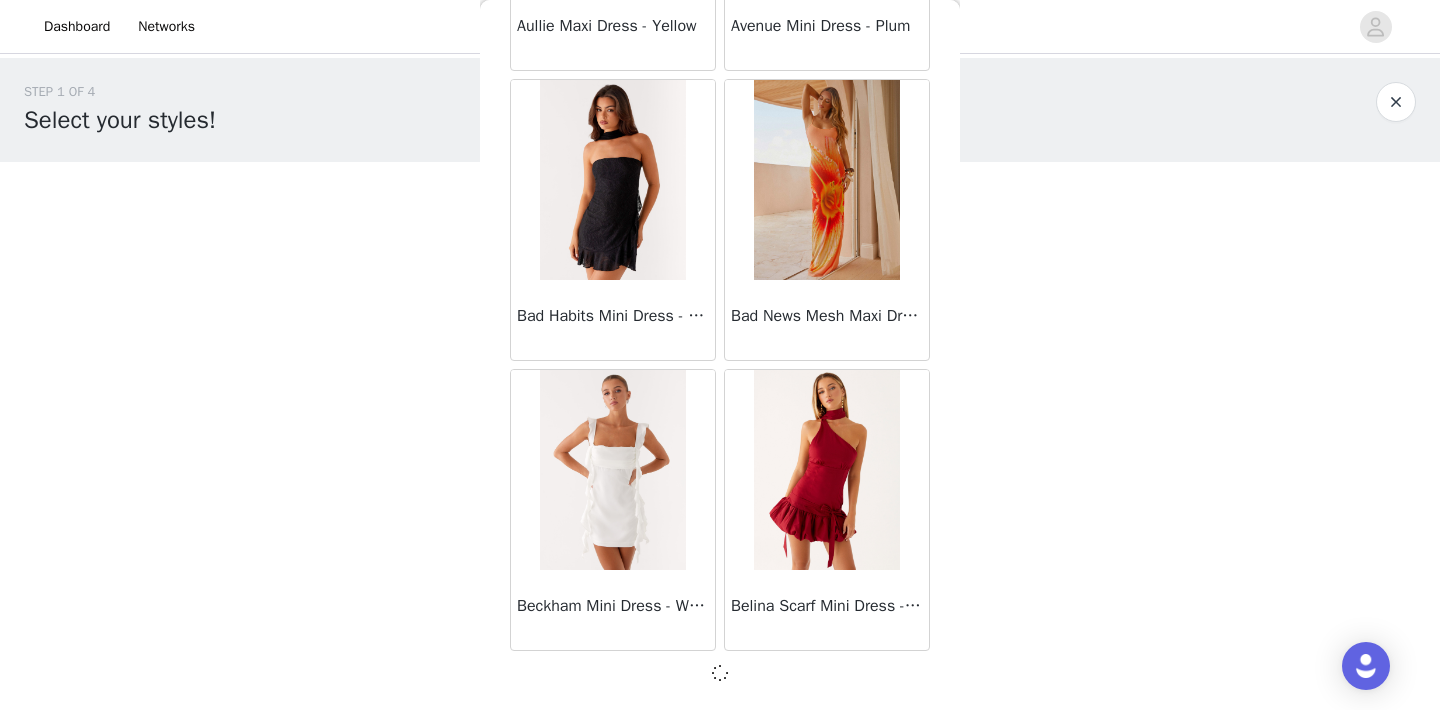 scroll, scrollTop: 5241, scrollLeft: 0, axis: vertical 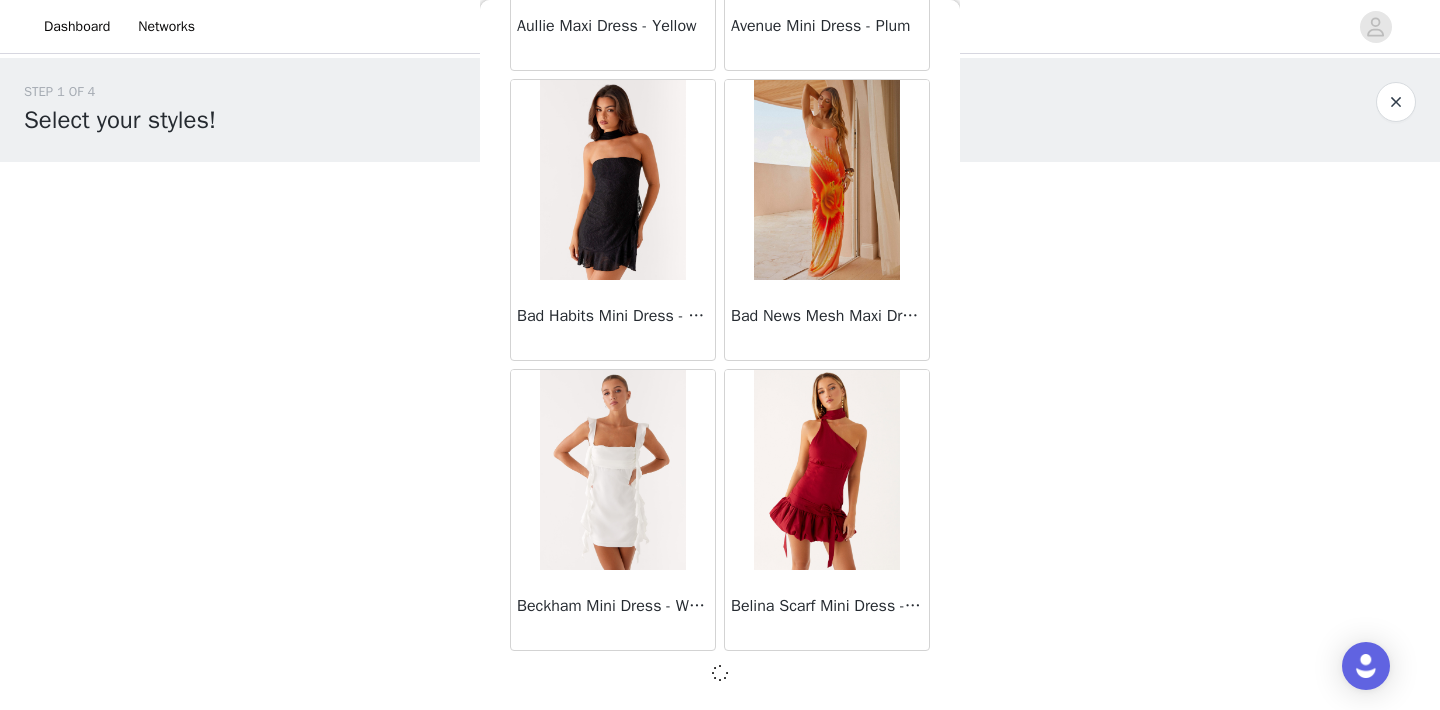 click at bounding box center [827, 470] 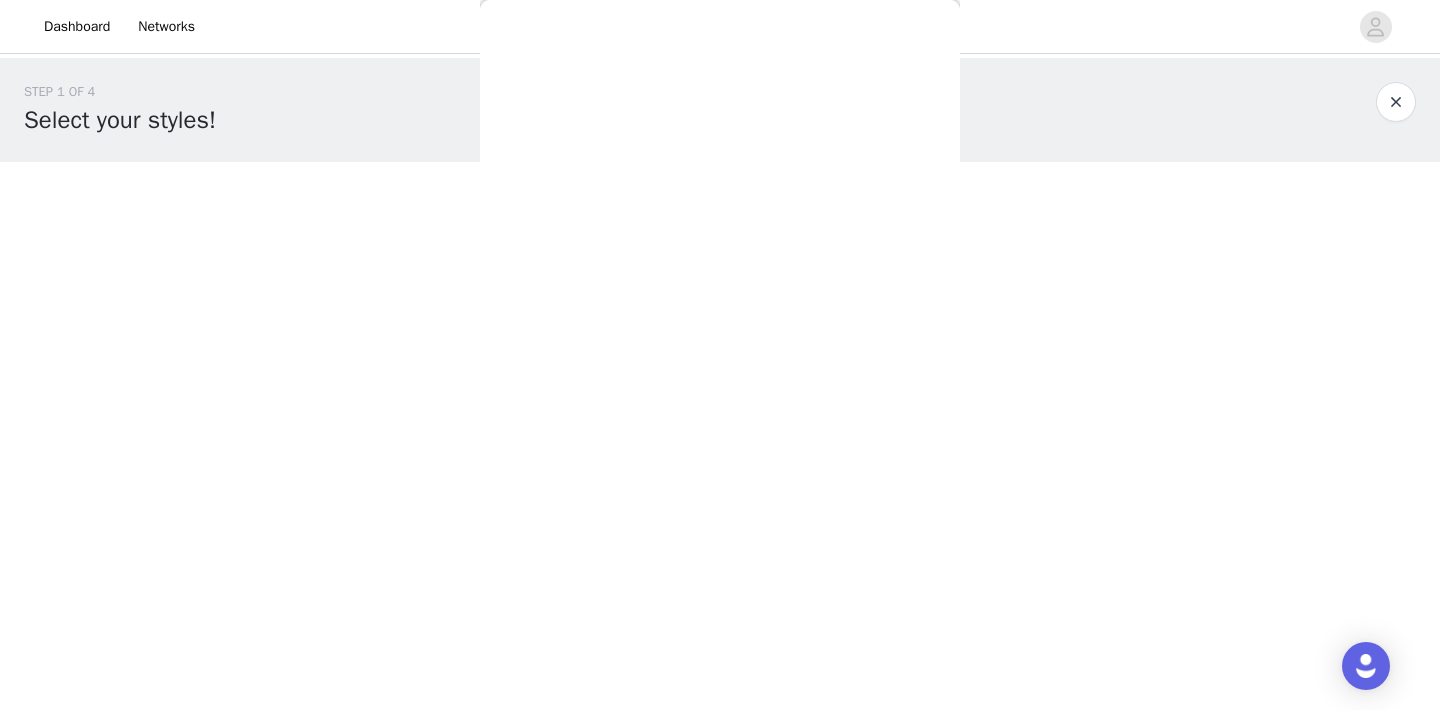 scroll, scrollTop: 0, scrollLeft: 0, axis: both 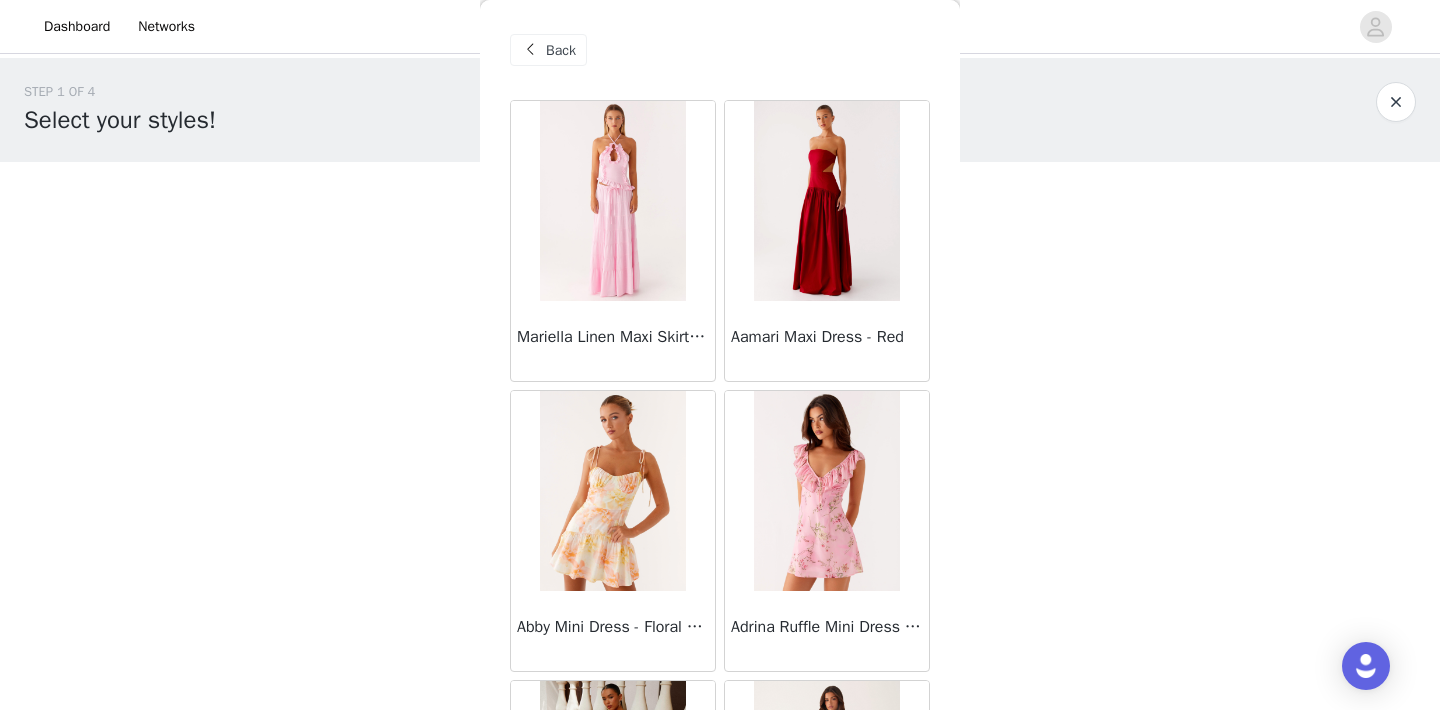 click on "Back" at bounding box center [561, 50] 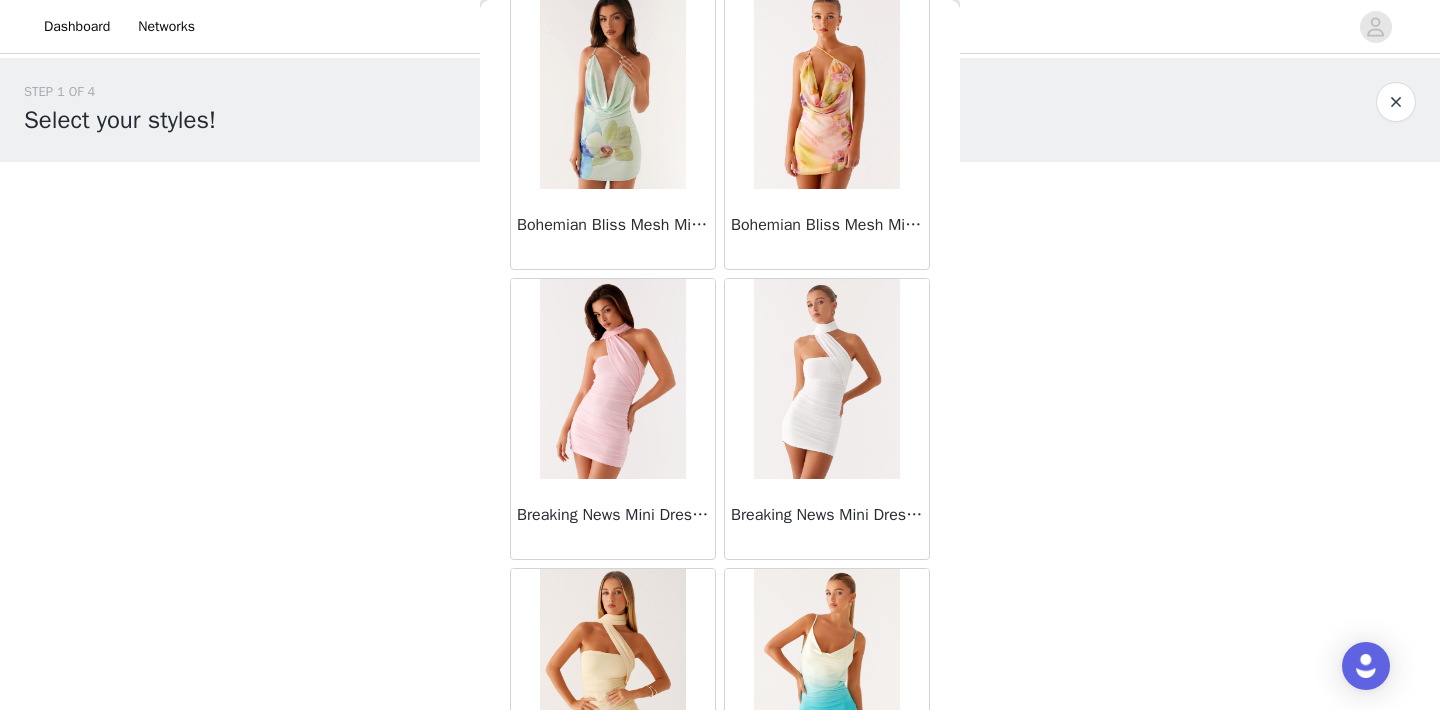 scroll, scrollTop: 8150, scrollLeft: 0, axis: vertical 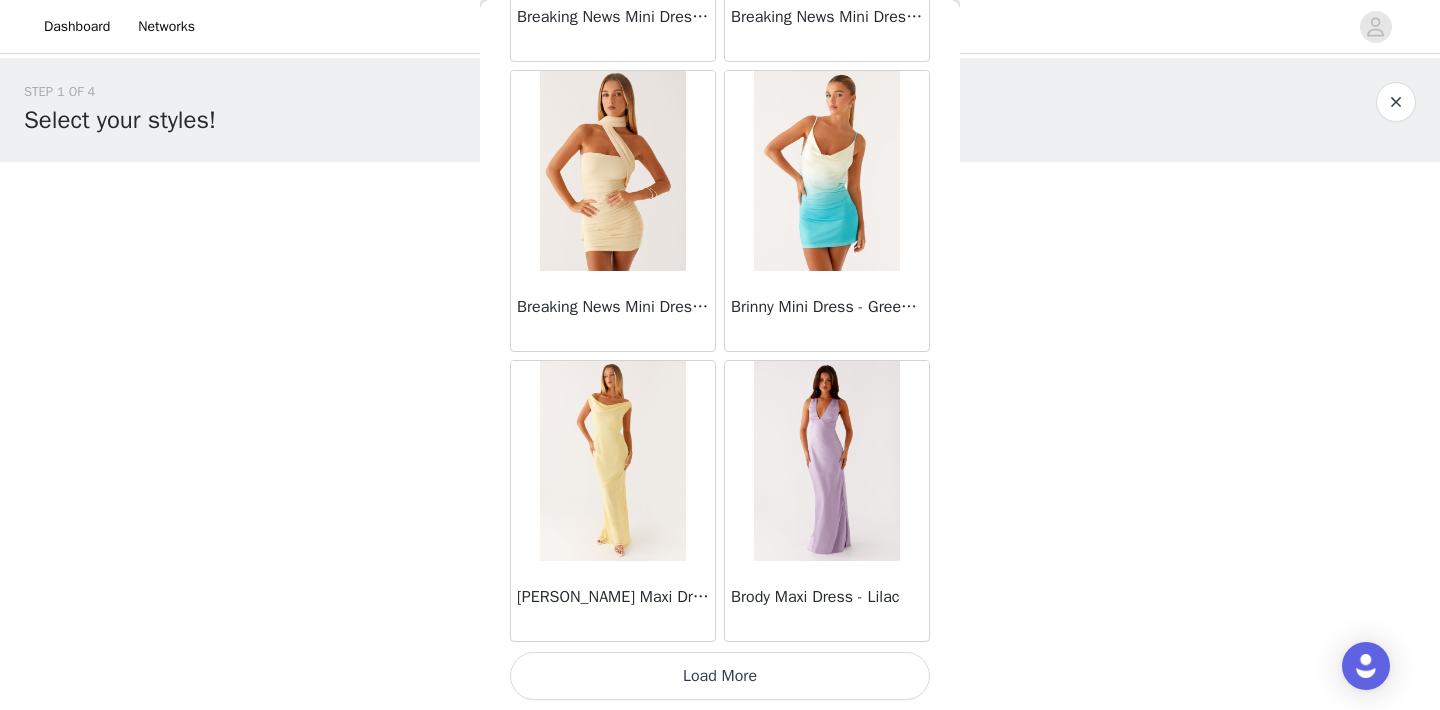 click on "Load More" at bounding box center [720, 676] 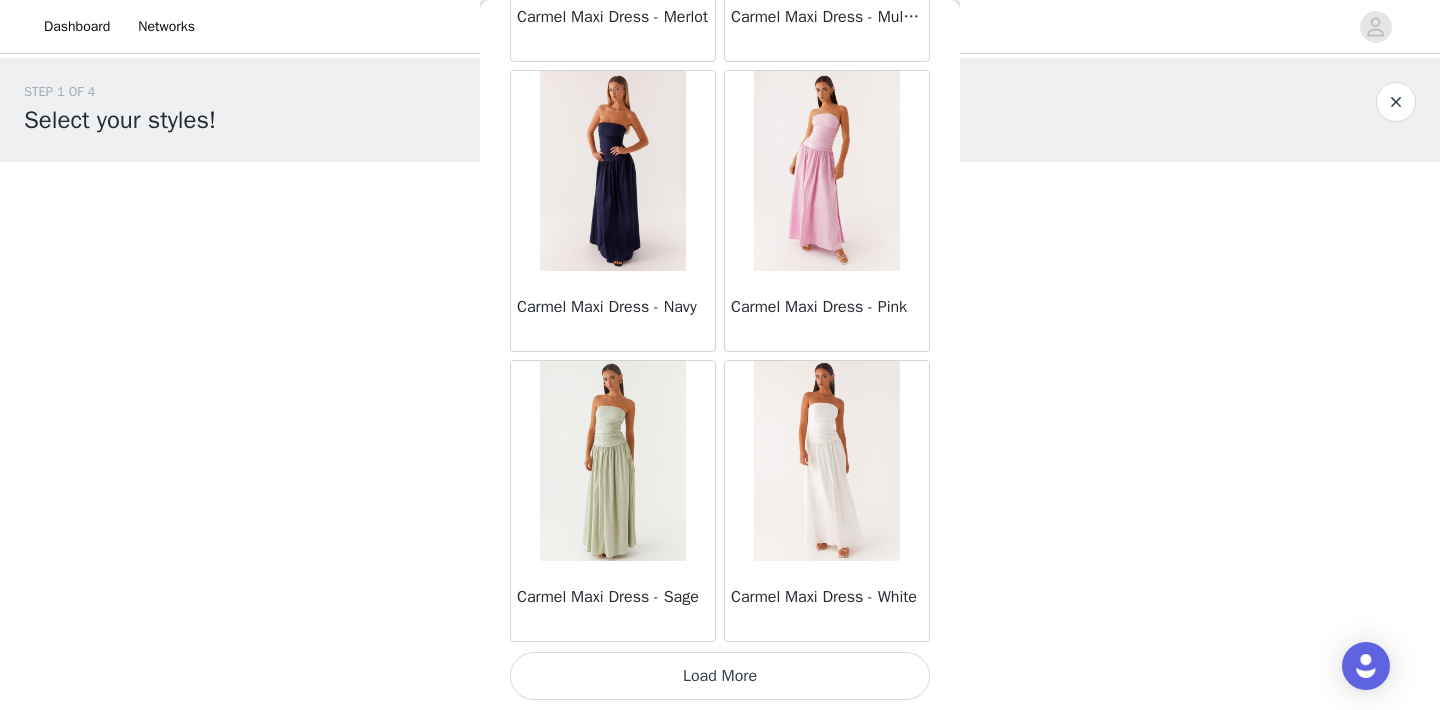 click on "Load More" at bounding box center (720, 676) 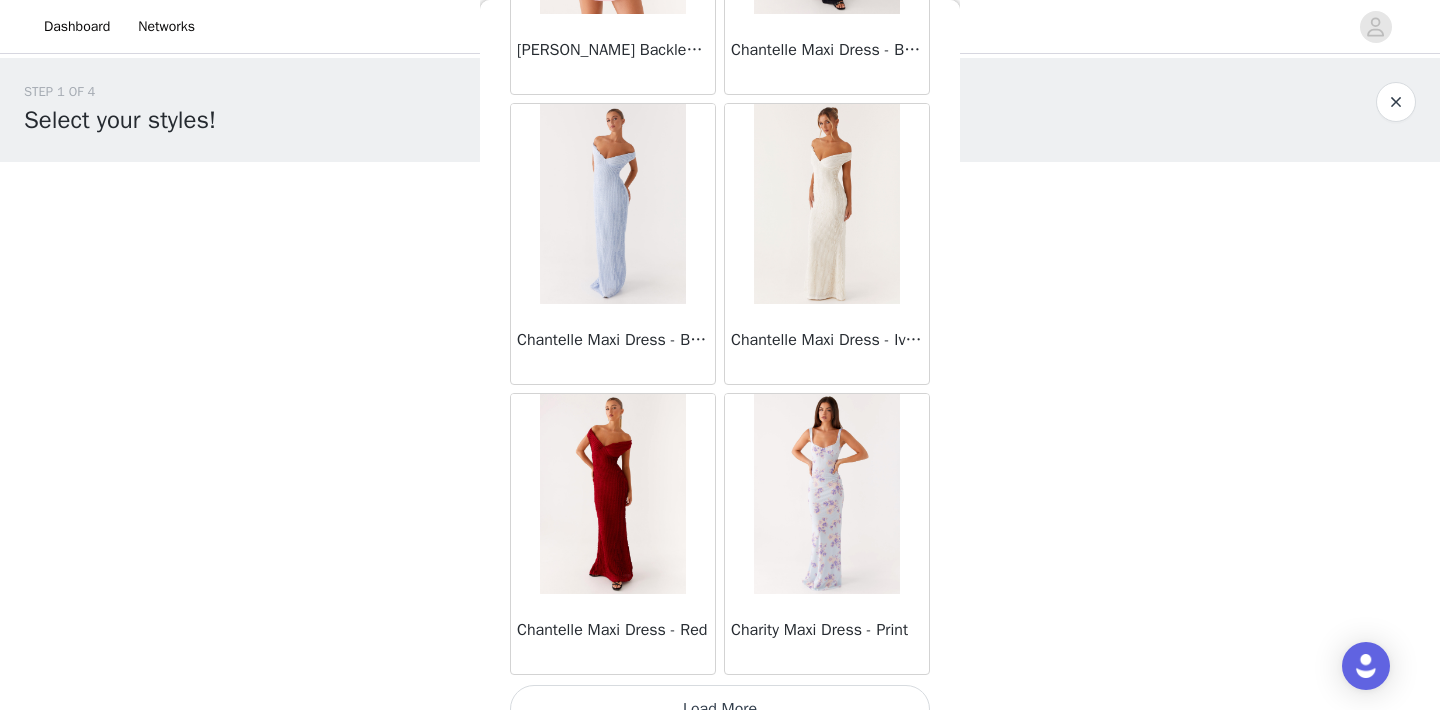 scroll, scrollTop: 13950, scrollLeft: 0, axis: vertical 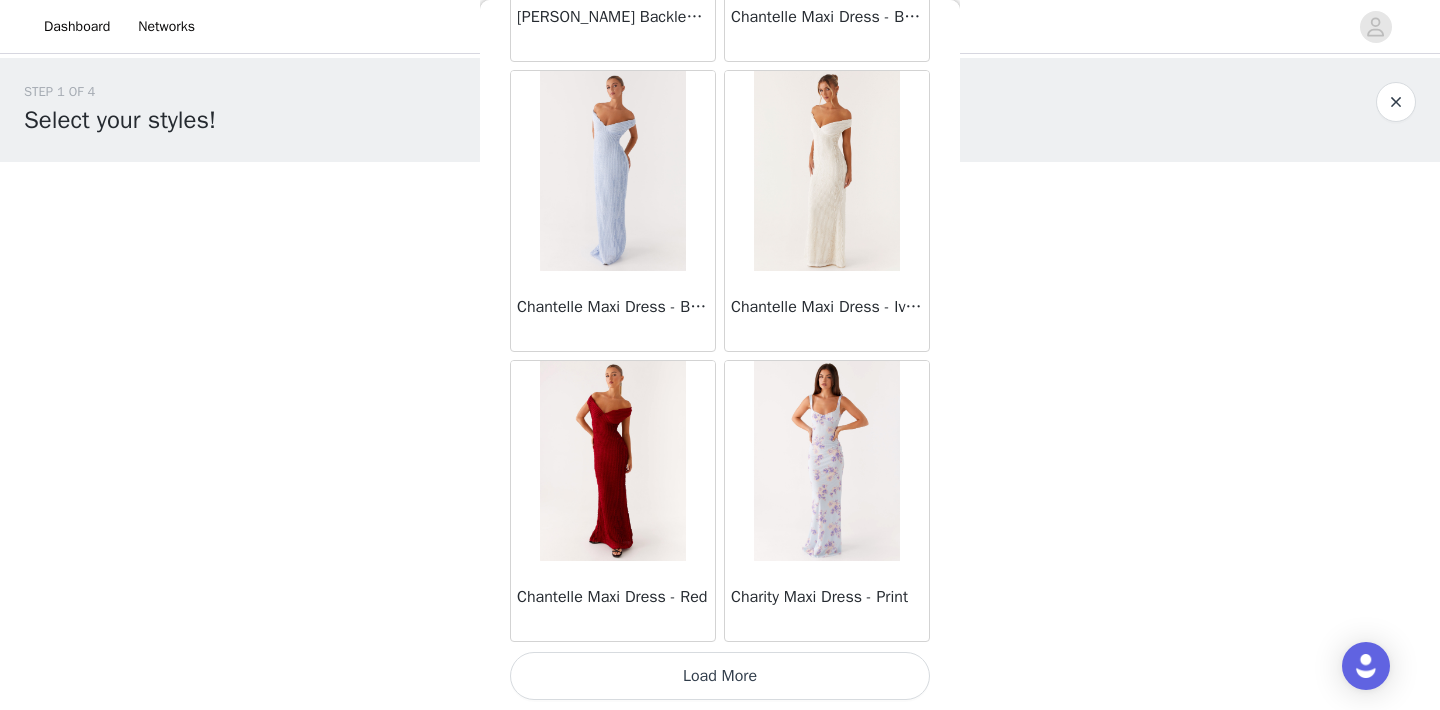 click on "Load More" at bounding box center [720, 676] 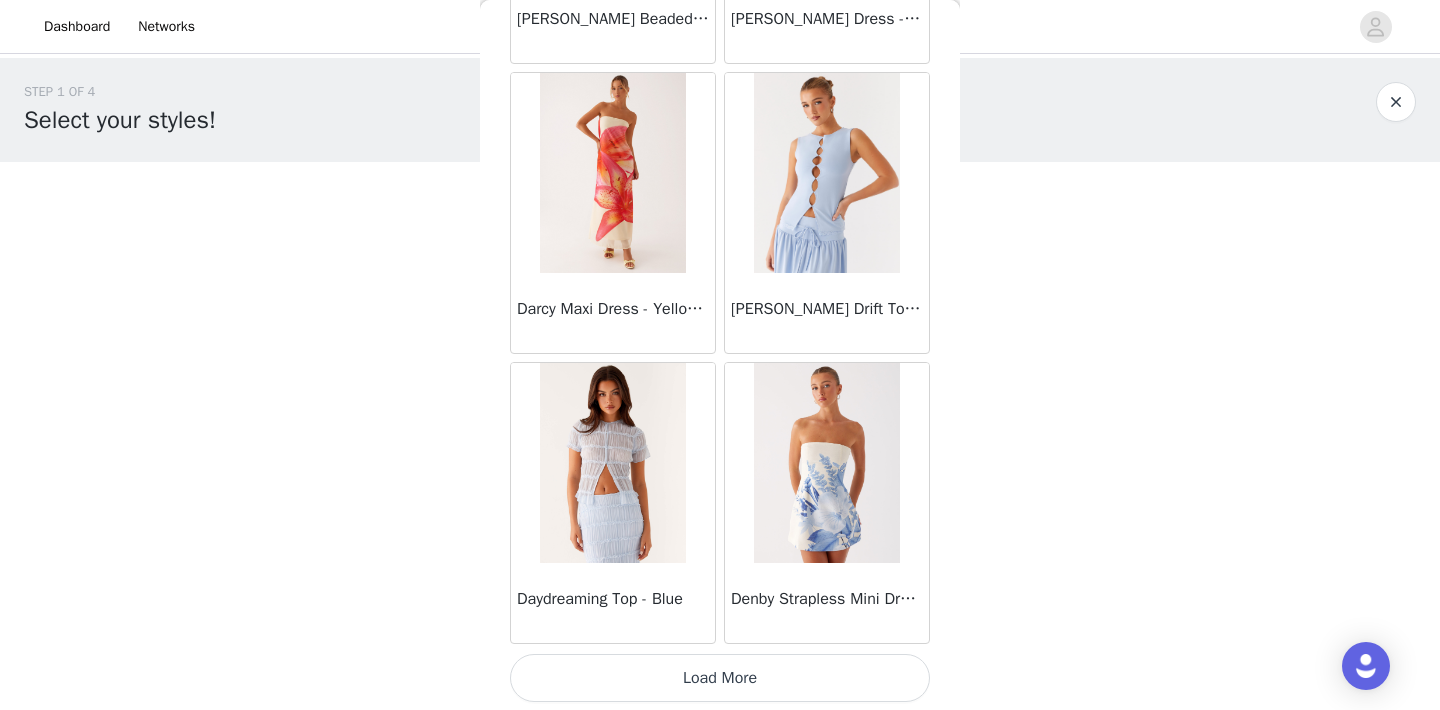 scroll, scrollTop: 16850, scrollLeft: 0, axis: vertical 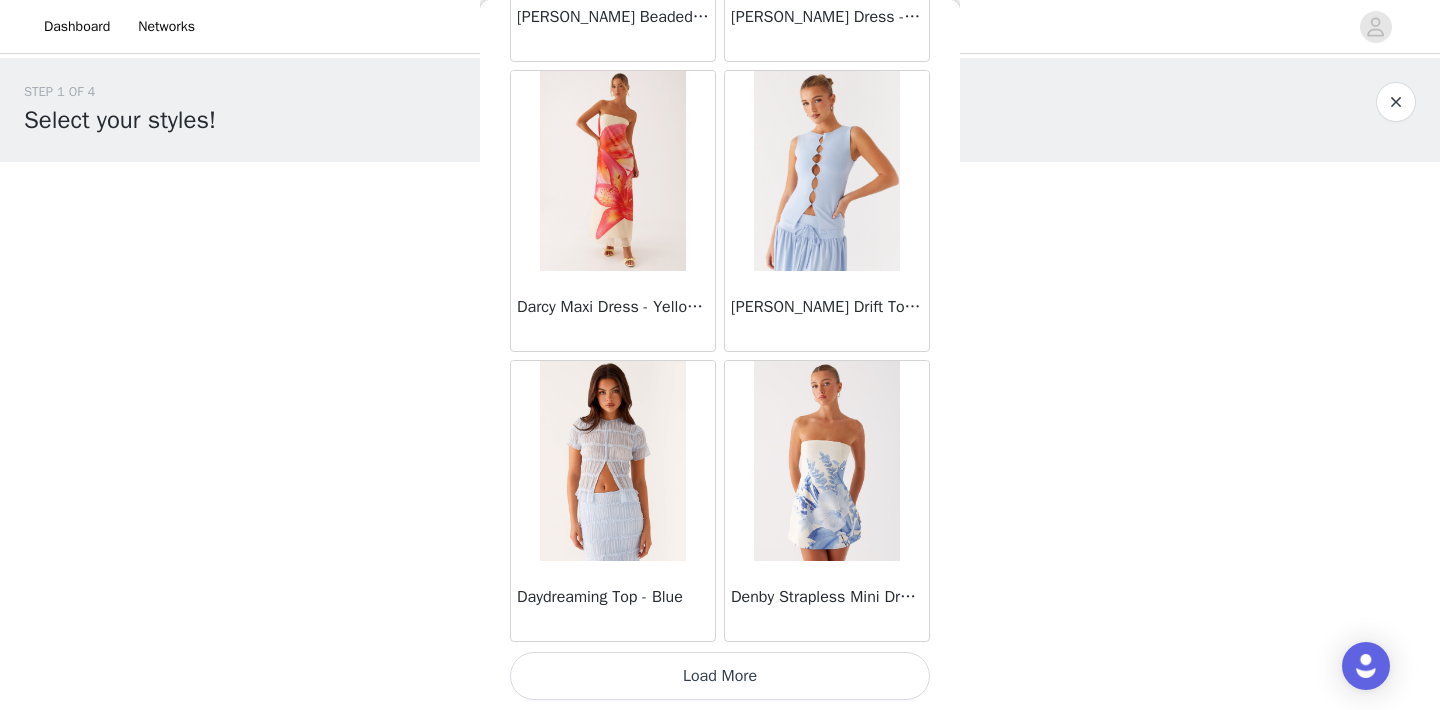click on "Load More" at bounding box center [720, 676] 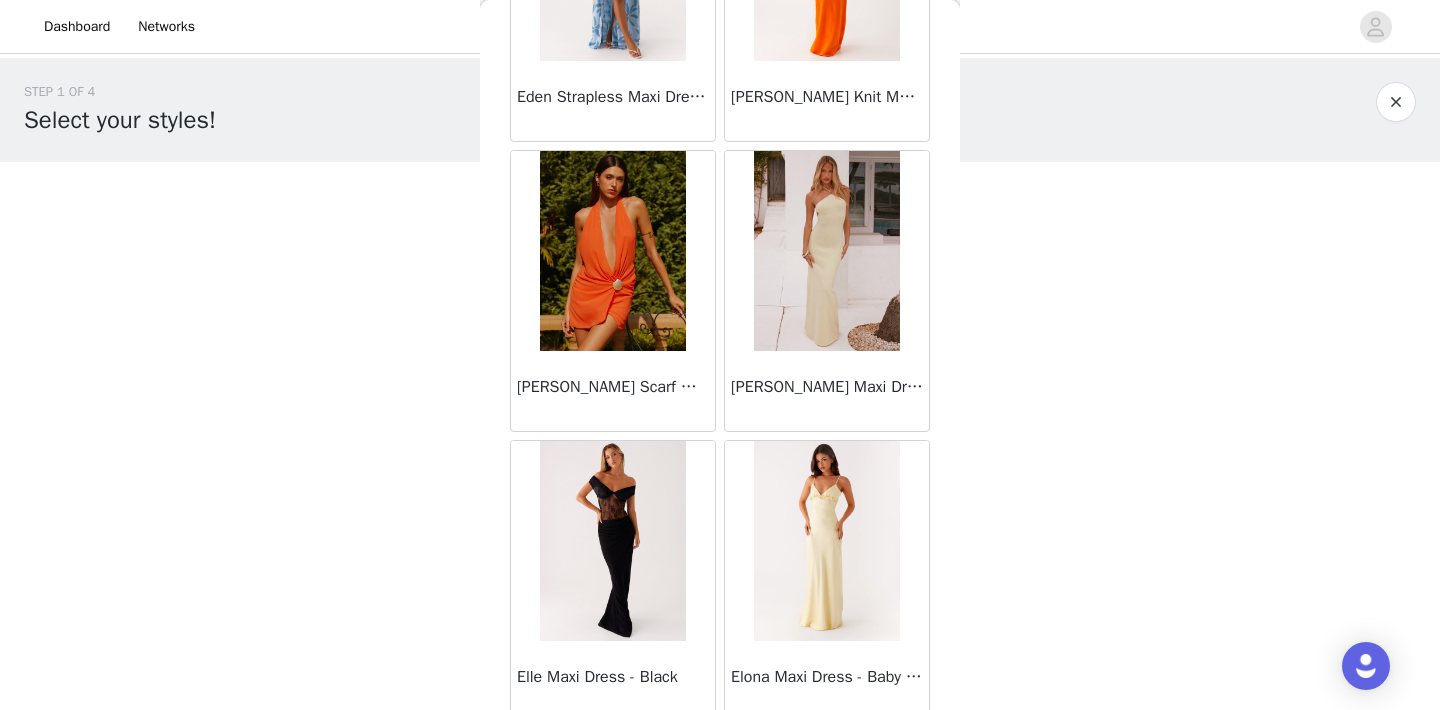 scroll, scrollTop: 19750, scrollLeft: 0, axis: vertical 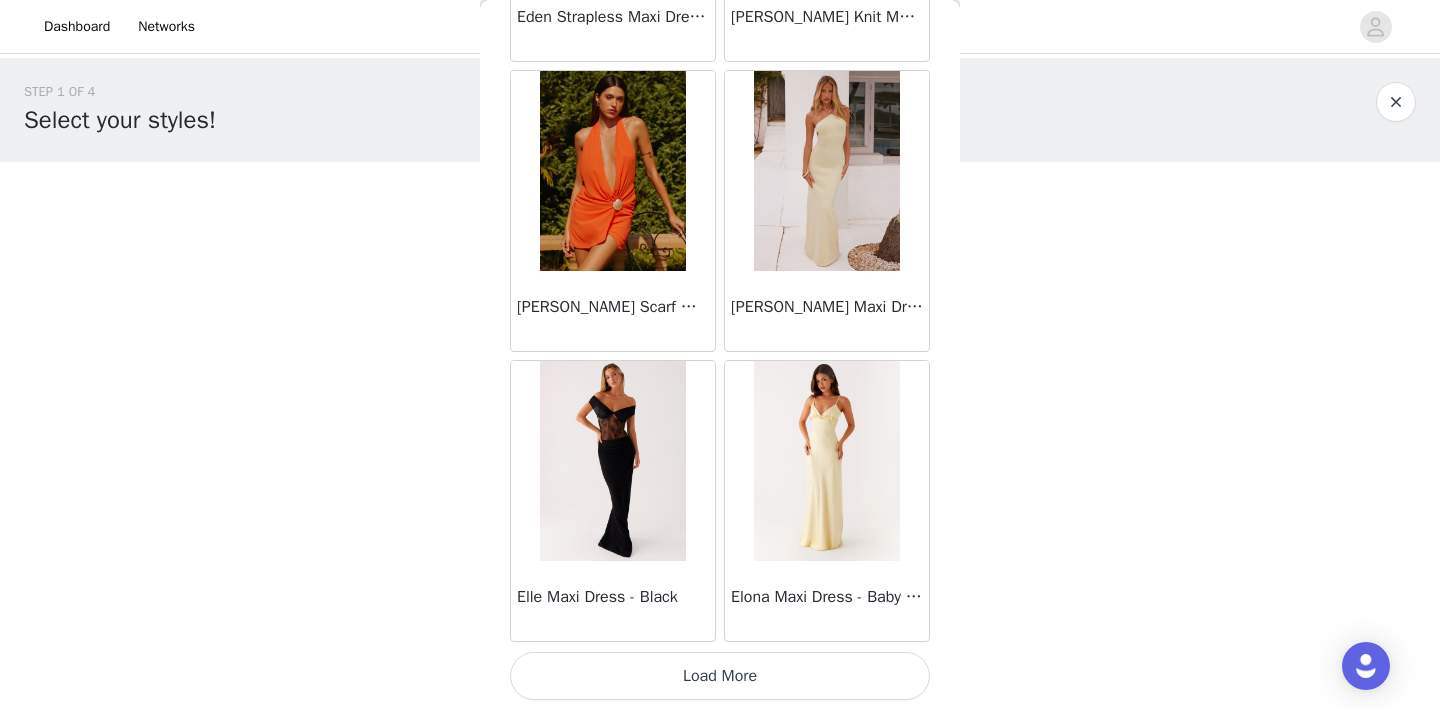 click on "Load More" at bounding box center [720, 676] 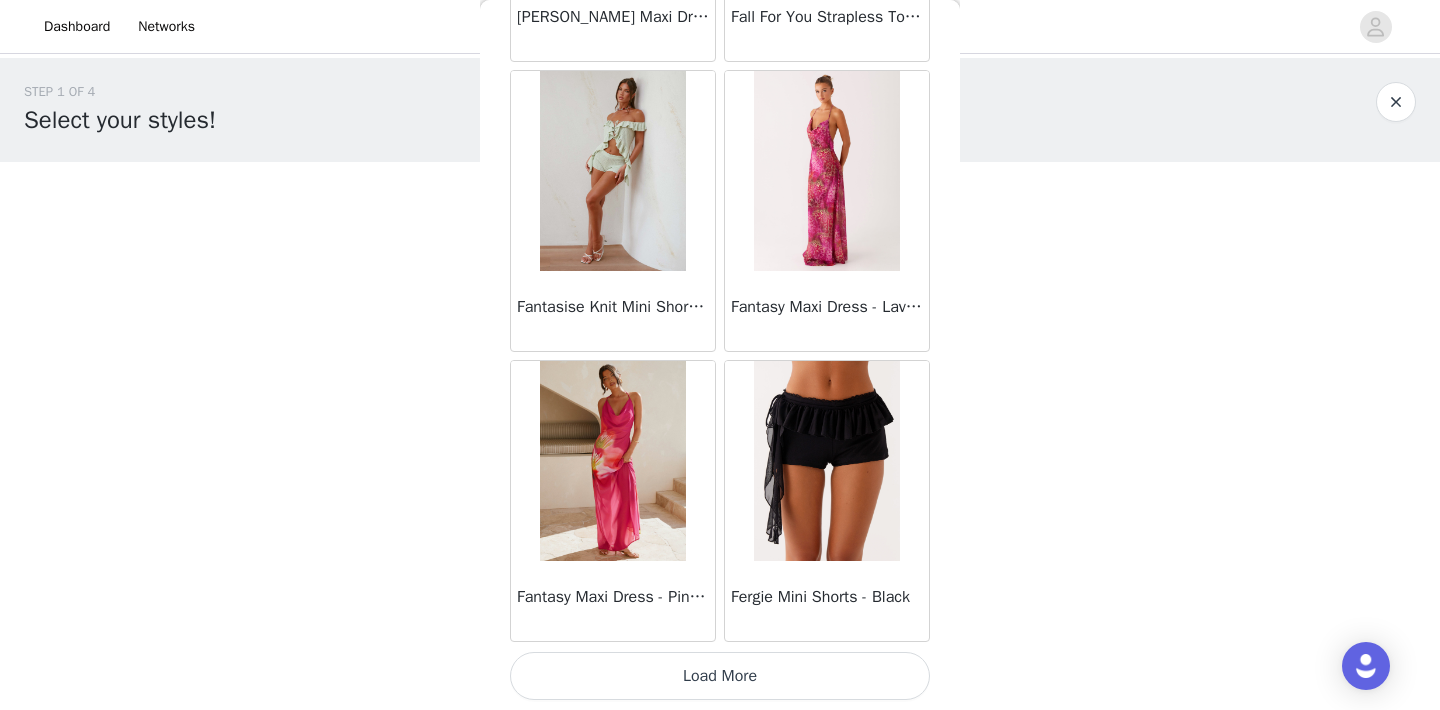 click on "Load More" at bounding box center [720, 676] 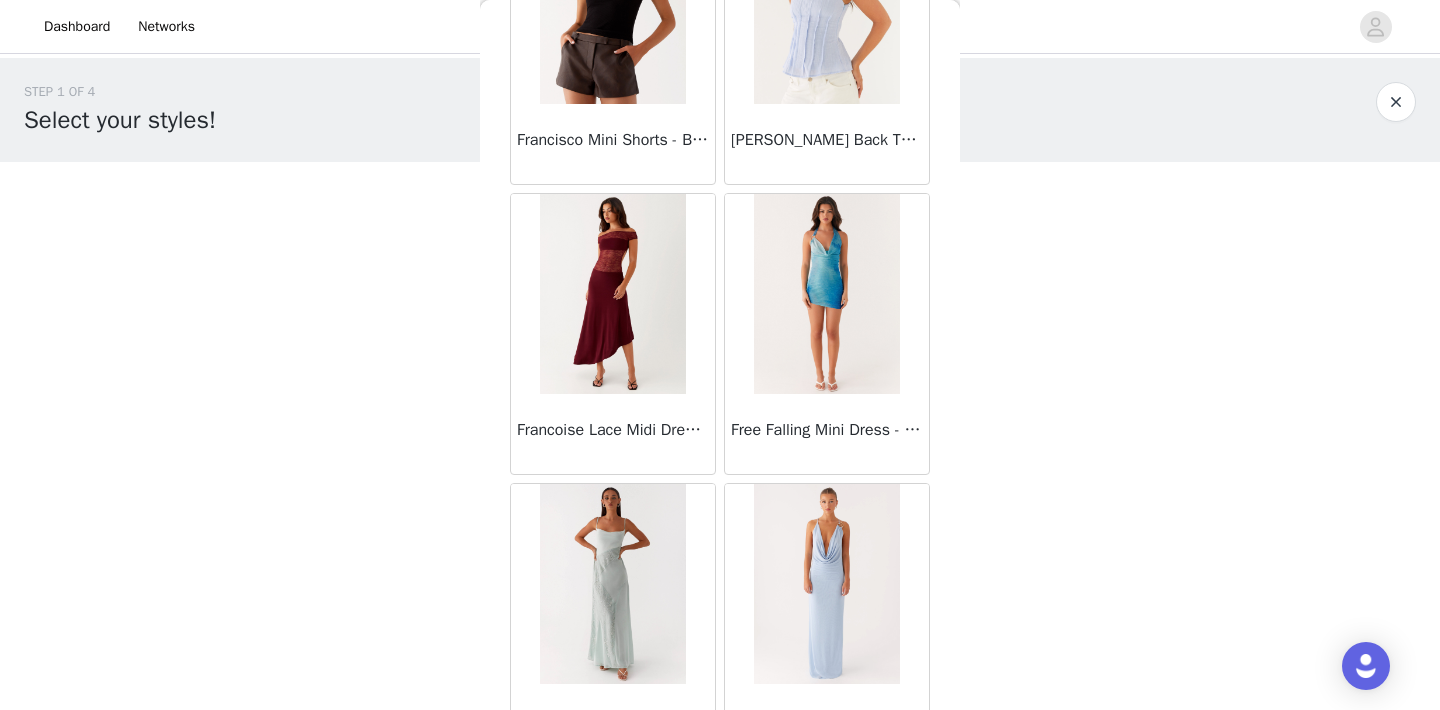 scroll, scrollTop: 24875, scrollLeft: 0, axis: vertical 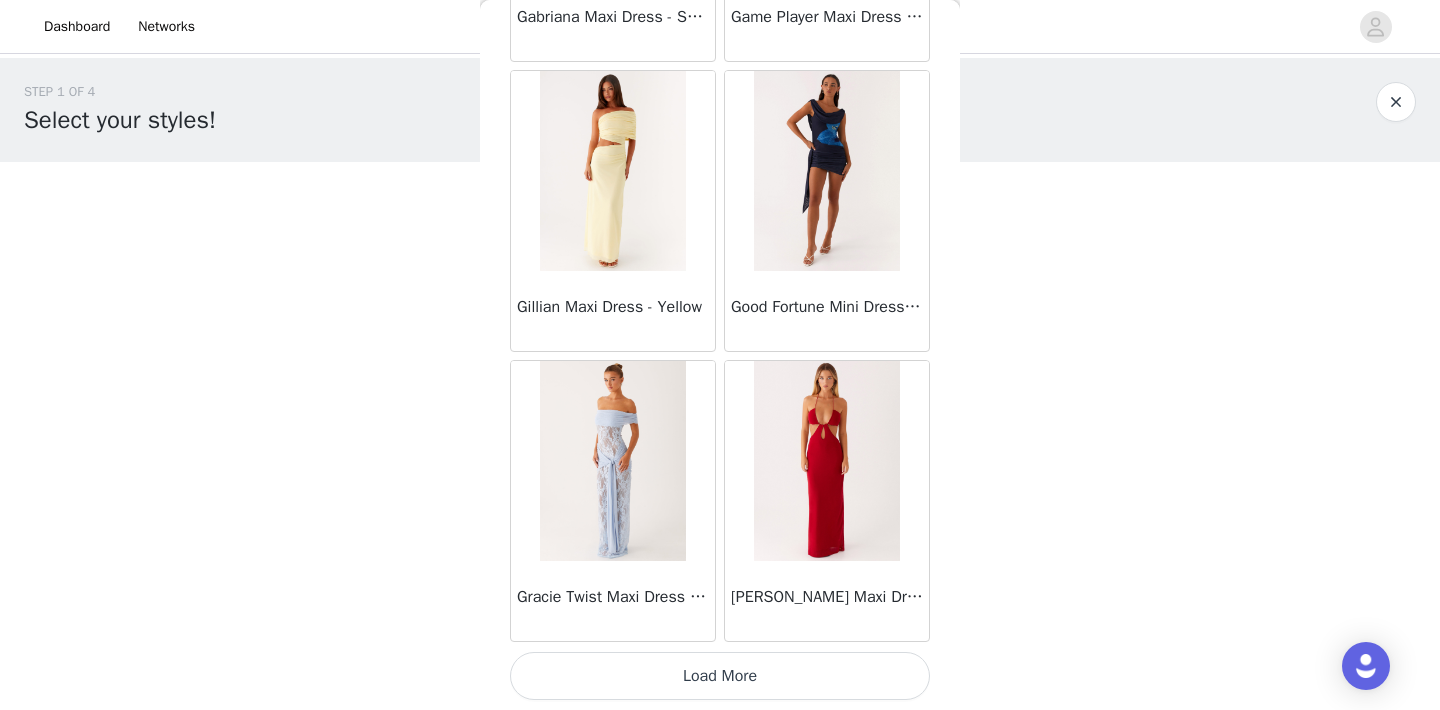 click on "Load More" at bounding box center (720, 676) 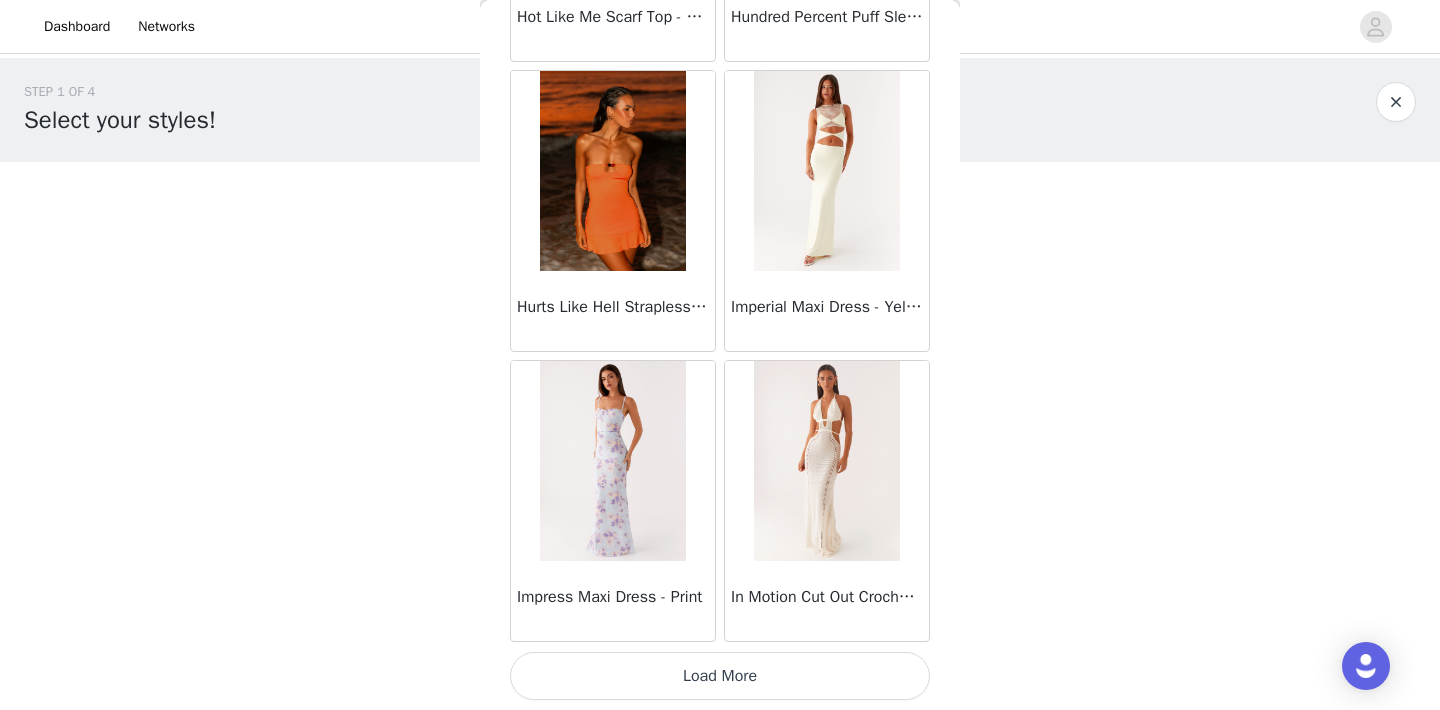 scroll, scrollTop: 28449, scrollLeft: 0, axis: vertical 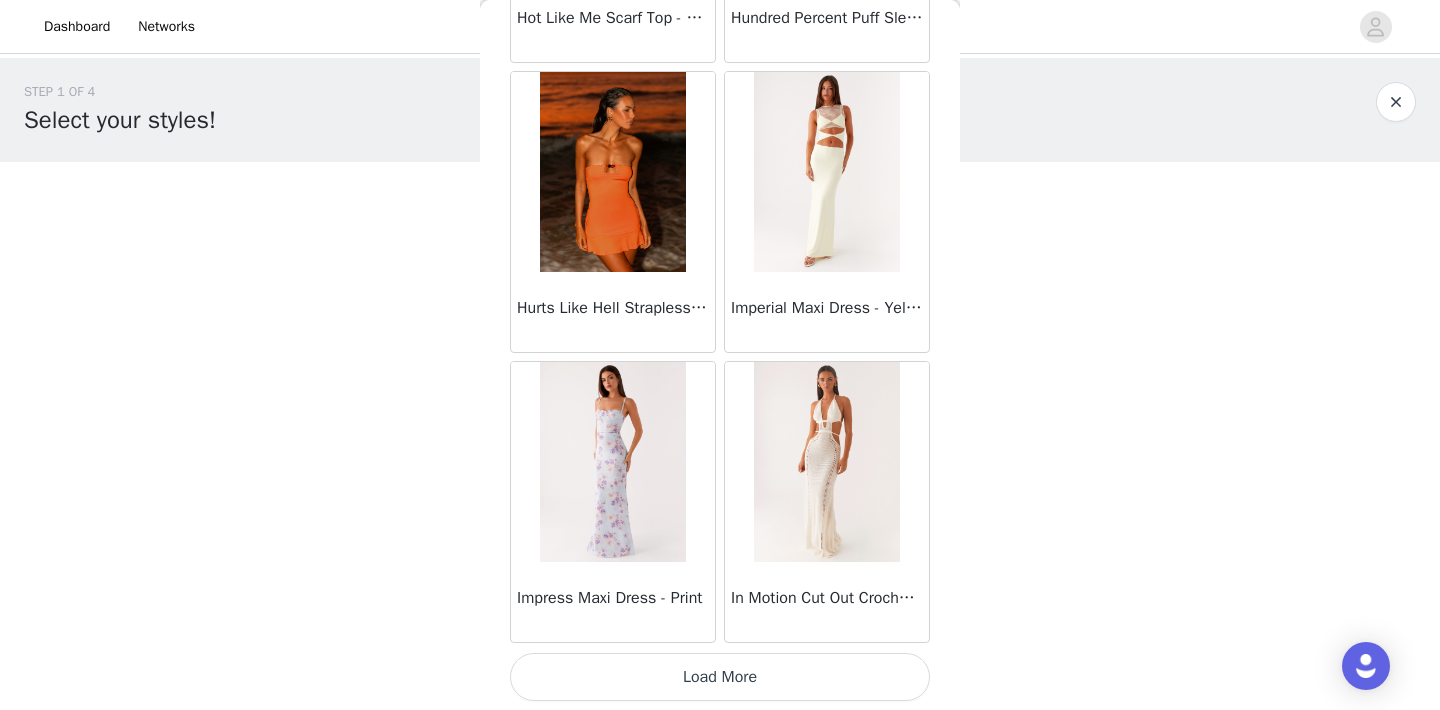 click on "Load More" at bounding box center (720, 677) 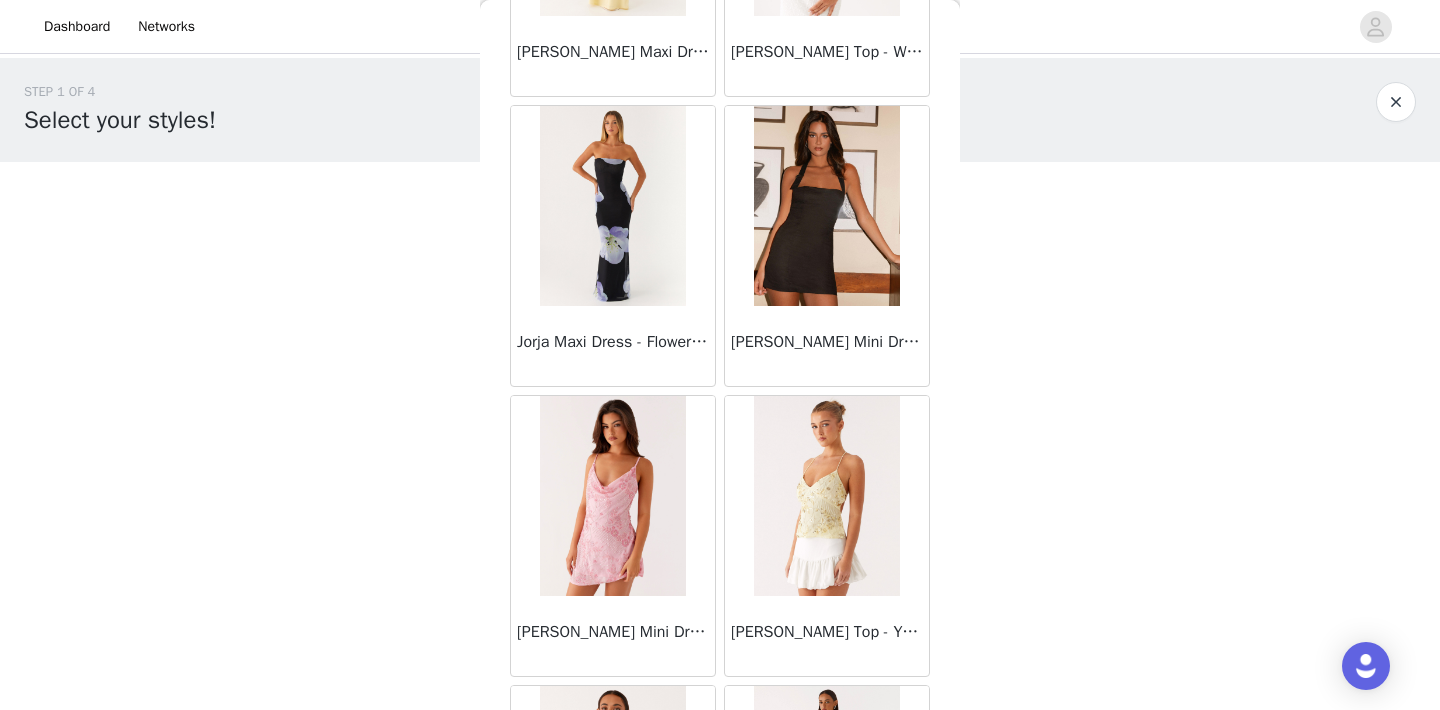 scroll, scrollTop: 31350, scrollLeft: 0, axis: vertical 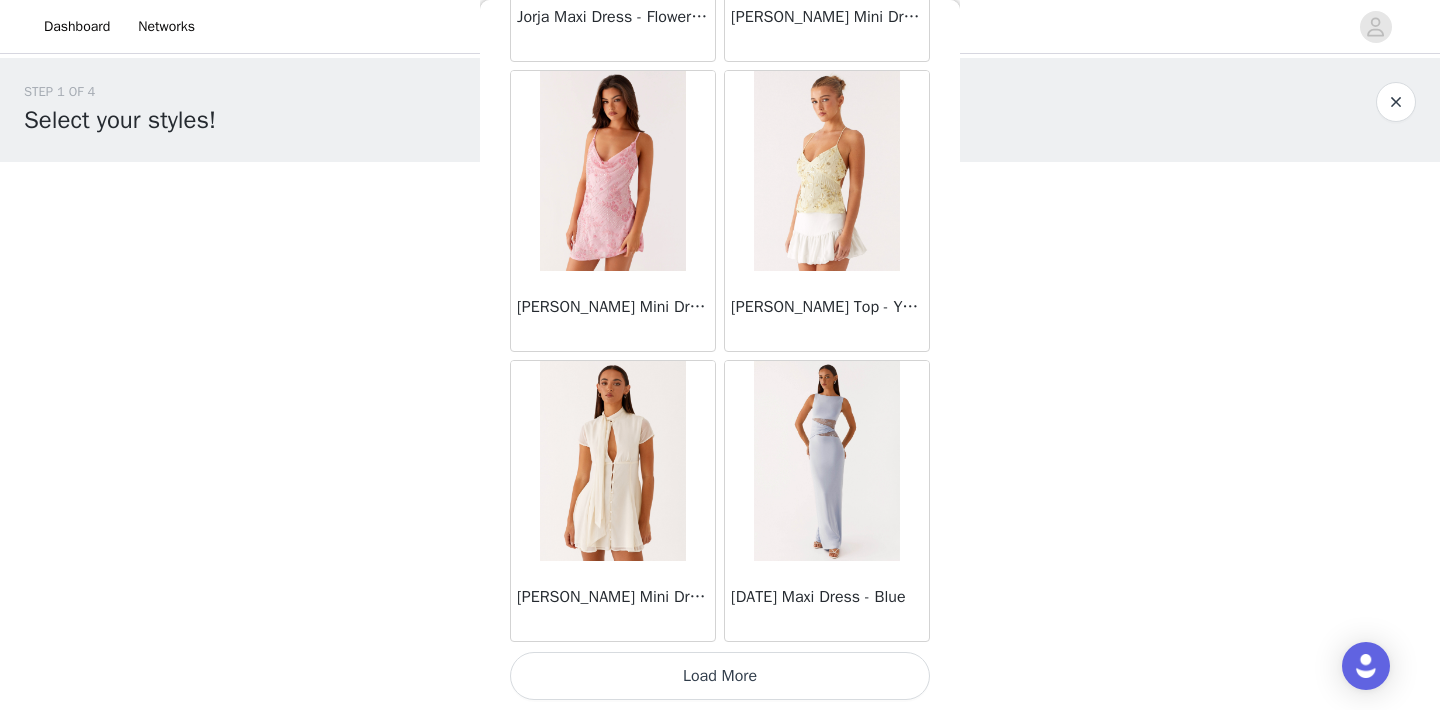 click on "Load More" at bounding box center (720, 676) 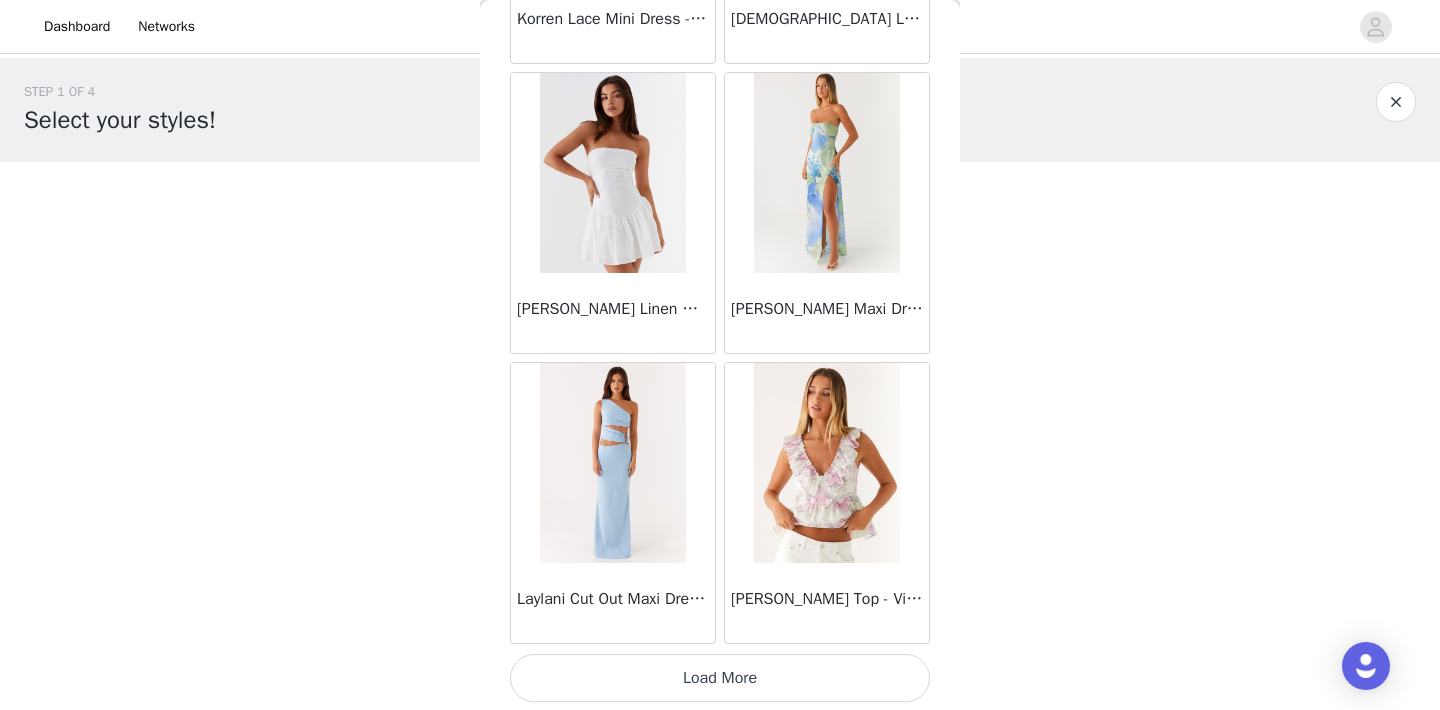 scroll, scrollTop: 34250, scrollLeft: 0, axis: vertical 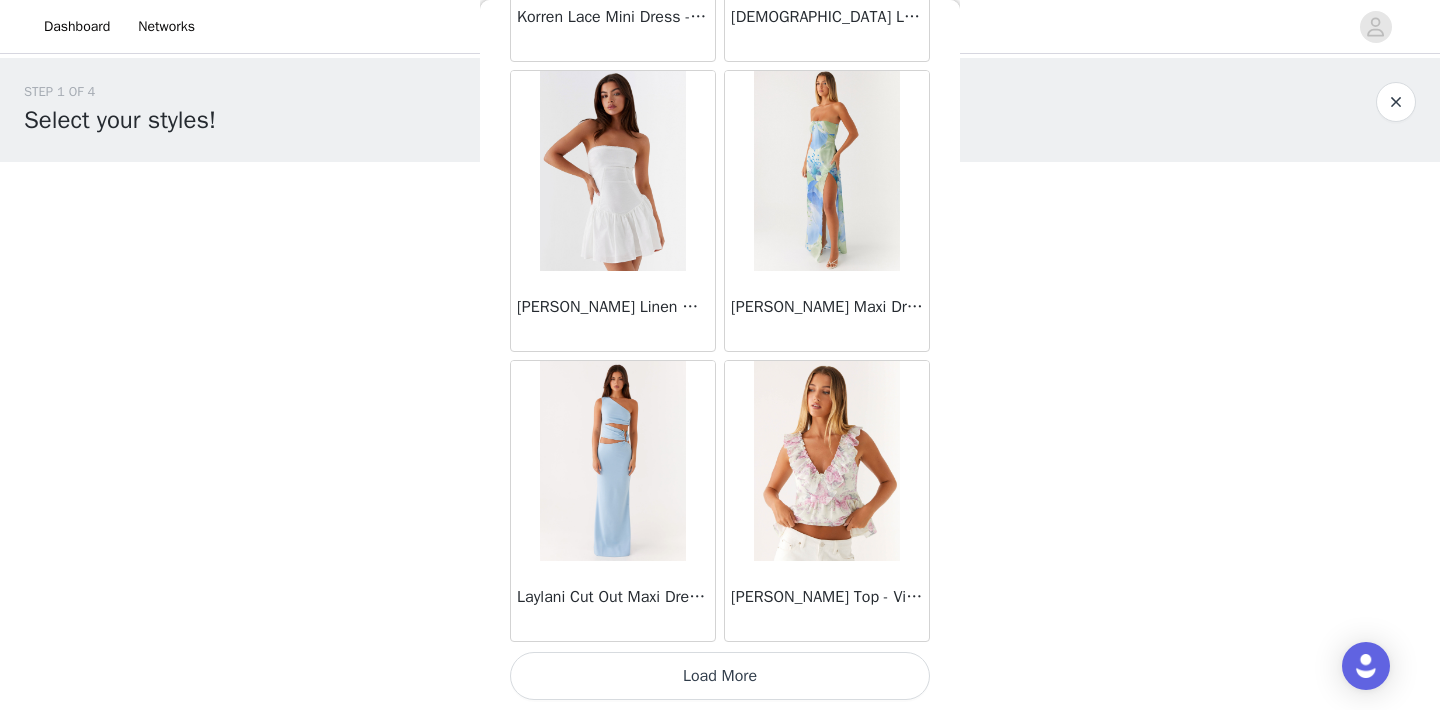 click on "Load More" at bounding box center (720, 676) 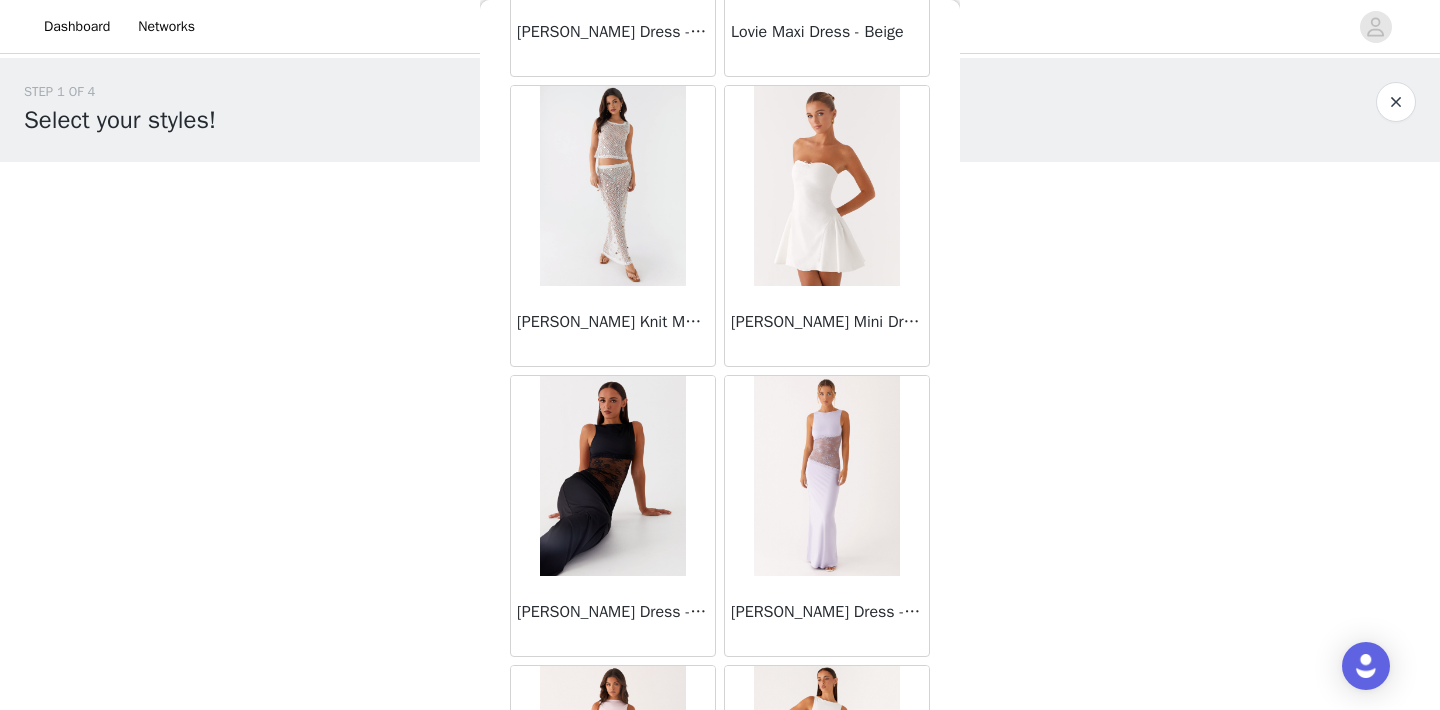 scroll, scrollTop: 37150, scrollLeft: 0, axis: vertical 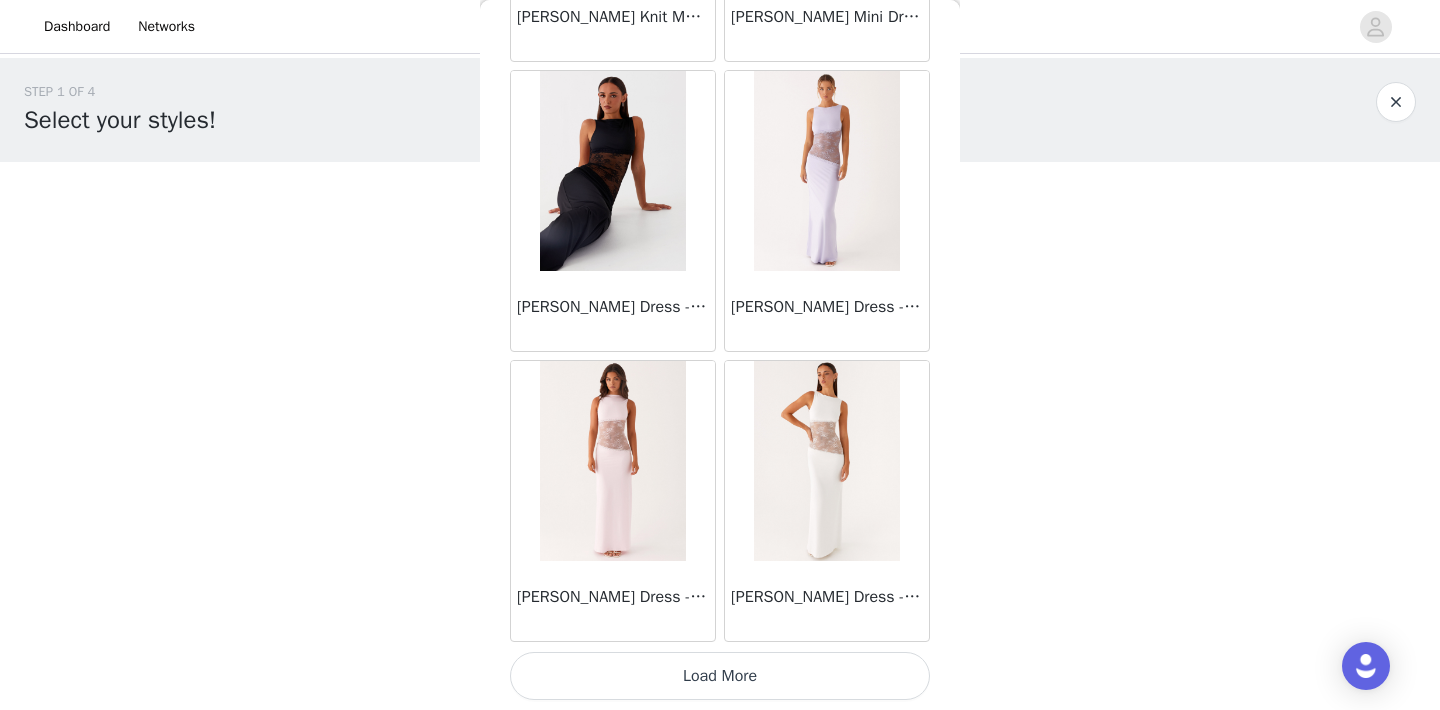 click on "Load More" at bounding box center (720, 676) 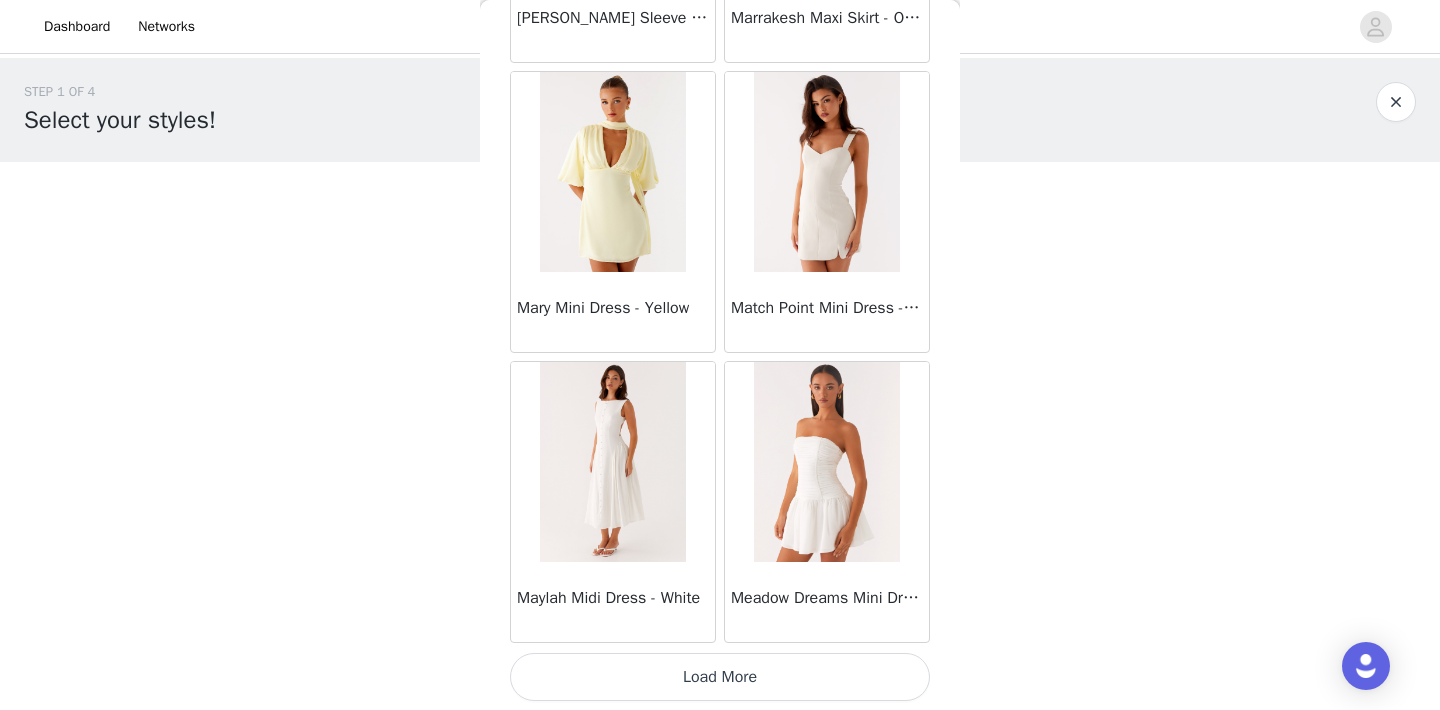 scroll, scrollTop: 40050, scrollLeft: 0, axis: vertical 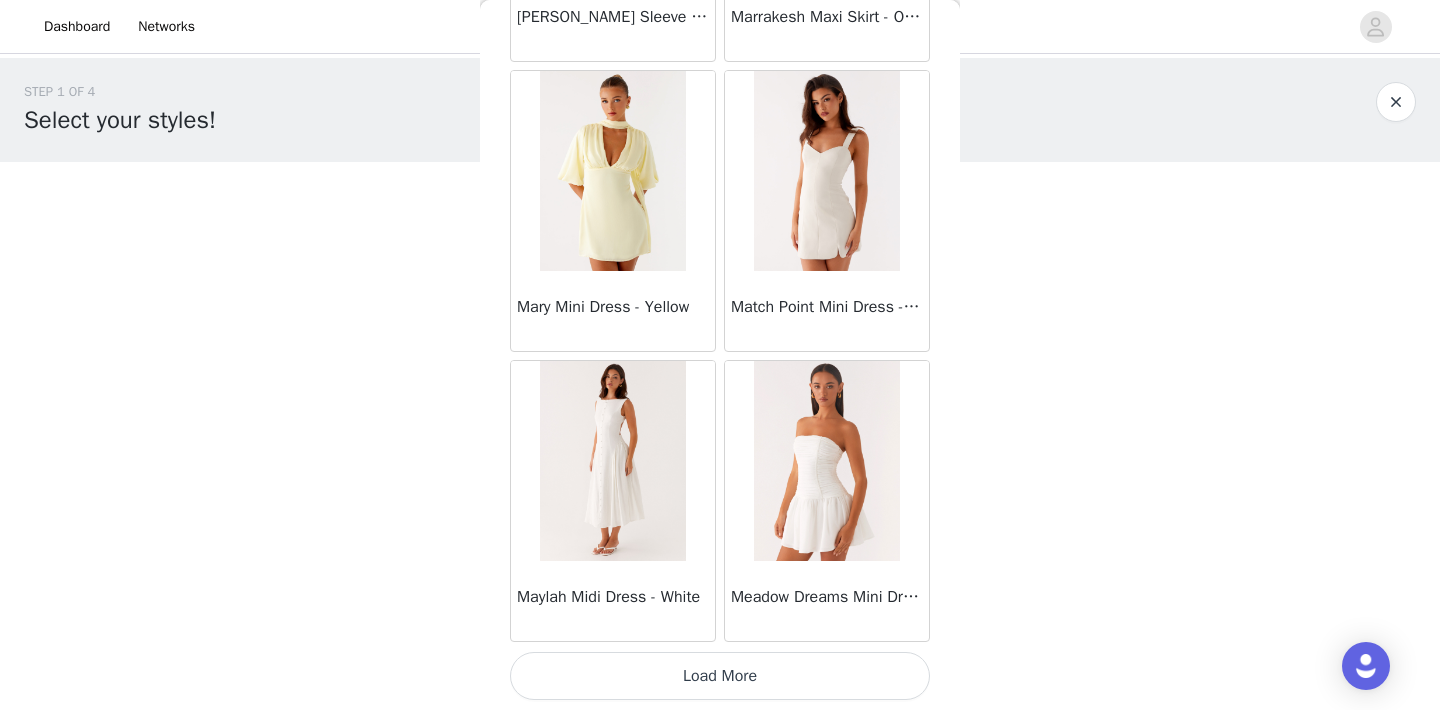 click on "Load More" at bounding box center [720, 676] 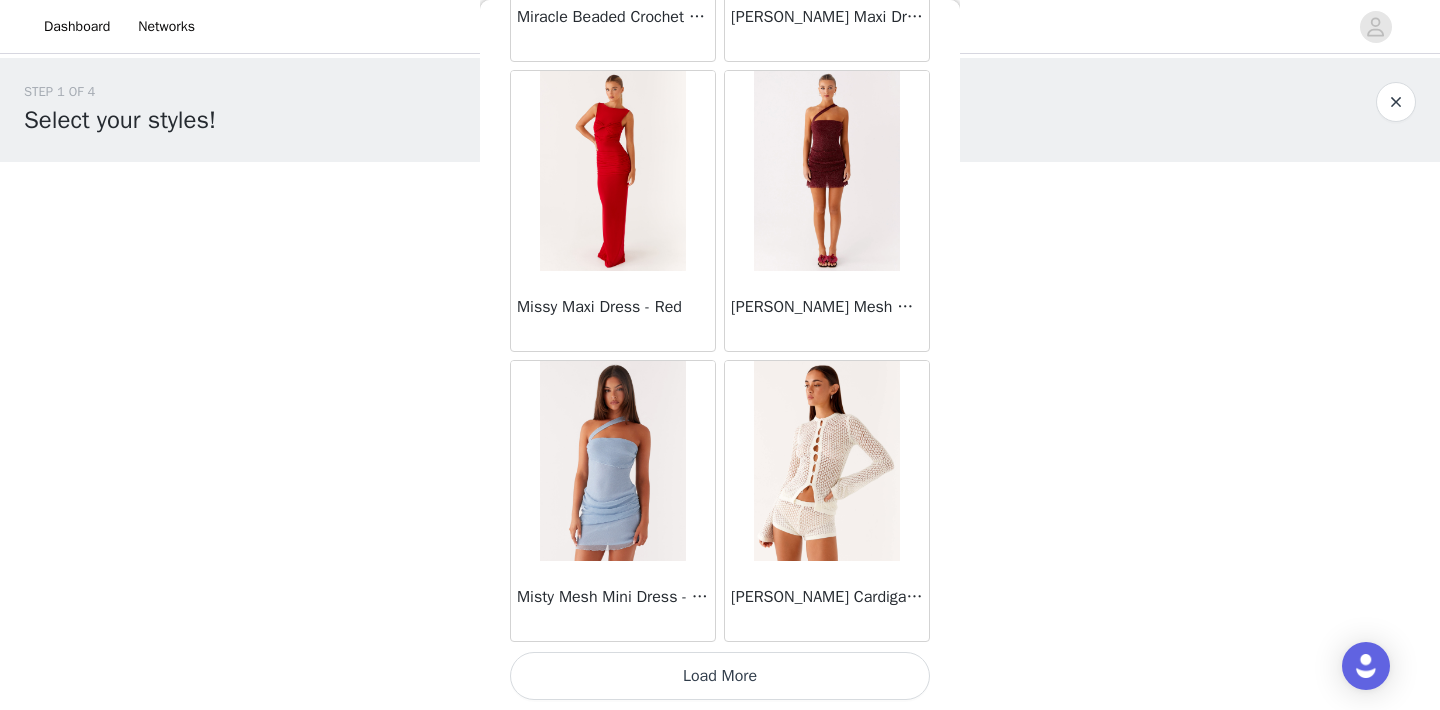 scroll, scrollTop: 42949, scrollLeft: 0, axis: vertical 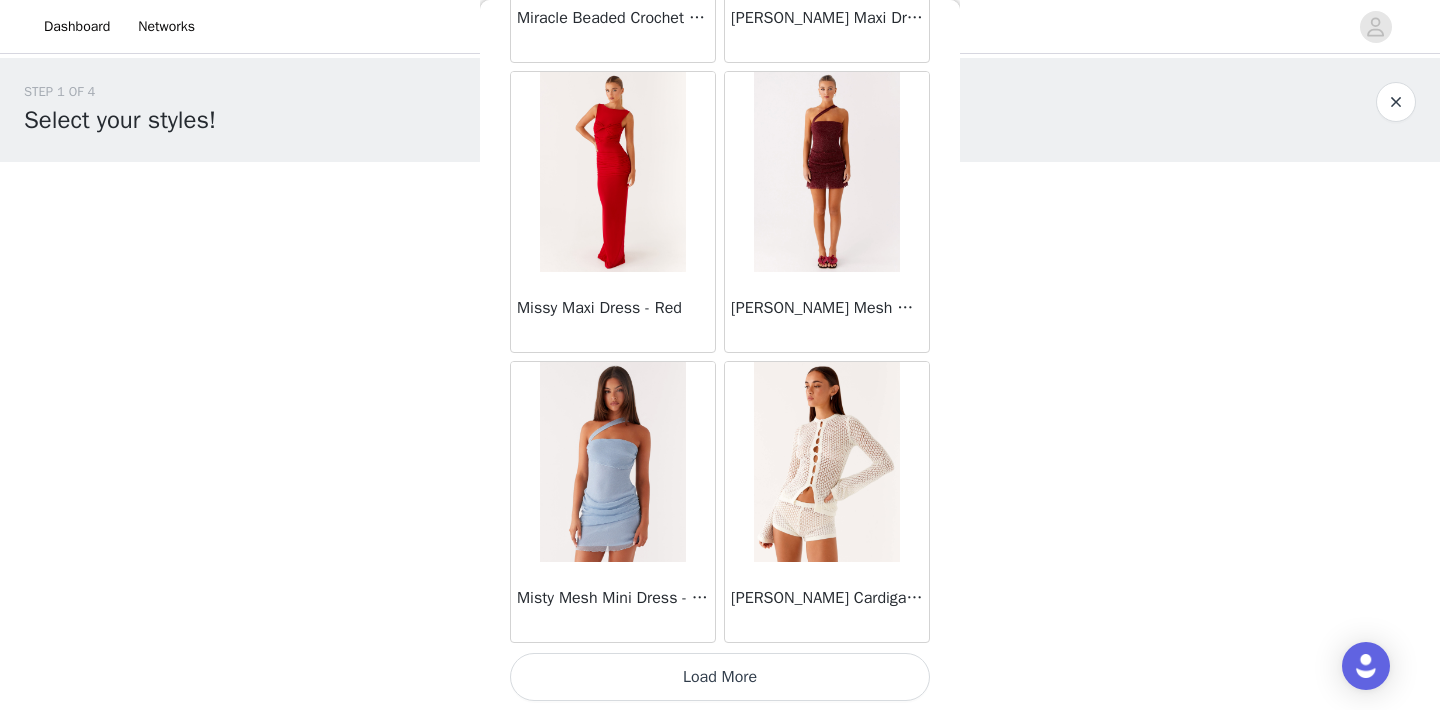 click on "Load More" at bounding box center [720, 677] 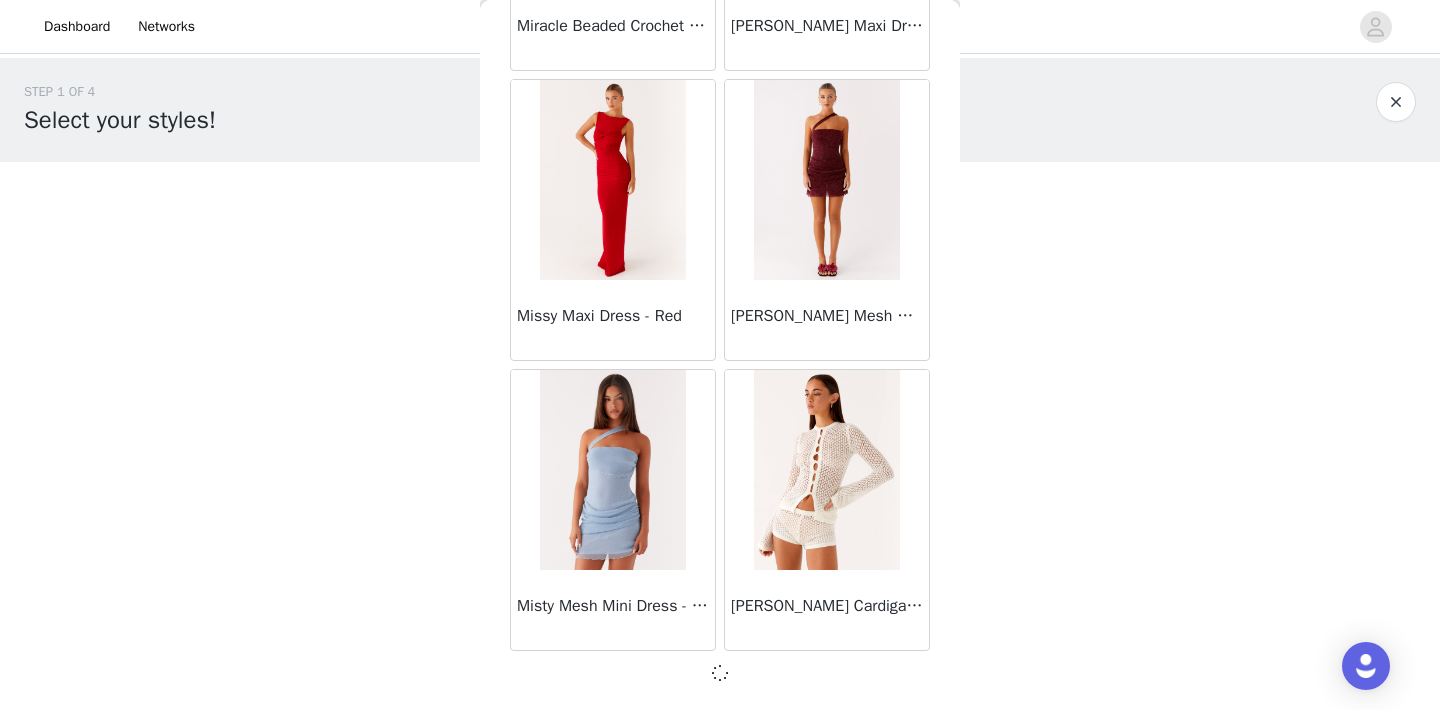 scroll, scrollTop: 42941, scrollLeft: 0, axis: vertical 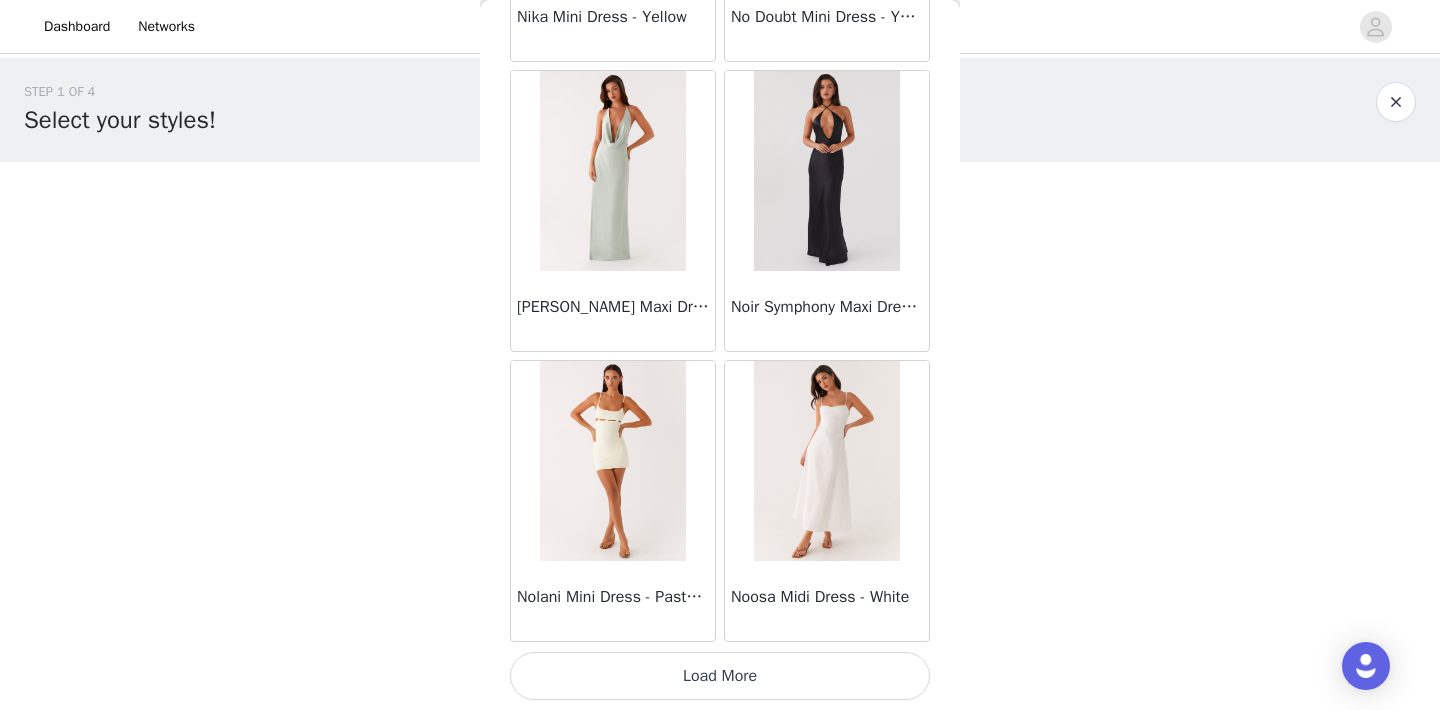 click on "Load More" at bounding box center [720, 676] 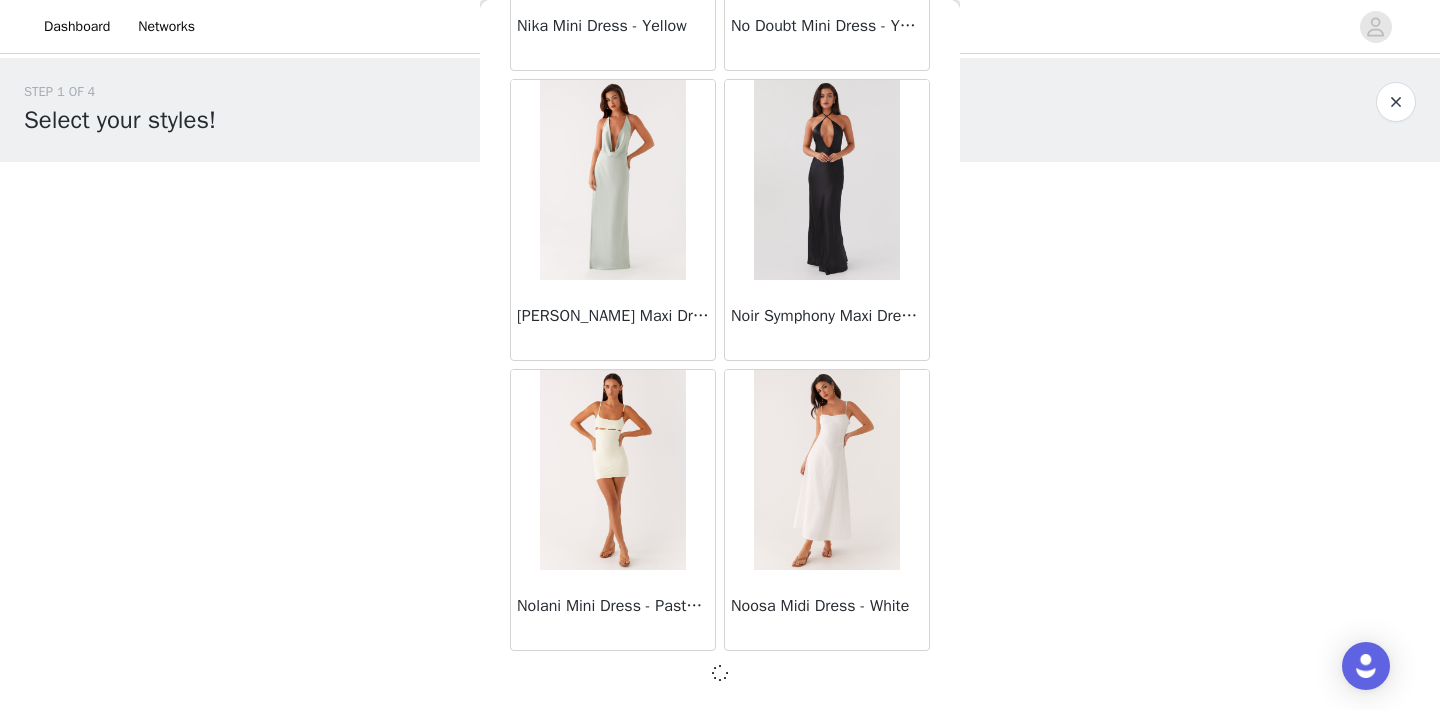 scroll, scrollTop: 45841, scrollLeft: 0, axis: vertical 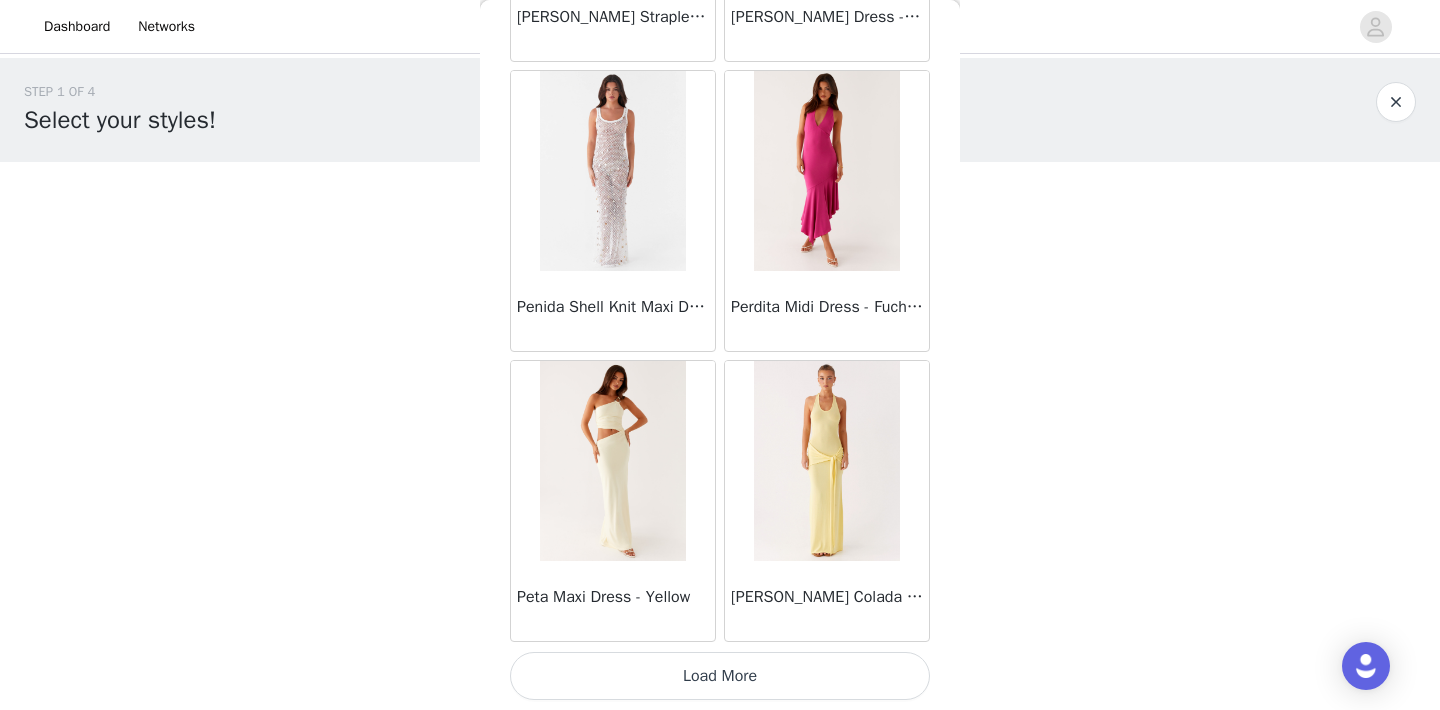 click on "Load More" at bounding box center [720, 676] 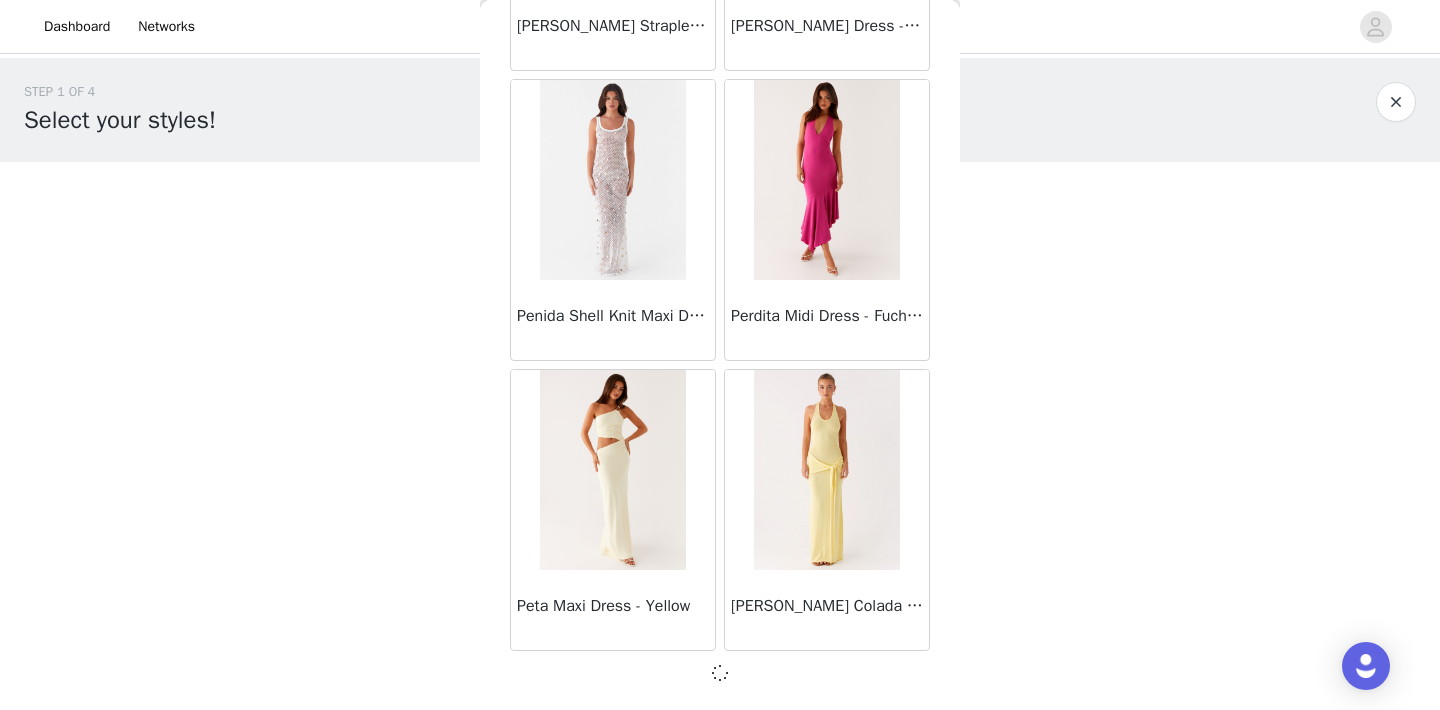 scroll, scrollTop: 48741, scrollLeft: 0, axis: vertical 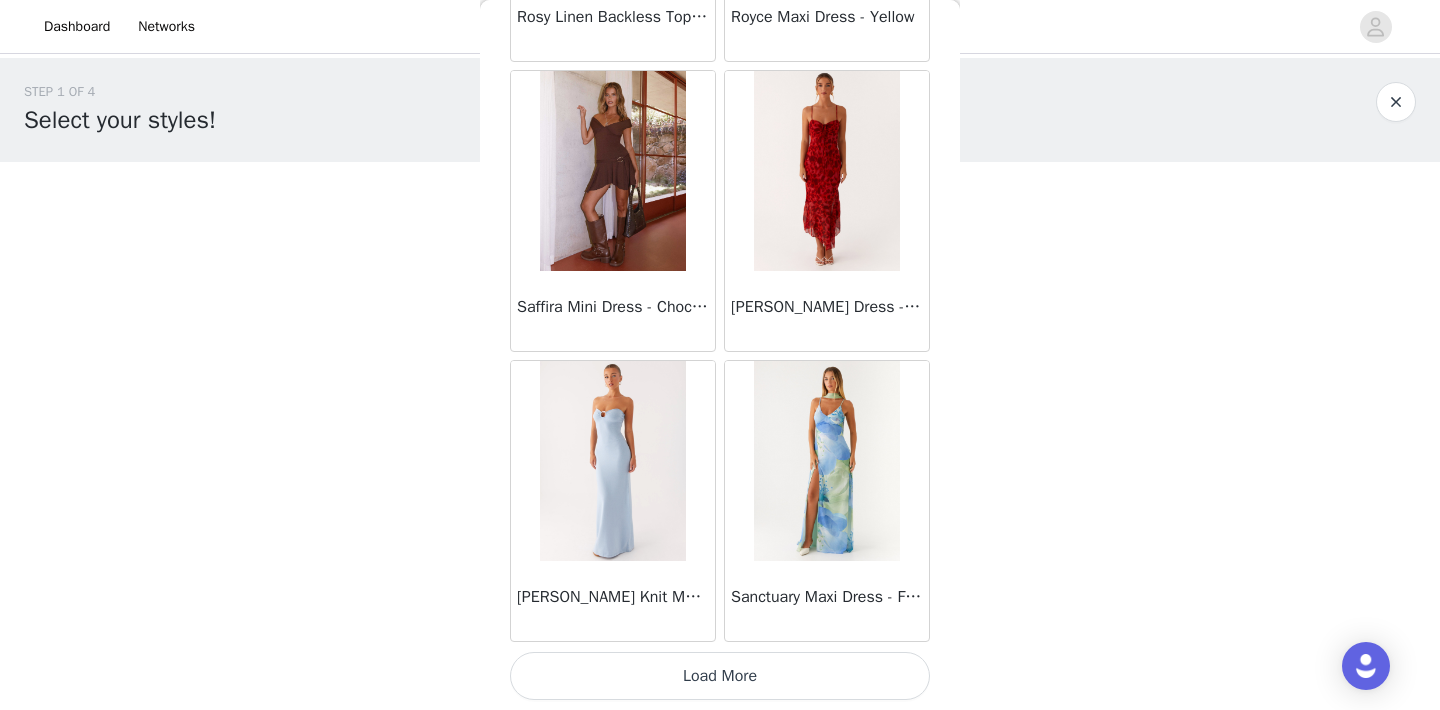 click on "Load More" at bounding box center [720, 676] 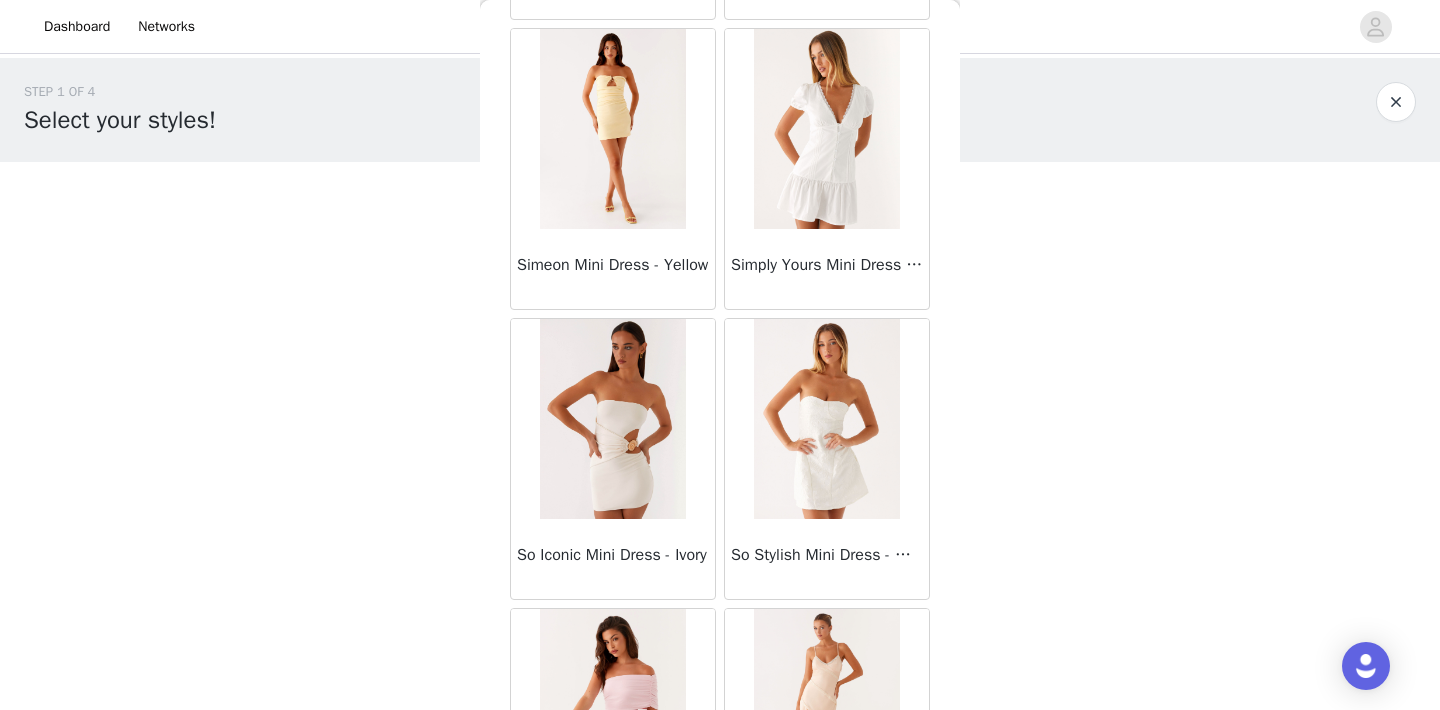 scroll, scrollTop: 54009, scrollLeft: 0, axis: vertical 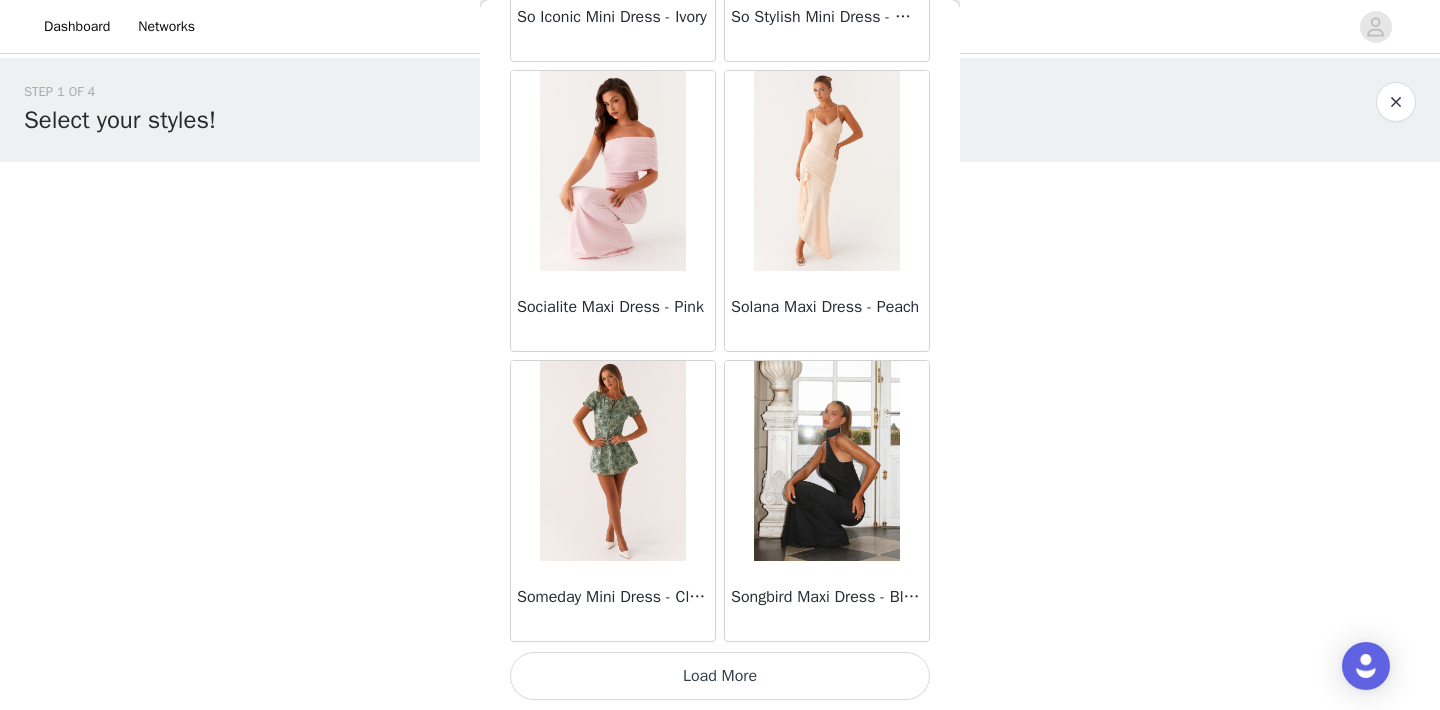 click on "Load More" at bounding box center [720, 676] 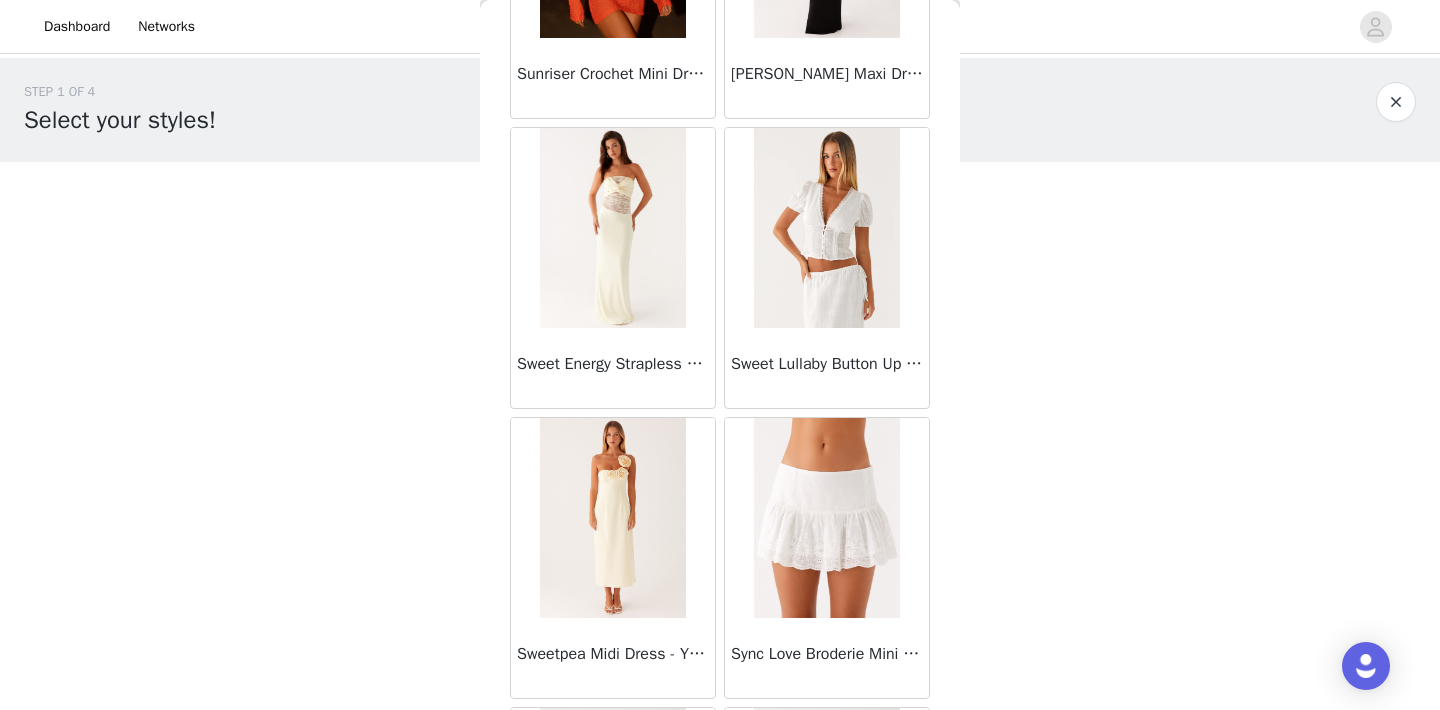 scroll, scrollTop: 56249, scrollLeft: 0, axis: vertical 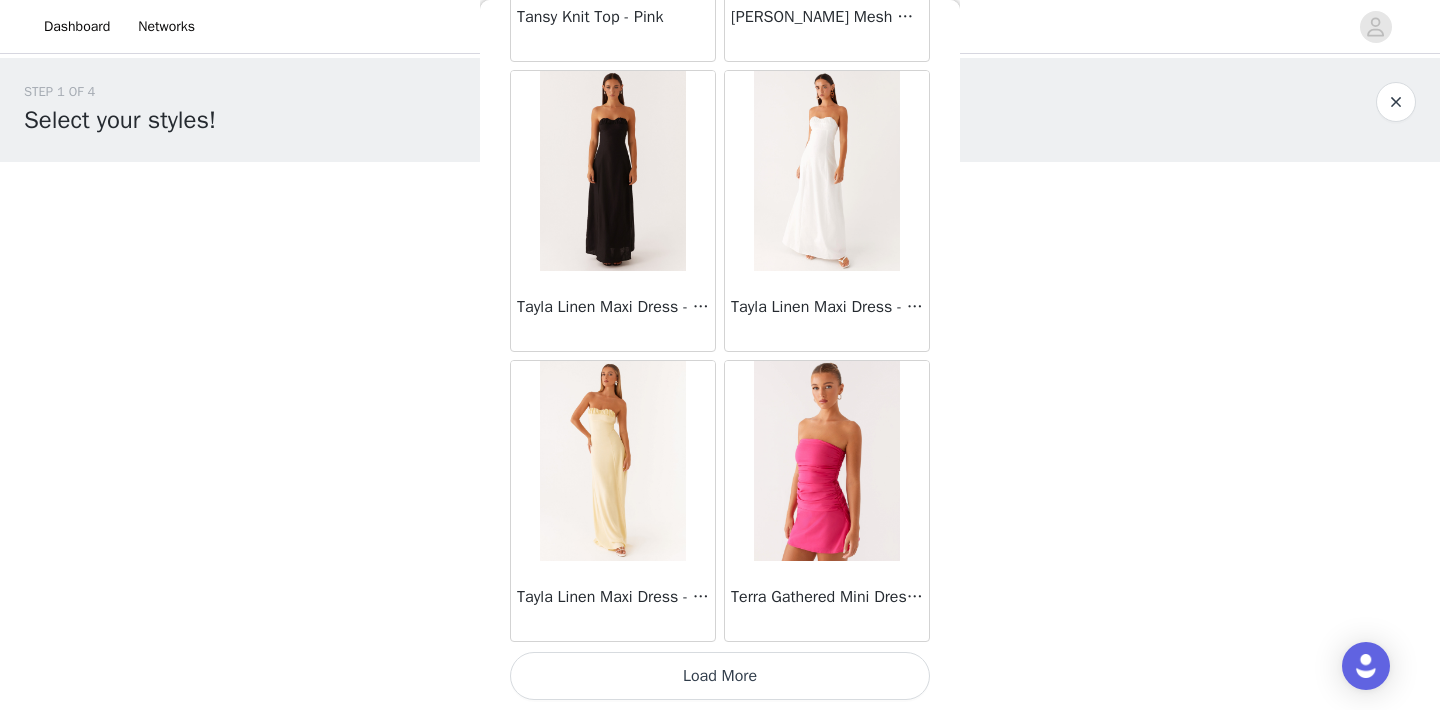 click on "Load More" at bounding box center (720, 676) 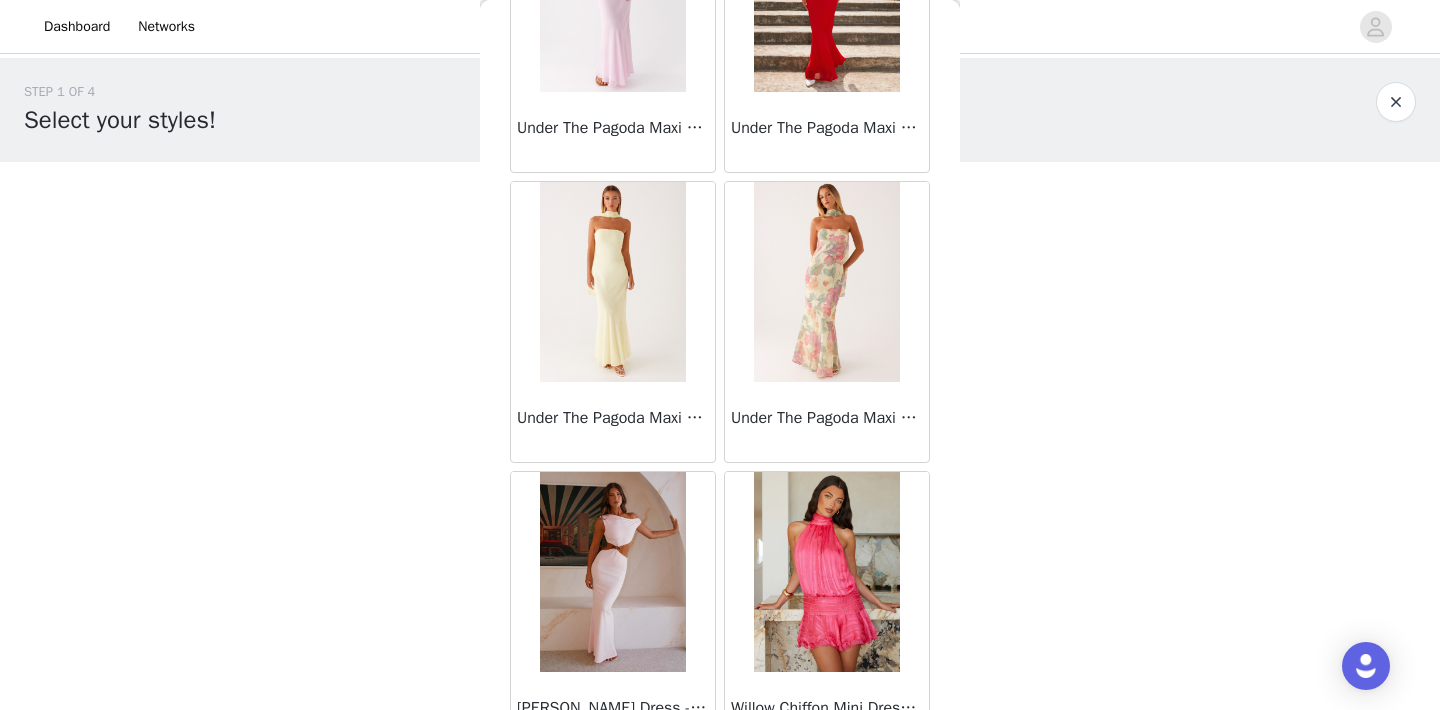 scroll, scrollTop: 60350, scrollLeft: 0, axis: vertical 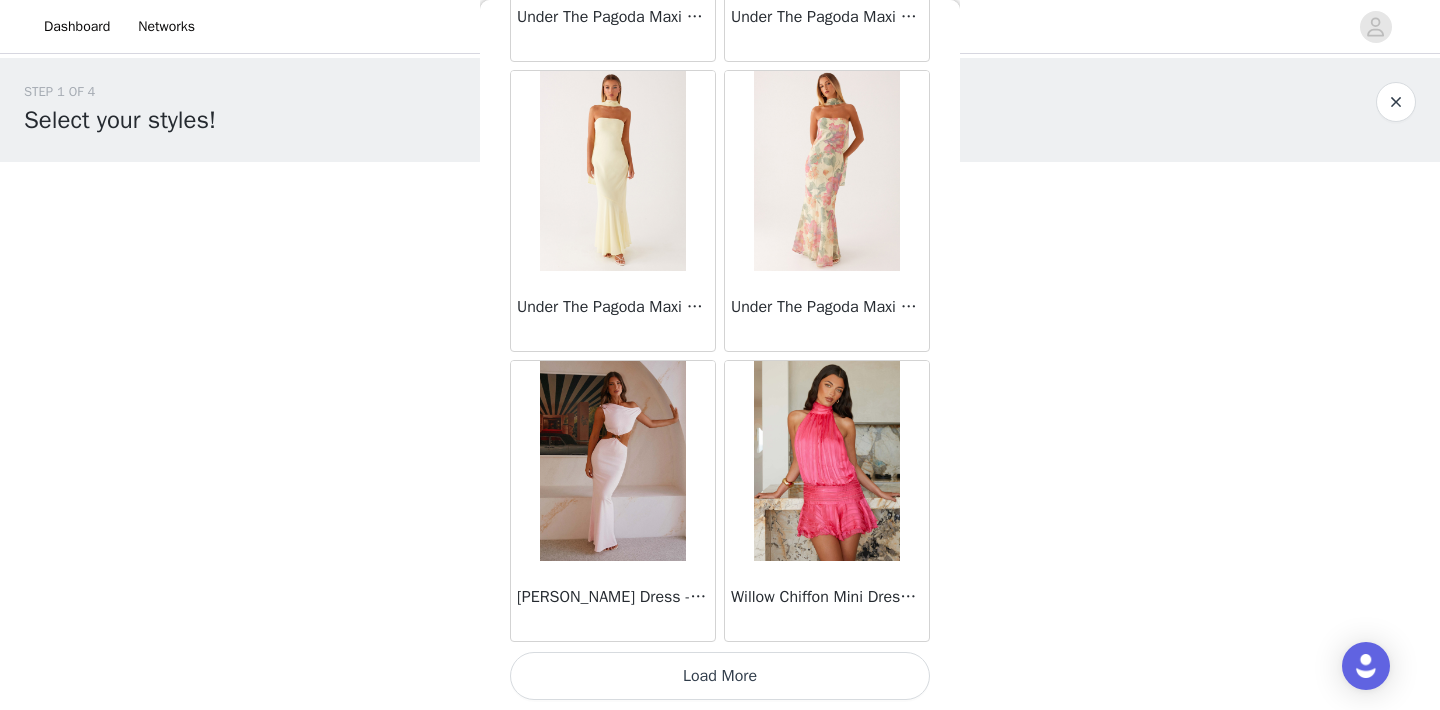 click on "Load More" at bounding box center [720, 676] 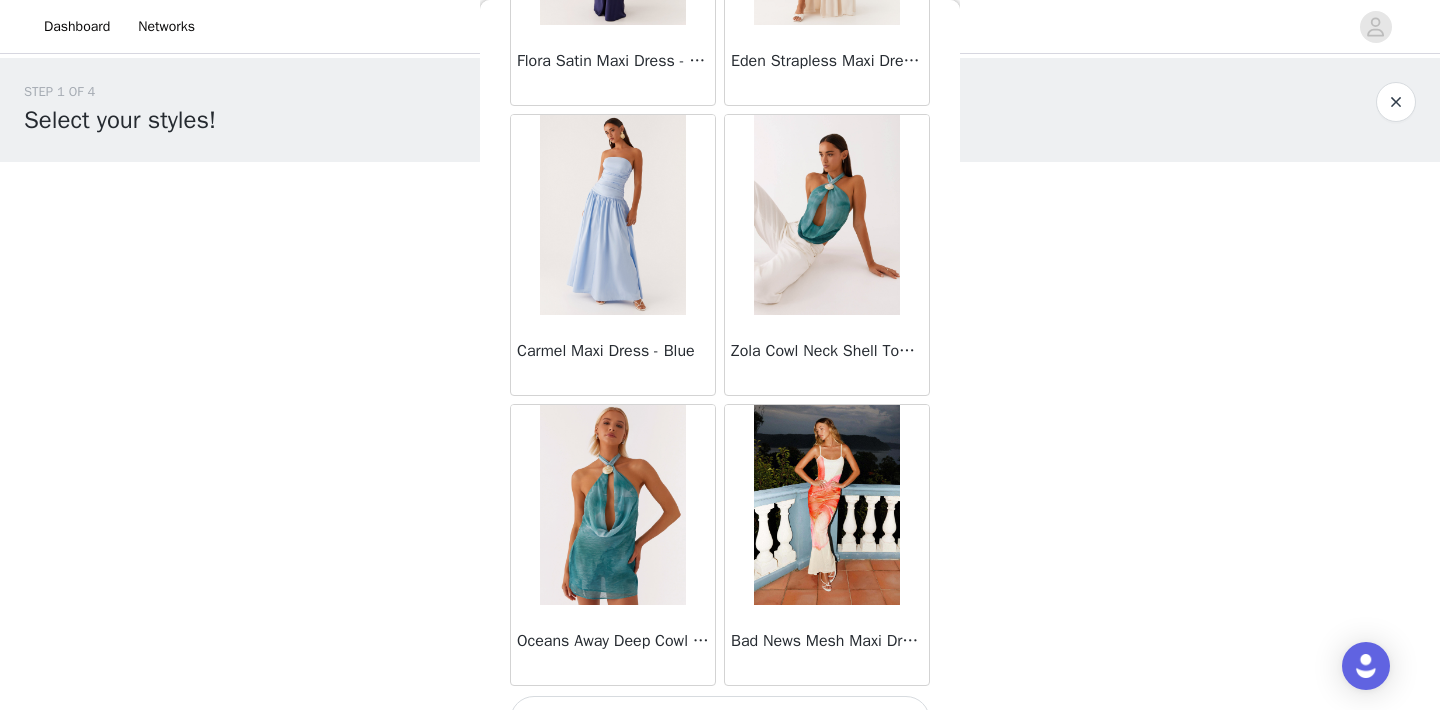 scroll, scrollTop: 63250, scrollLeft: 0, axis: vertical 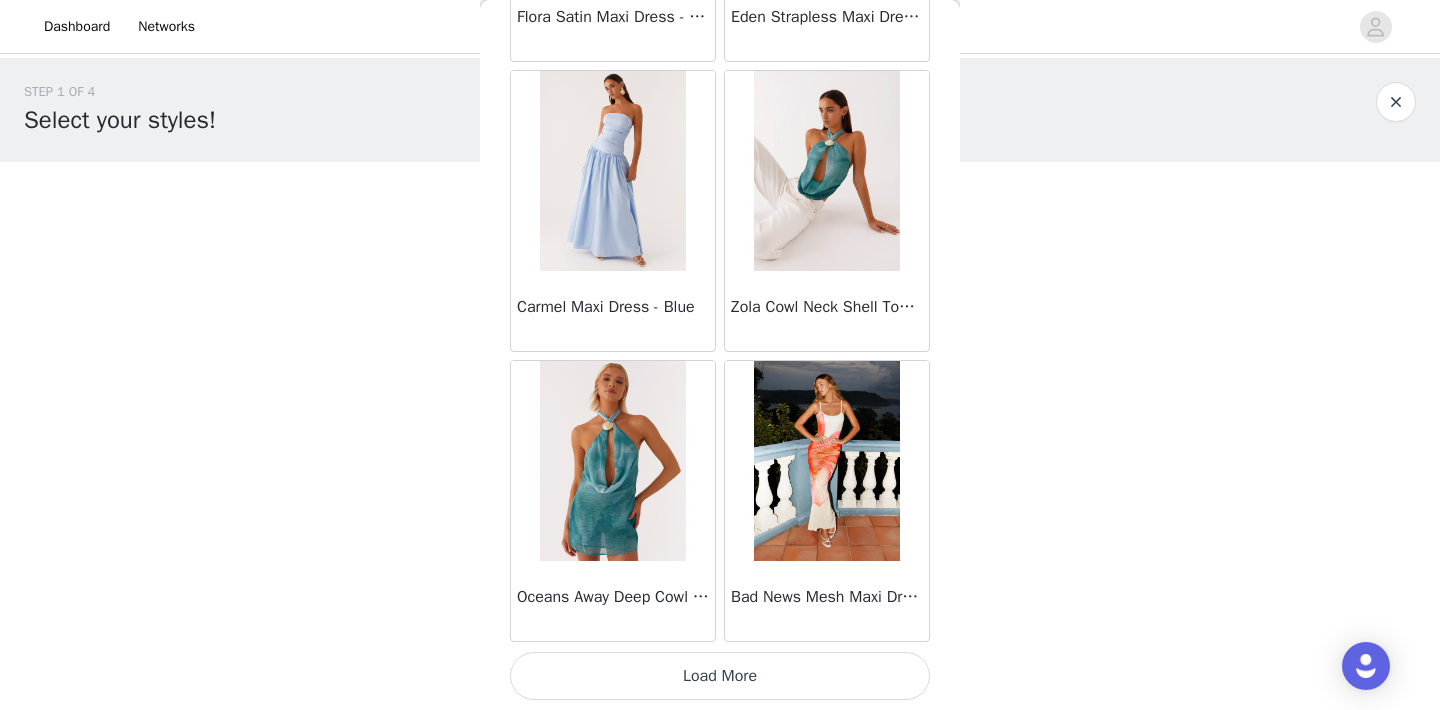 click on "Load More" at bounding box center [720, 676] 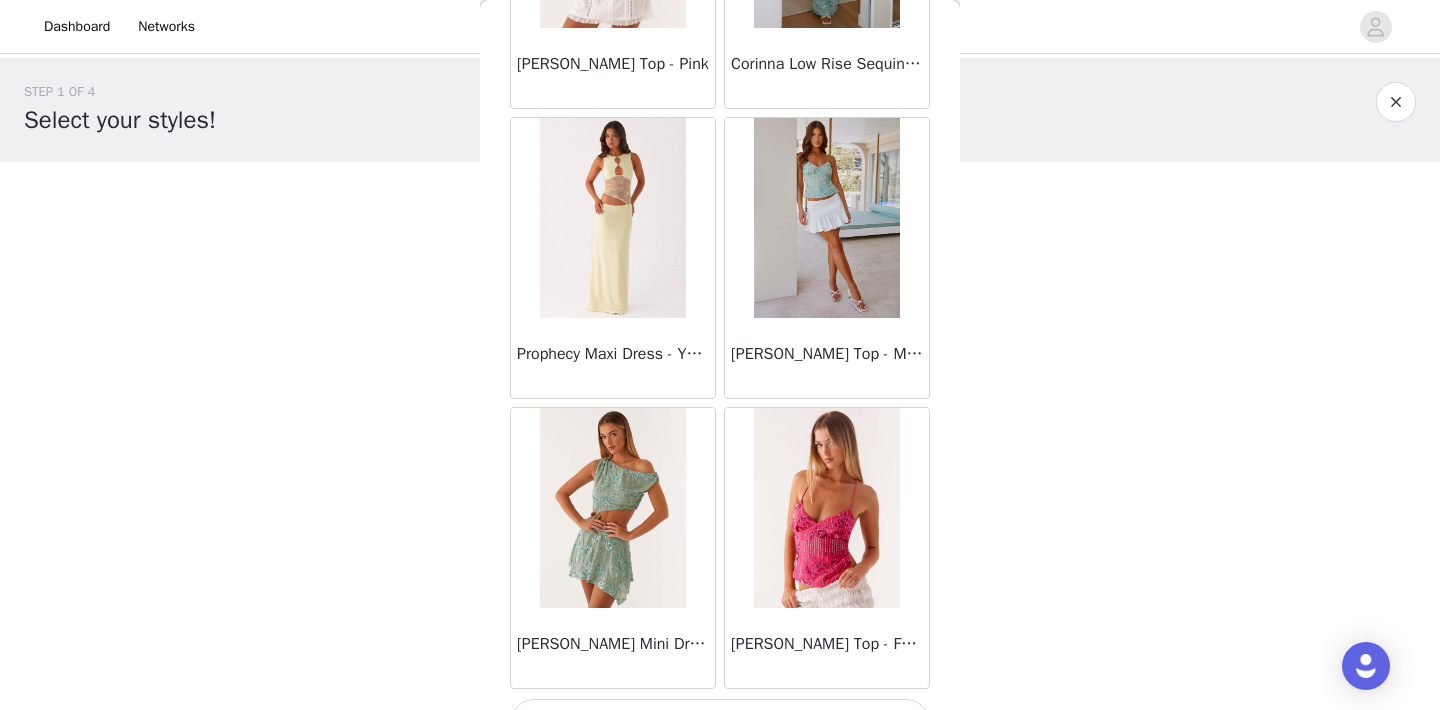 scroll, scrollTop: 66150, scrollLeft: 0, axis: vertical 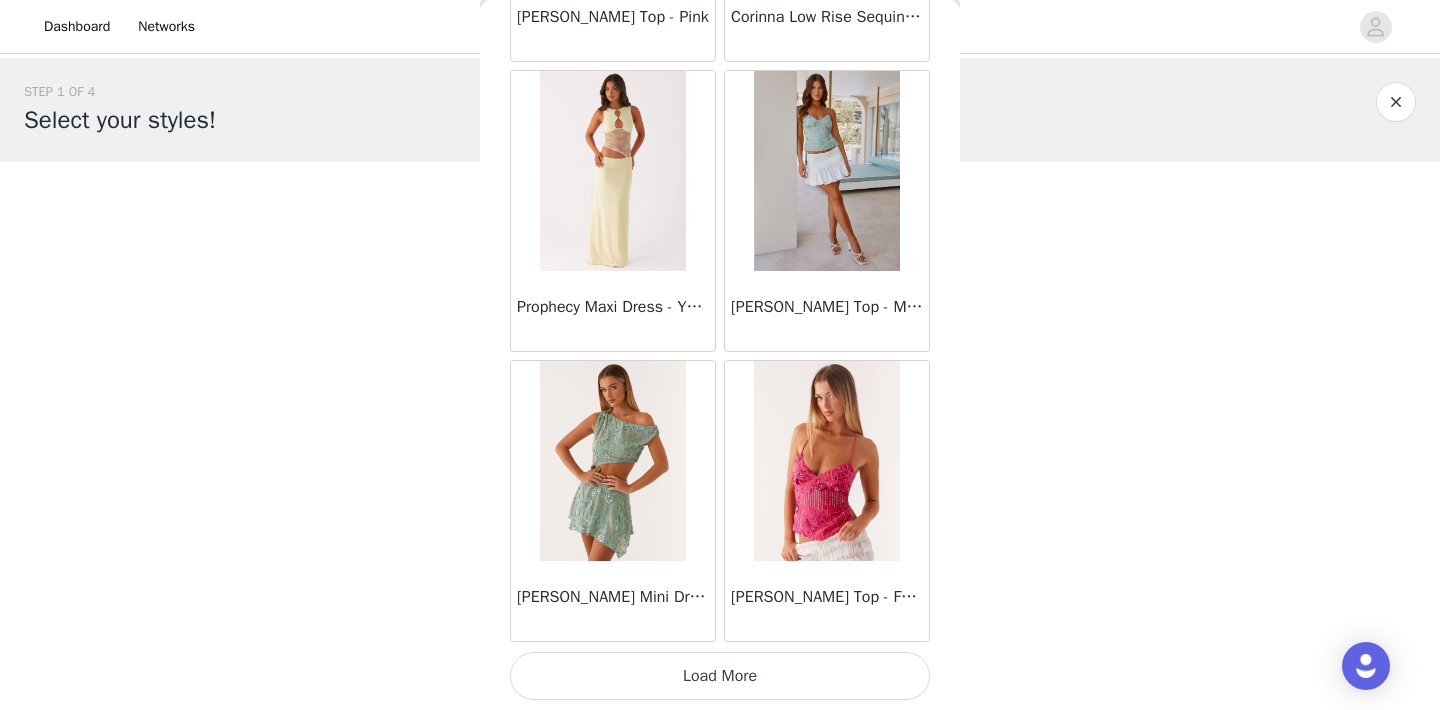 click on "Load More" at bounding box center [720, 676] 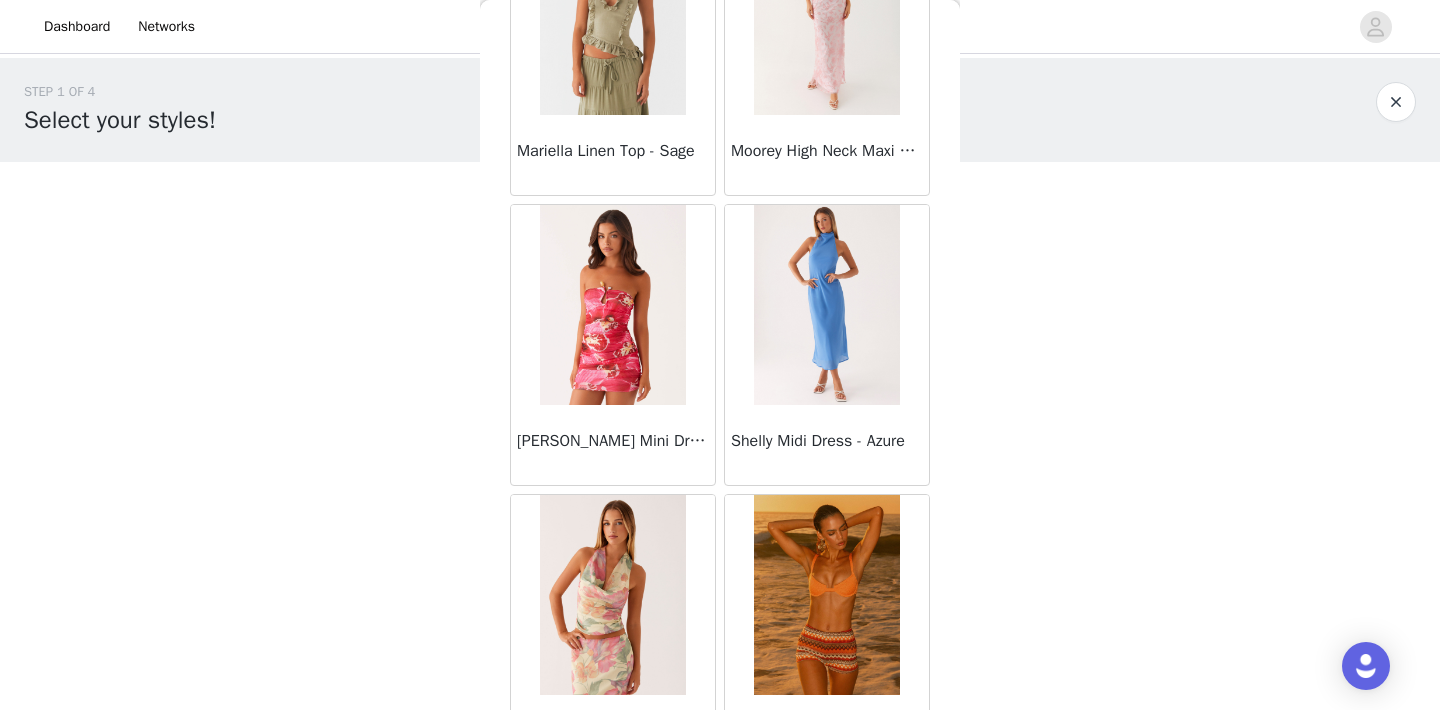 scroll, scrollTop: 67754, scrollLeft: 0, axis: vertical 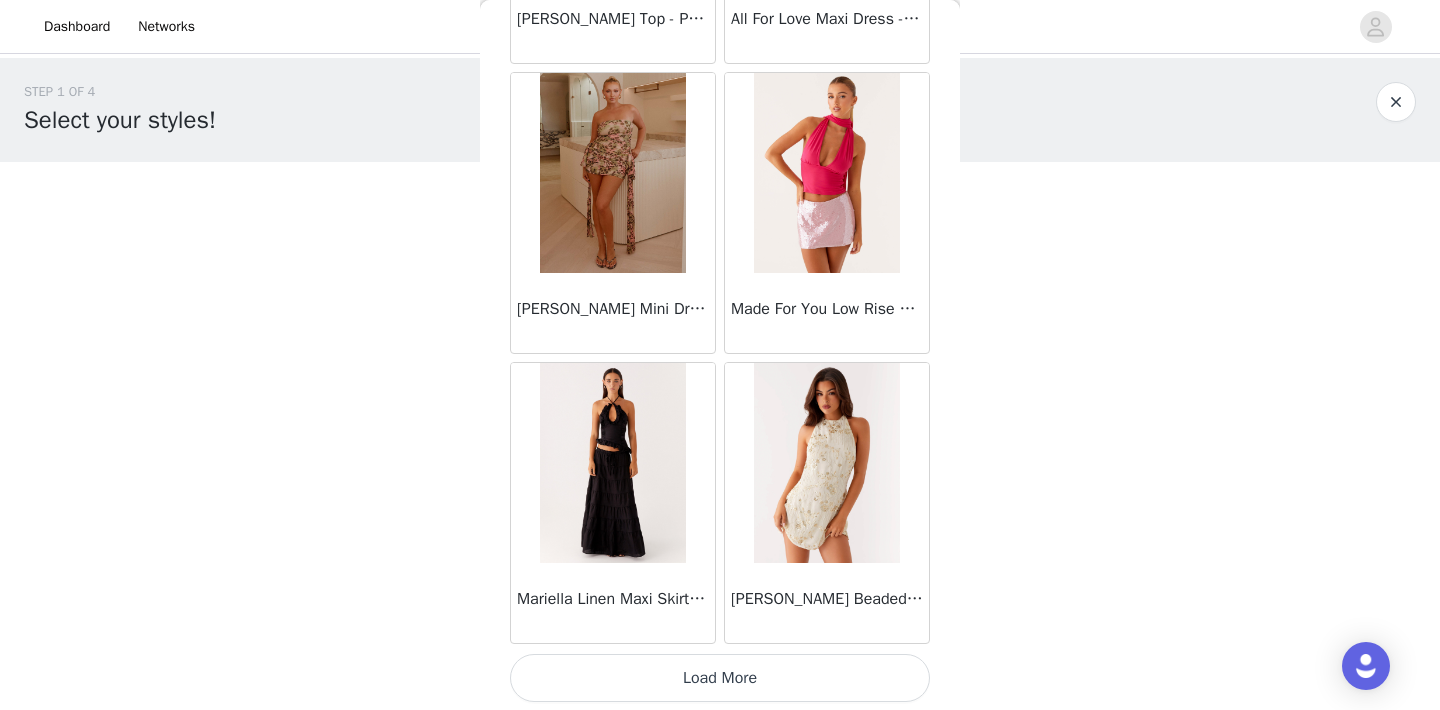 click on "Load More" at bounding box center (720, 678) 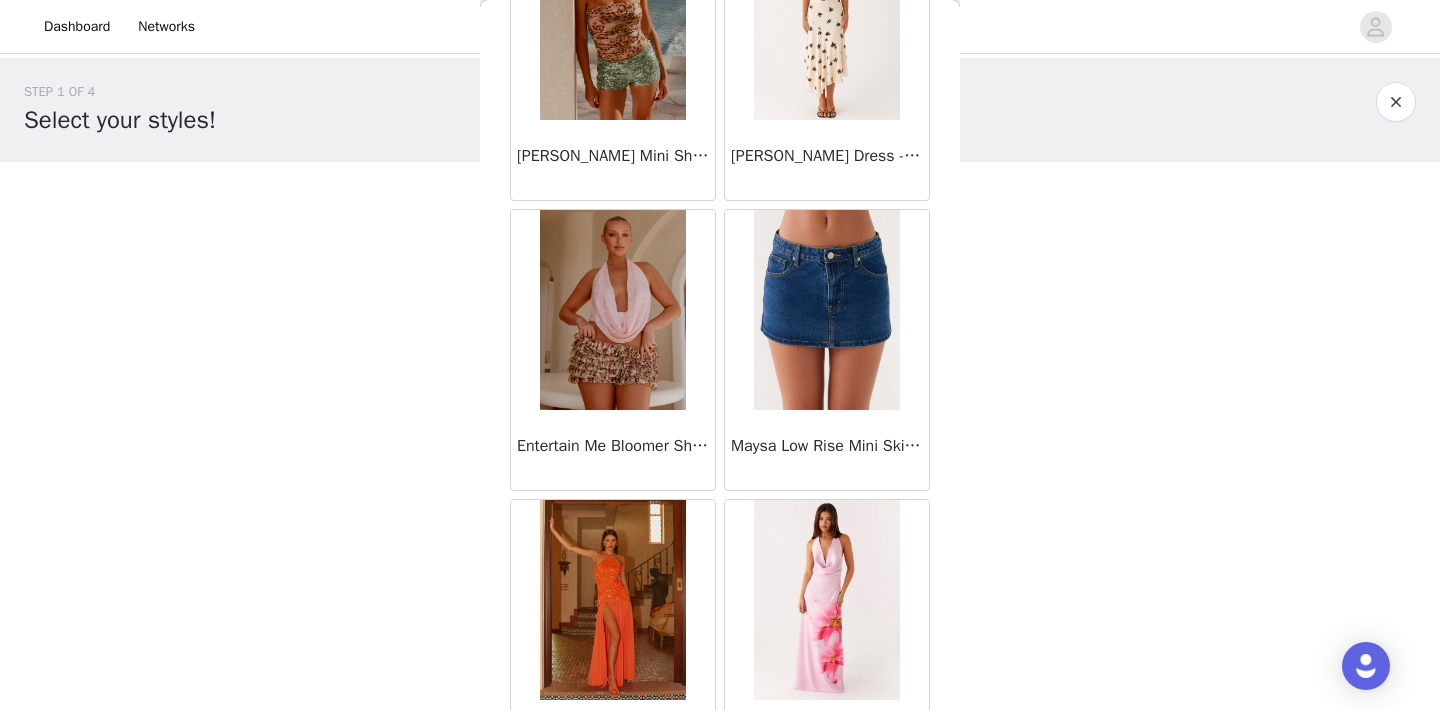 scroll, scrollTop: 71809, scrollLeft: 0, axis: vertical 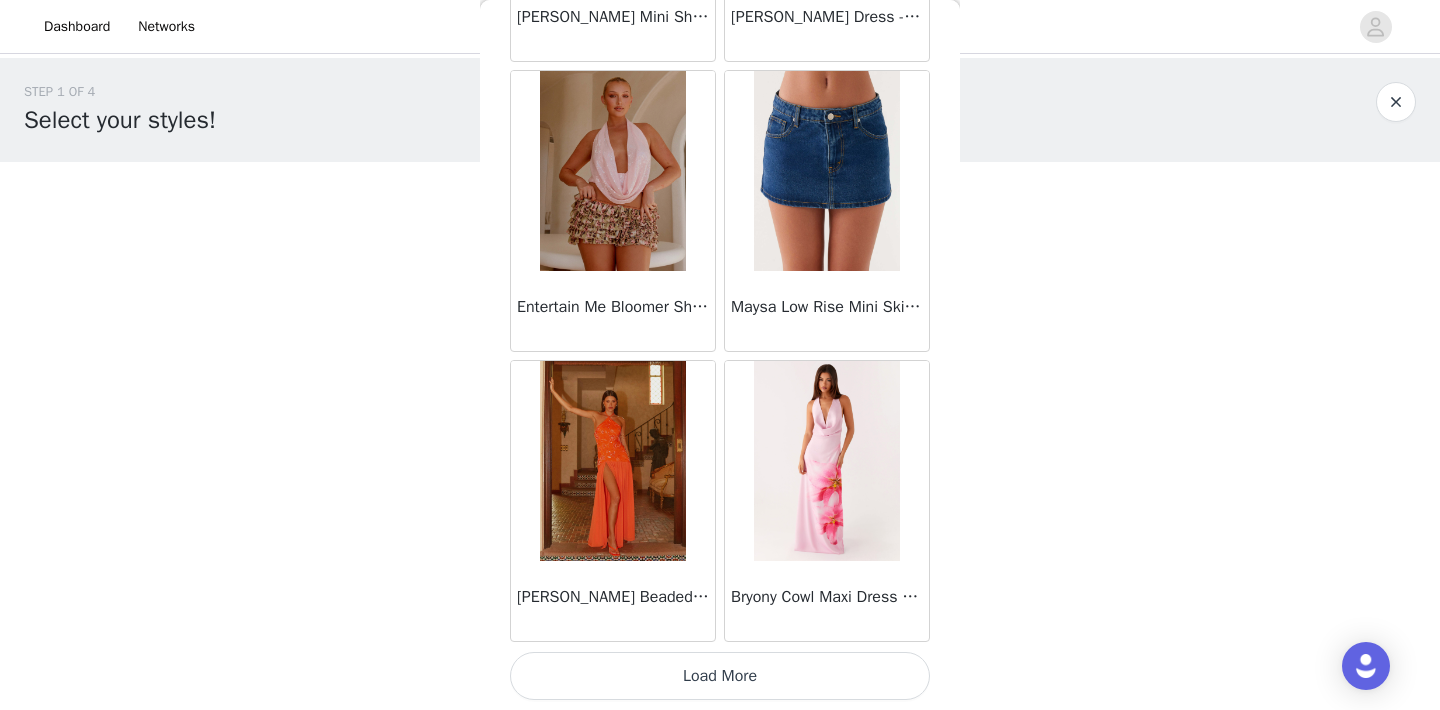 click on "Load More" at bounding box center [720, 676] 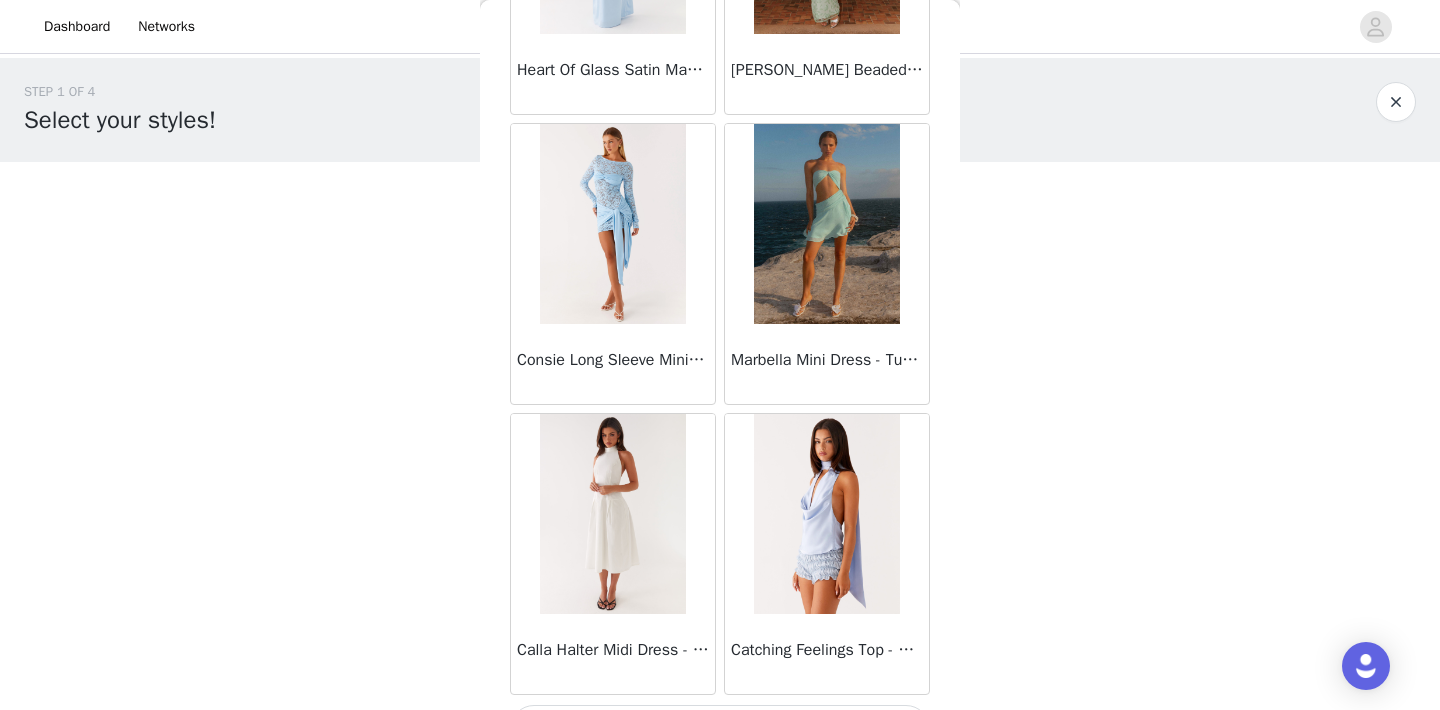 scroll, scrollTop: 74850, scrollLeft: 0, axis: vertical 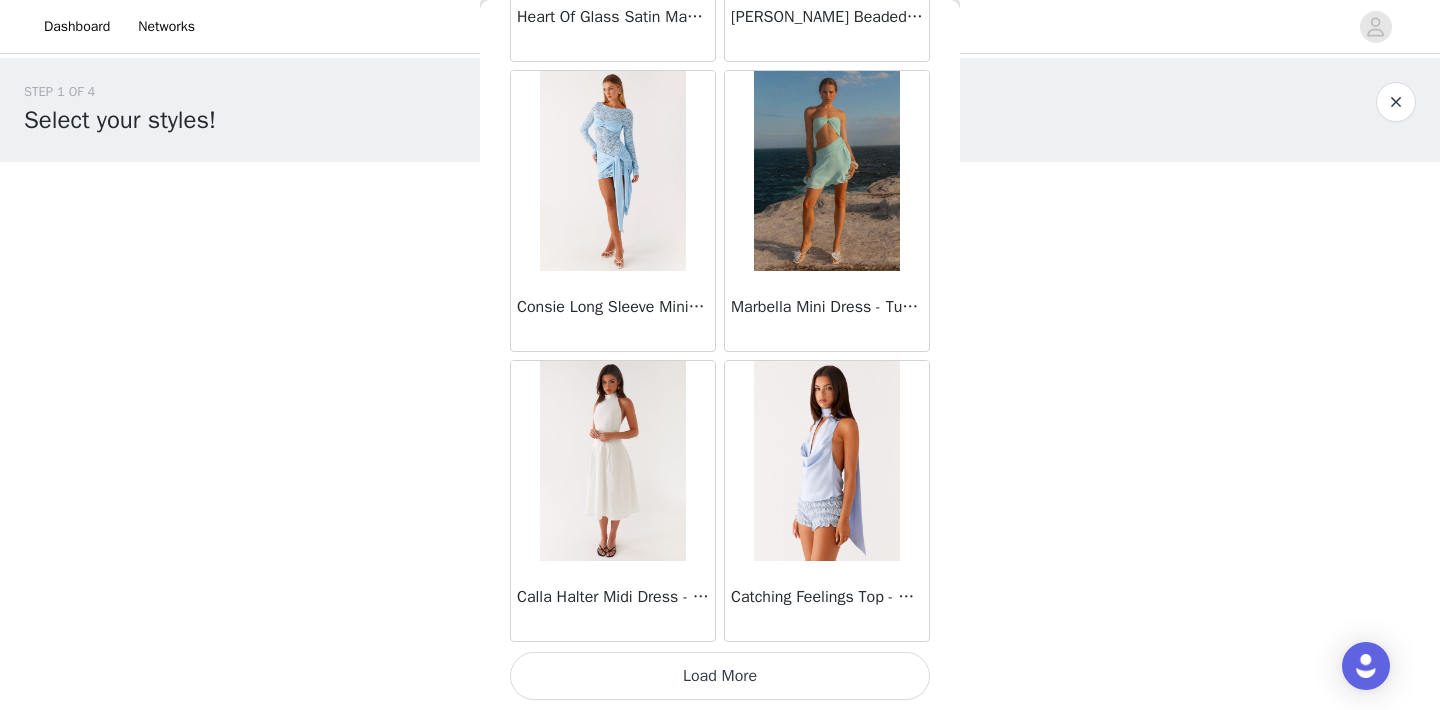 click on "Load More" at bounding box center (720, 676) 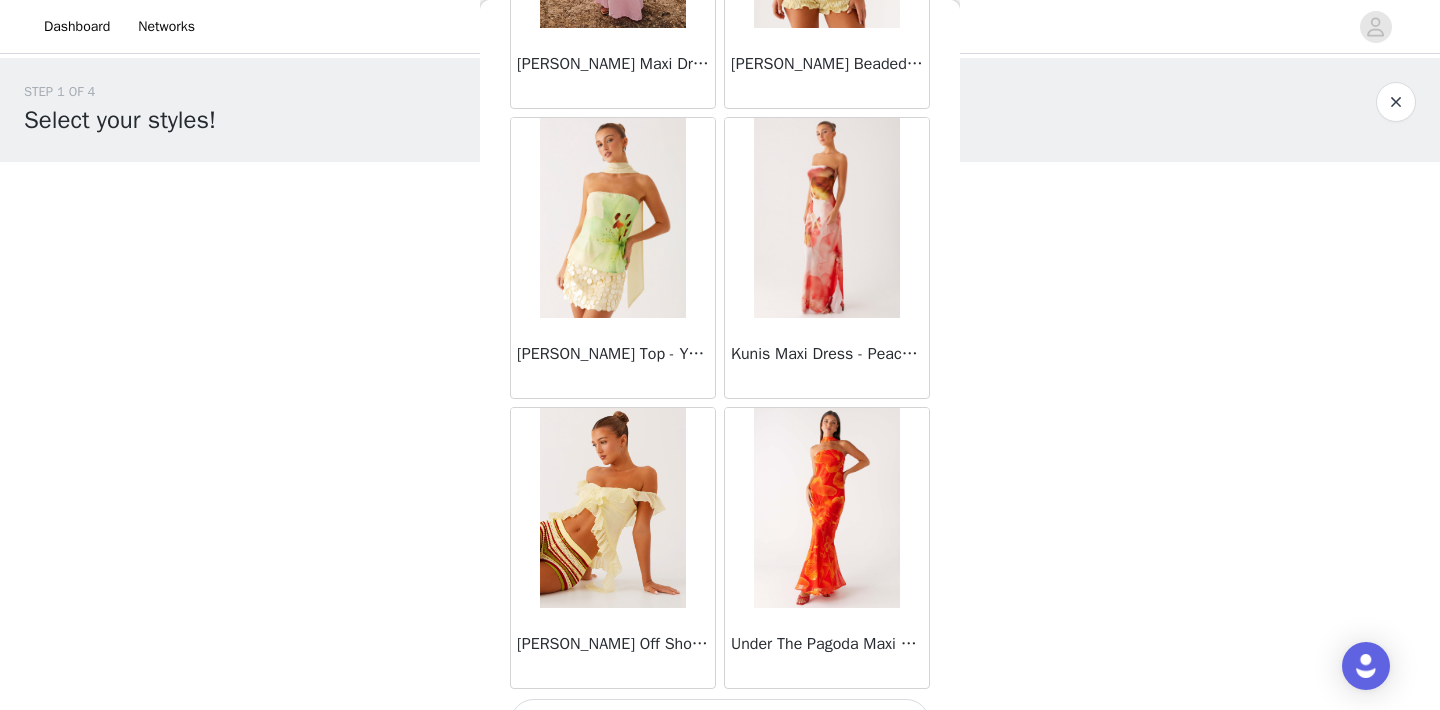 scroll, scrollTop: 77750, scrollLeft: 0, axis: vertical 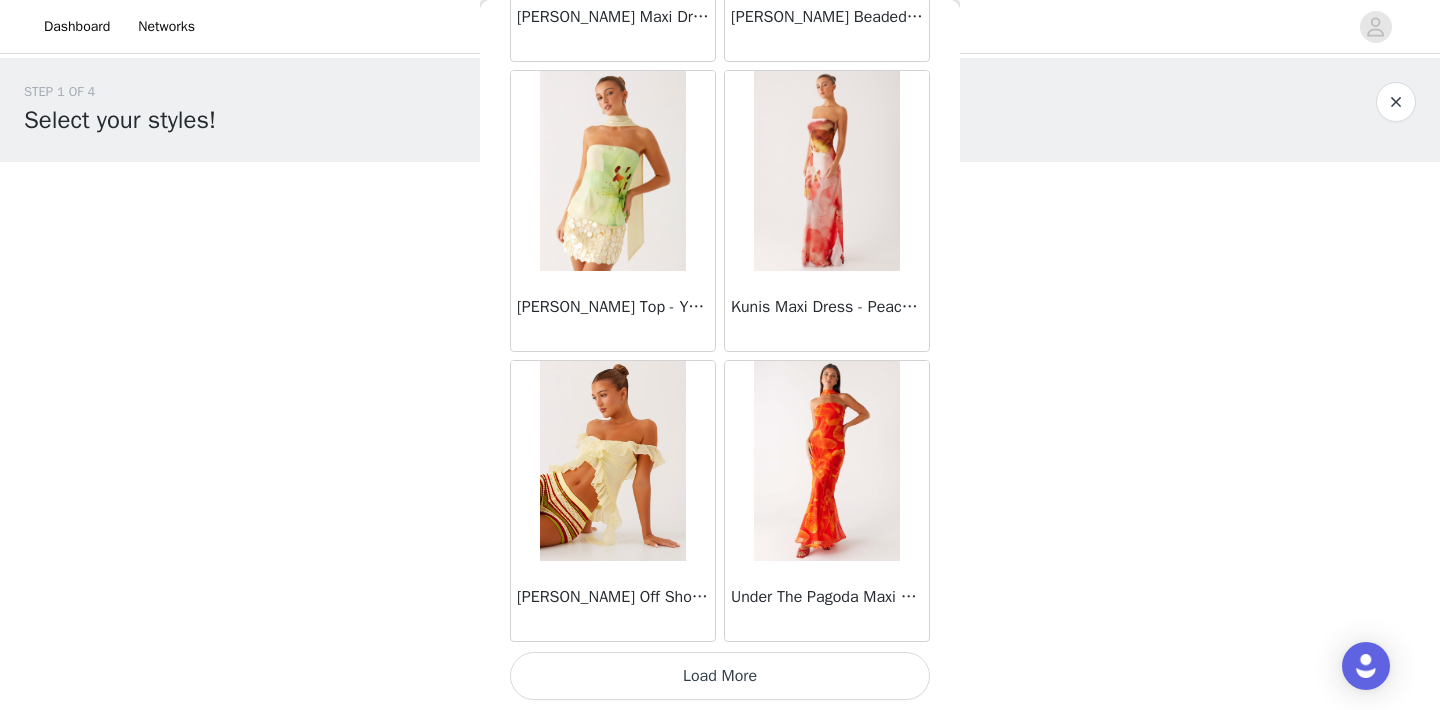 click on "Load More" at bounding box center (720, 676) 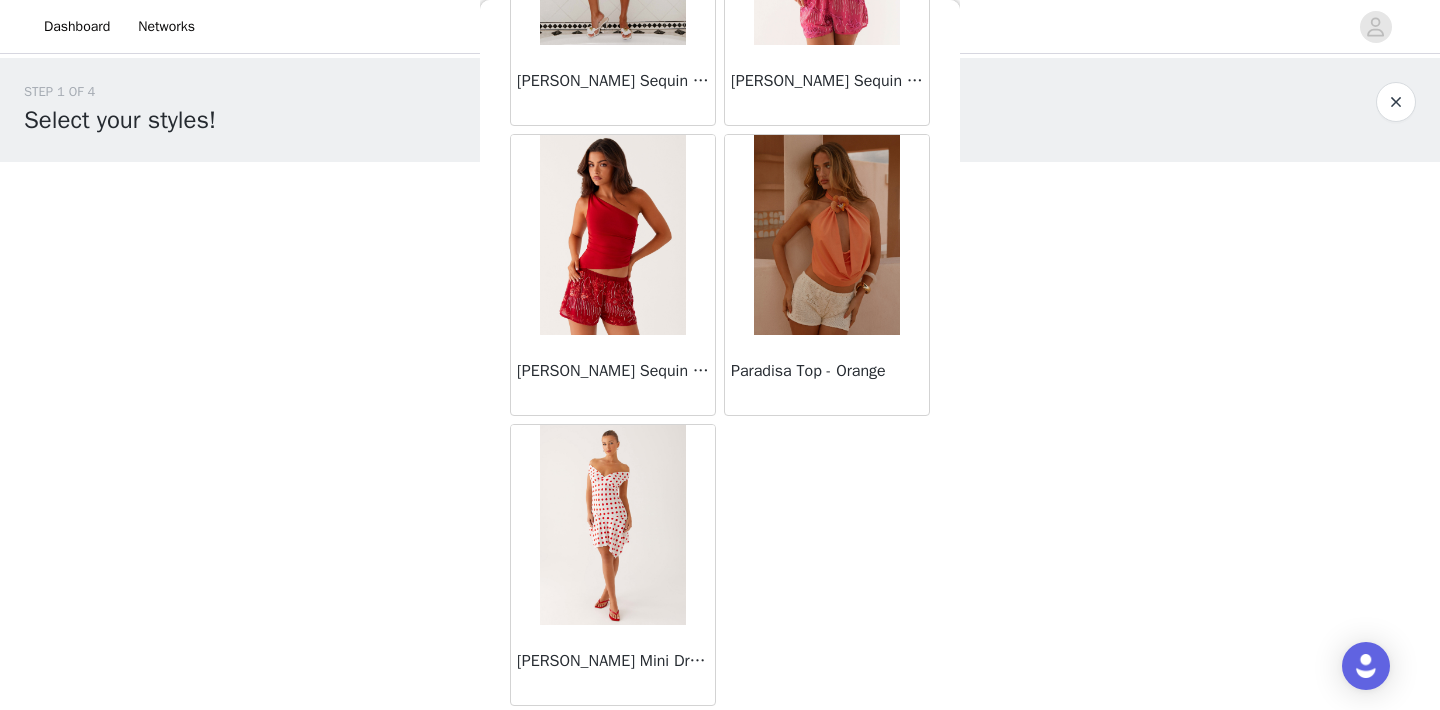 scroll, scrollTop: 24632, scrollLeft: 0, axis: vertical 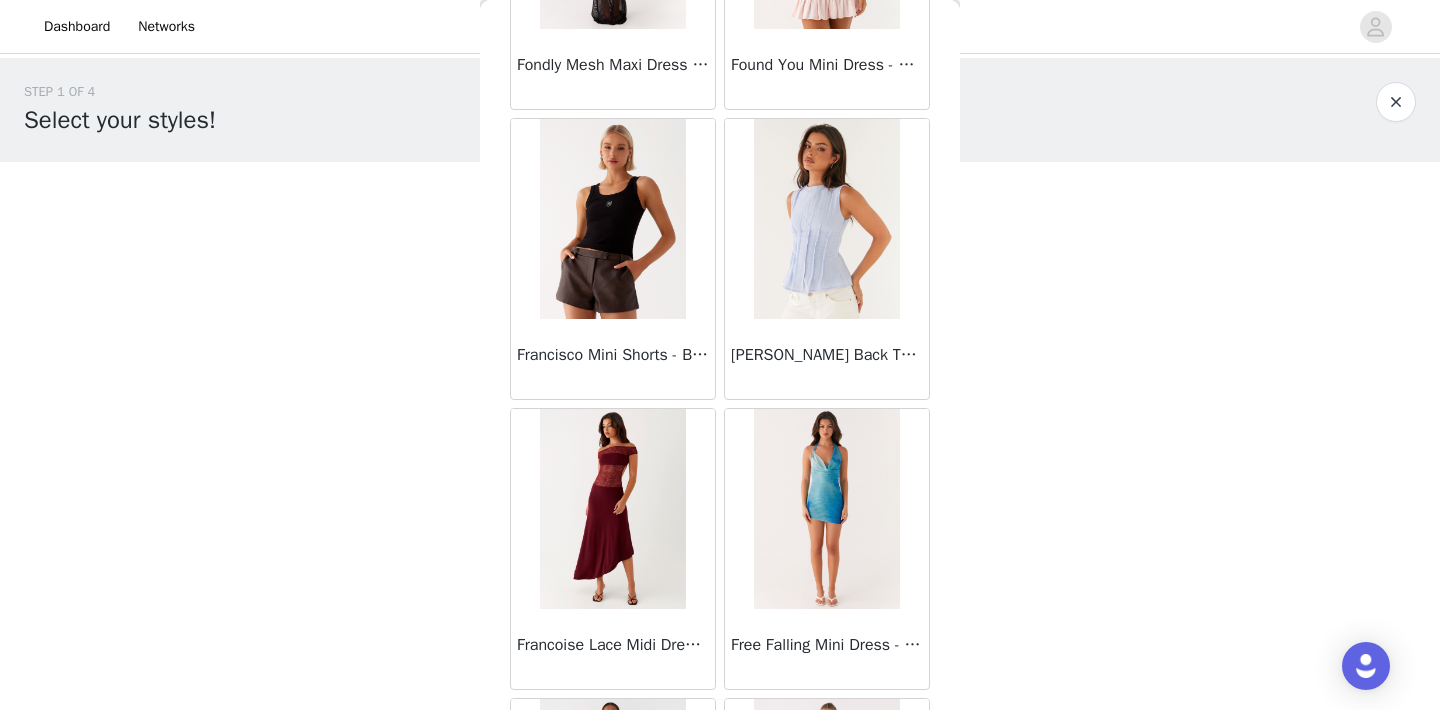 click on "Francisco Mini Shorts - Brown" at bounding box center (613, 355) 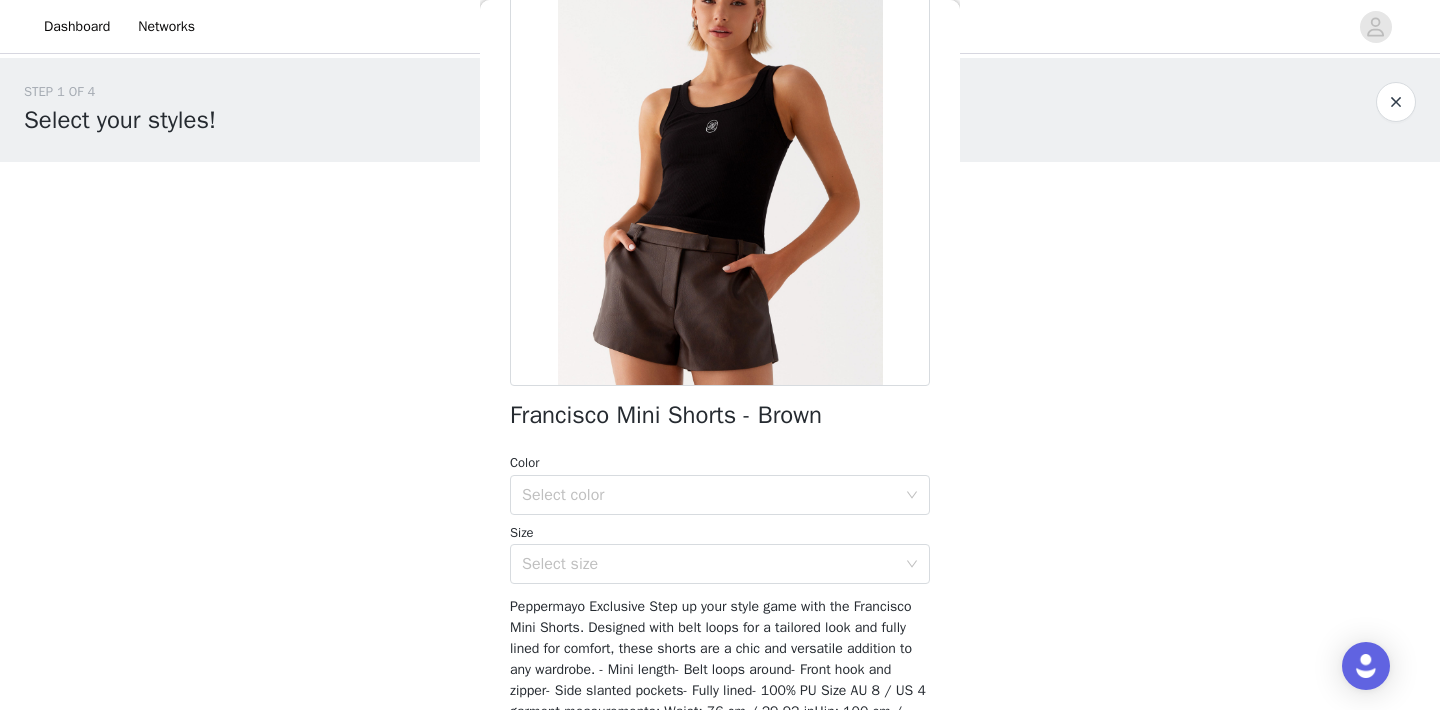 scroll, scrollTop: 179, scrollLeft: 0, axis: vertical 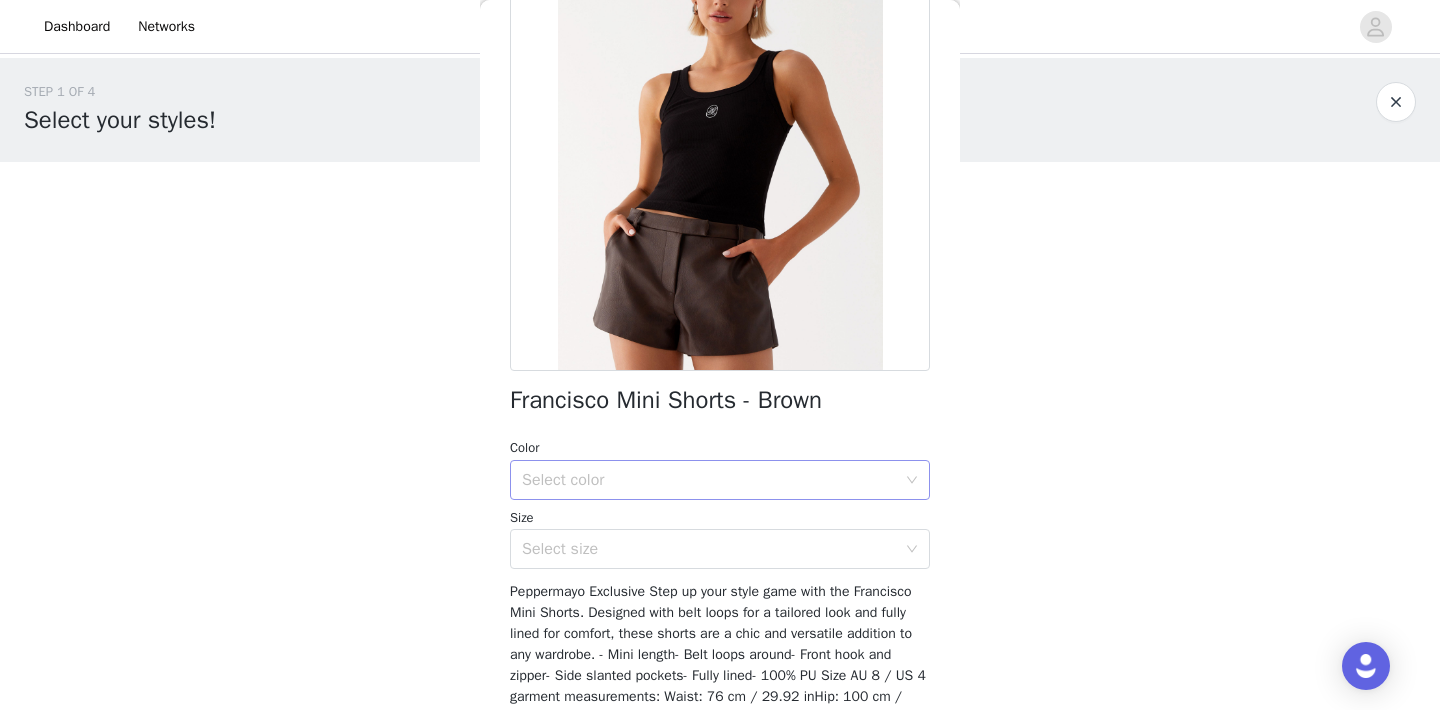 click on "Select color" at bounding box center [709, 480] 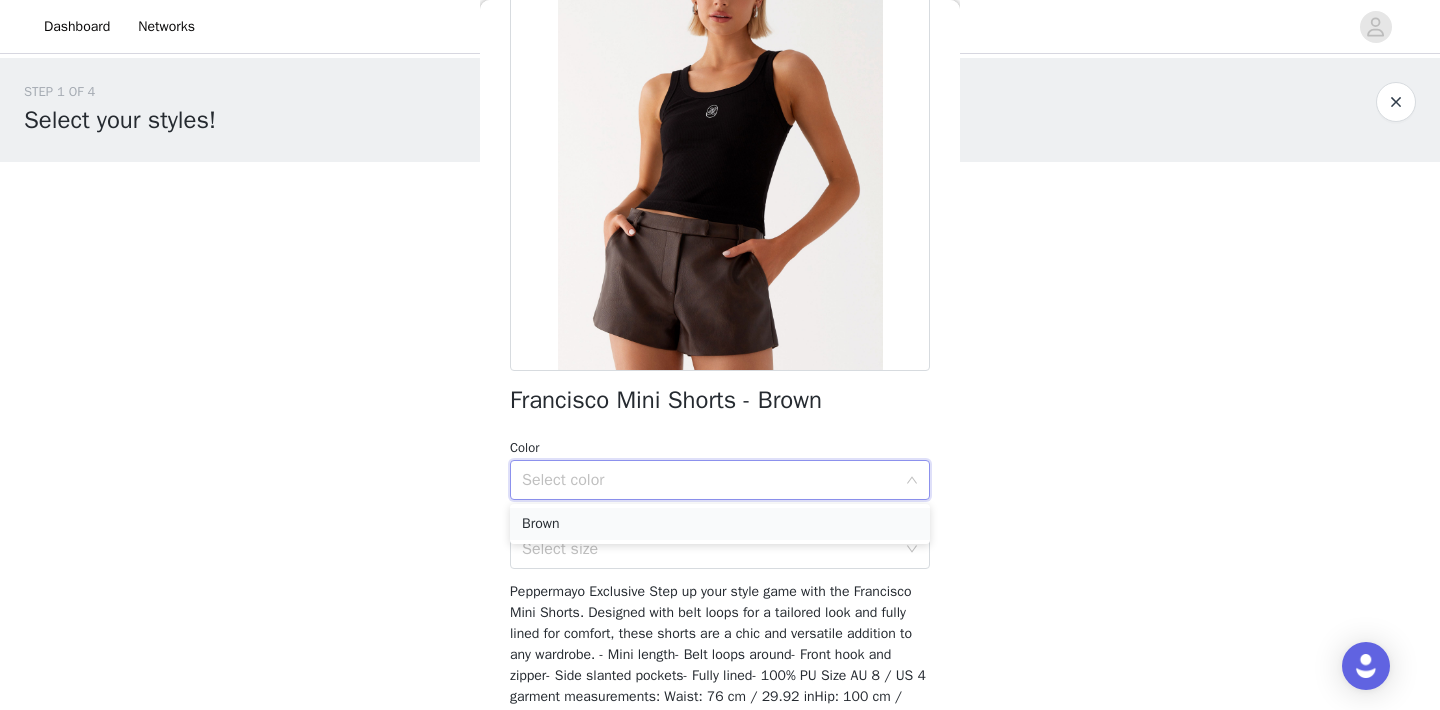 click on "Brown" at bounding box center [720, 524] 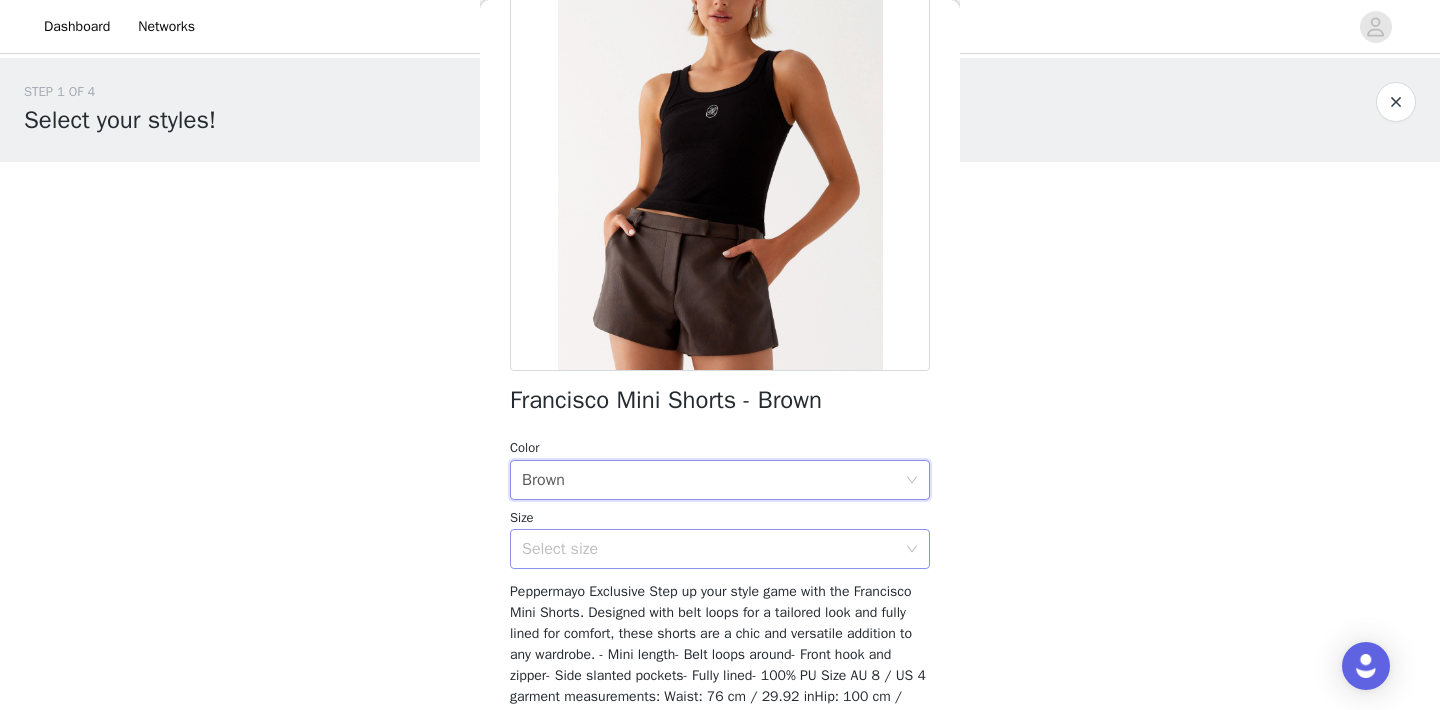 click on "Select size" at bounding box center [709, 549] 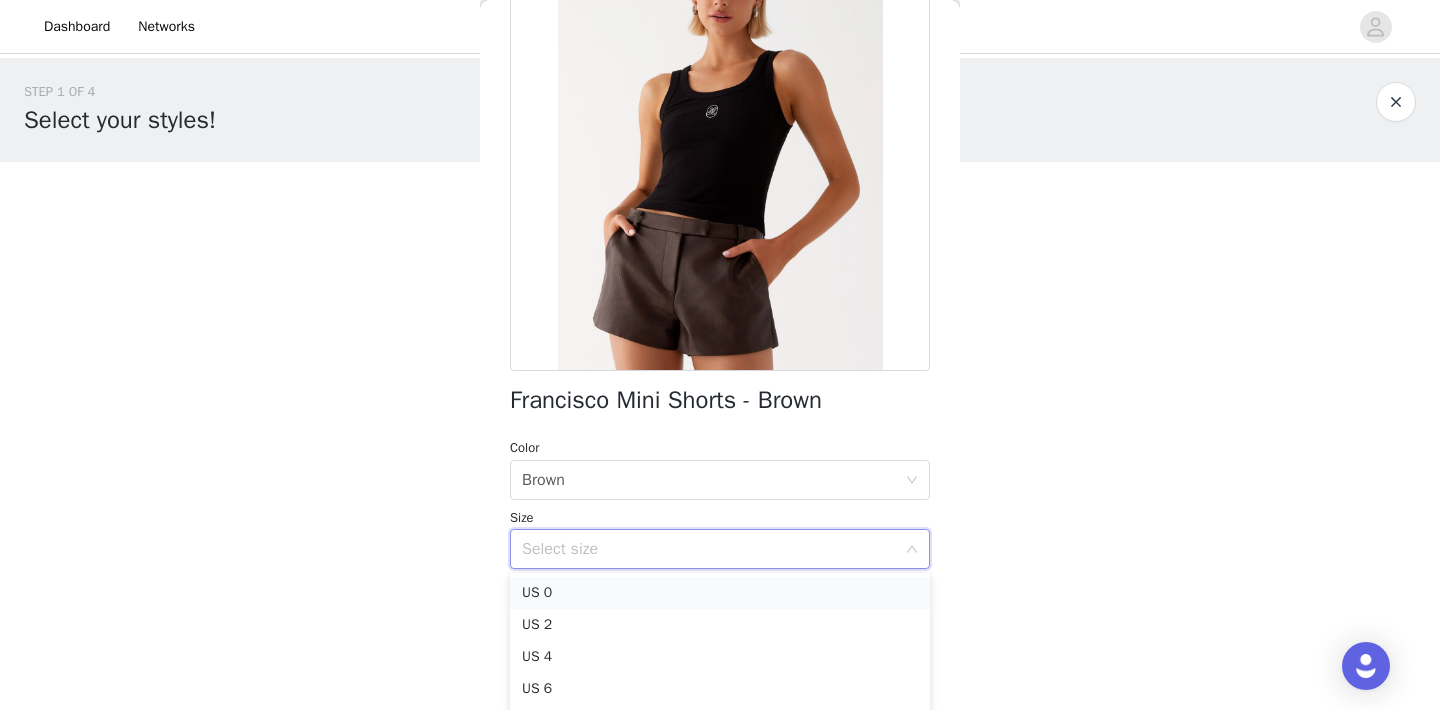 click on "US 0" at bounding box center [720, 593] 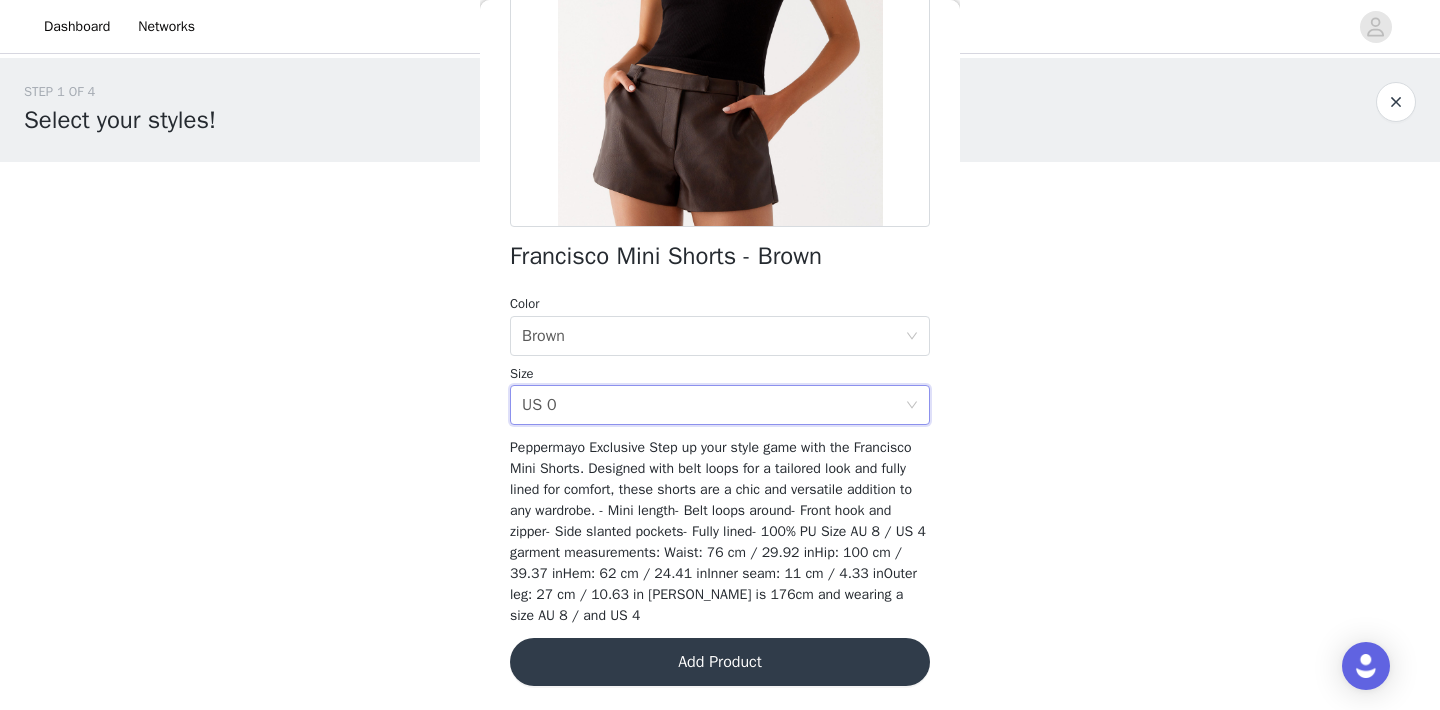 scroll, scrollTop: 322, scrollLeft: 0, axis: vertical 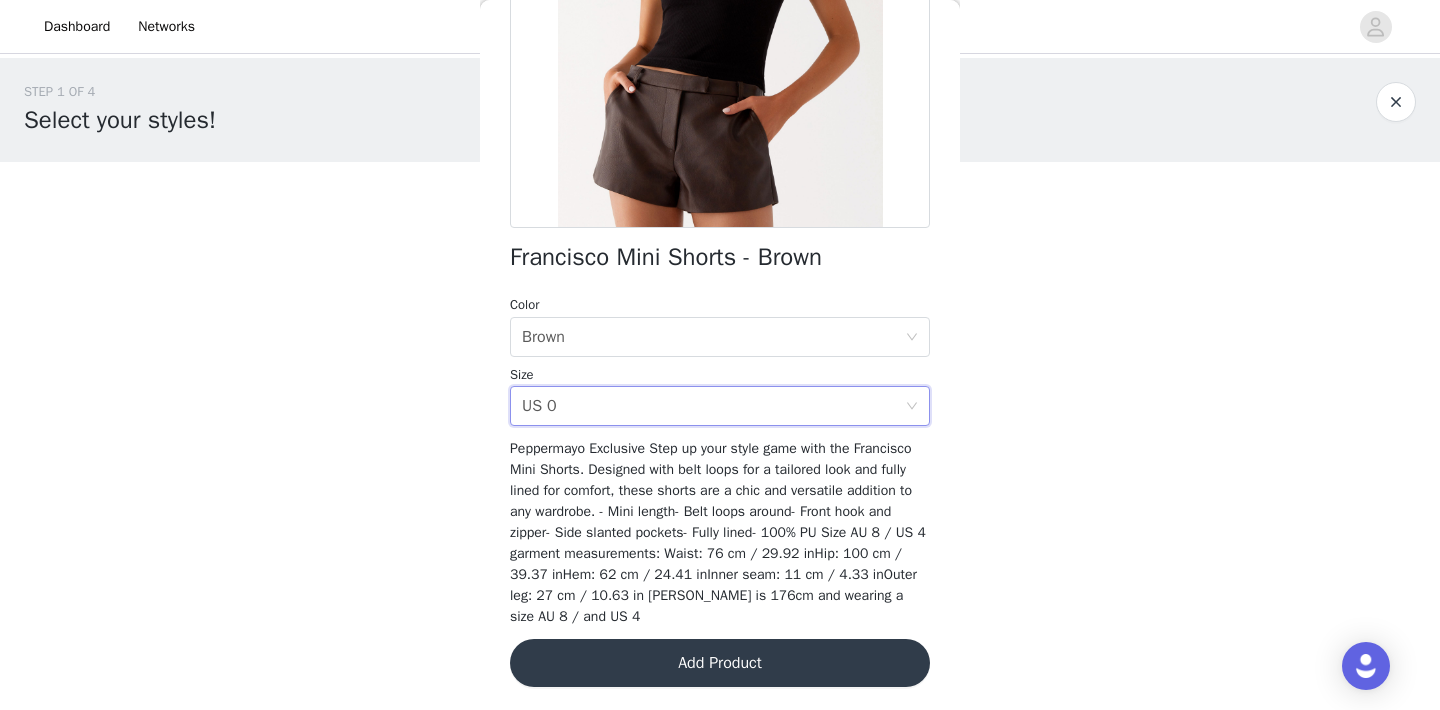 click on "Add Product" at bounding box center [720, 663] 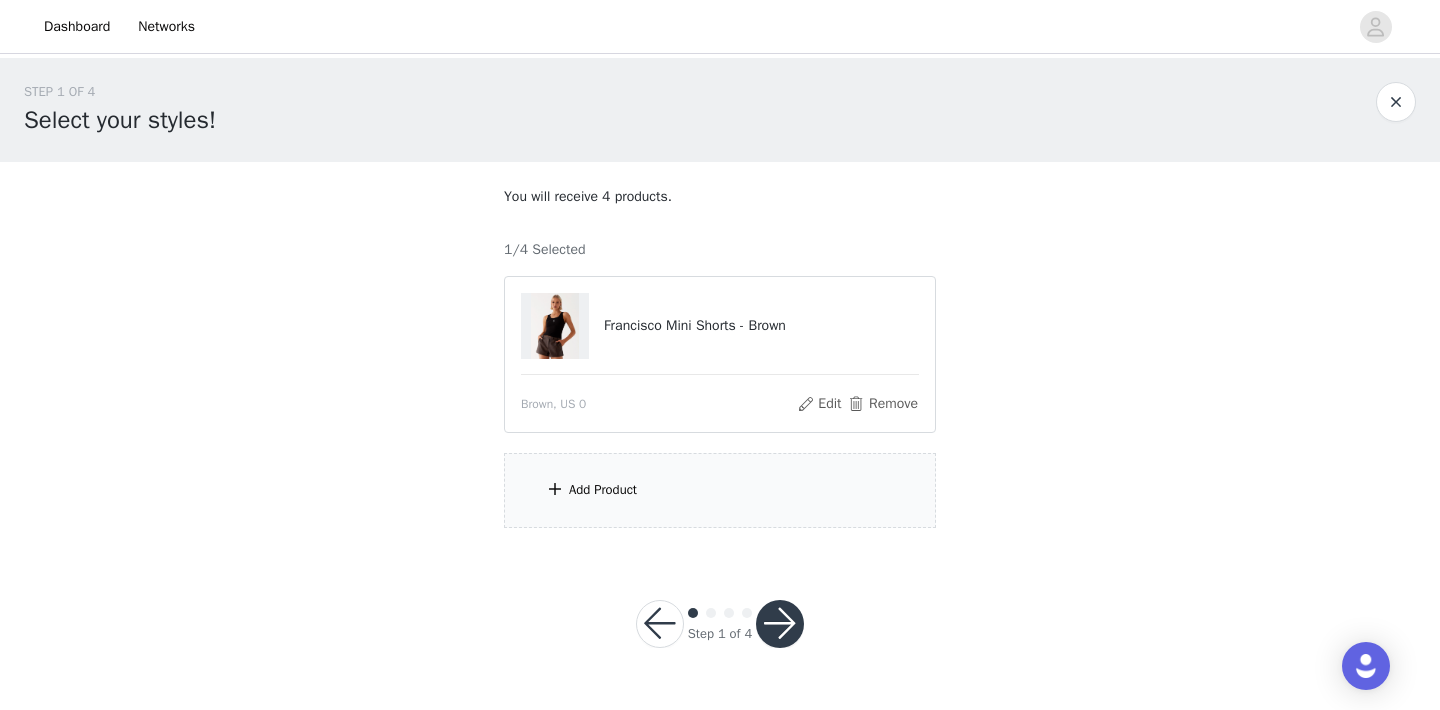 click on "Add Product" at bounding box center (720, 490) 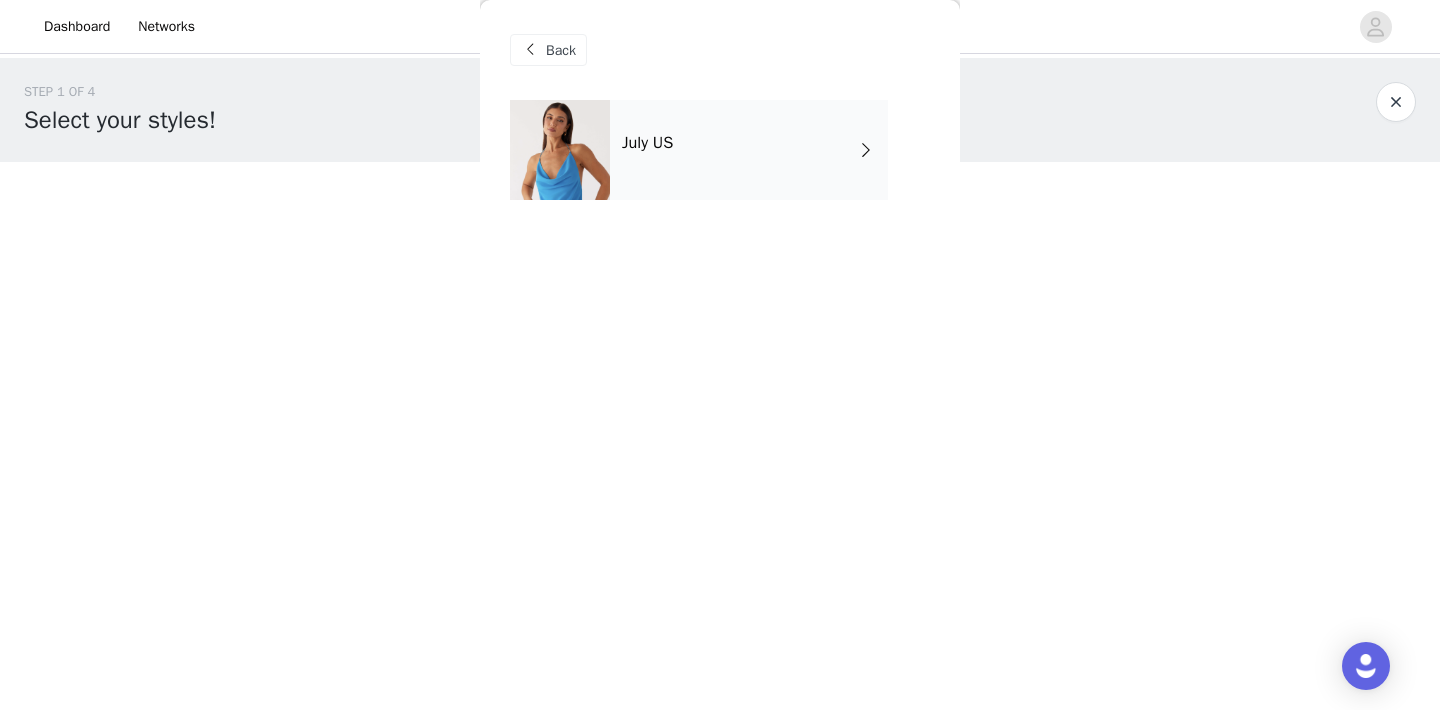 click on "July US" at bounding box center (749, 150) 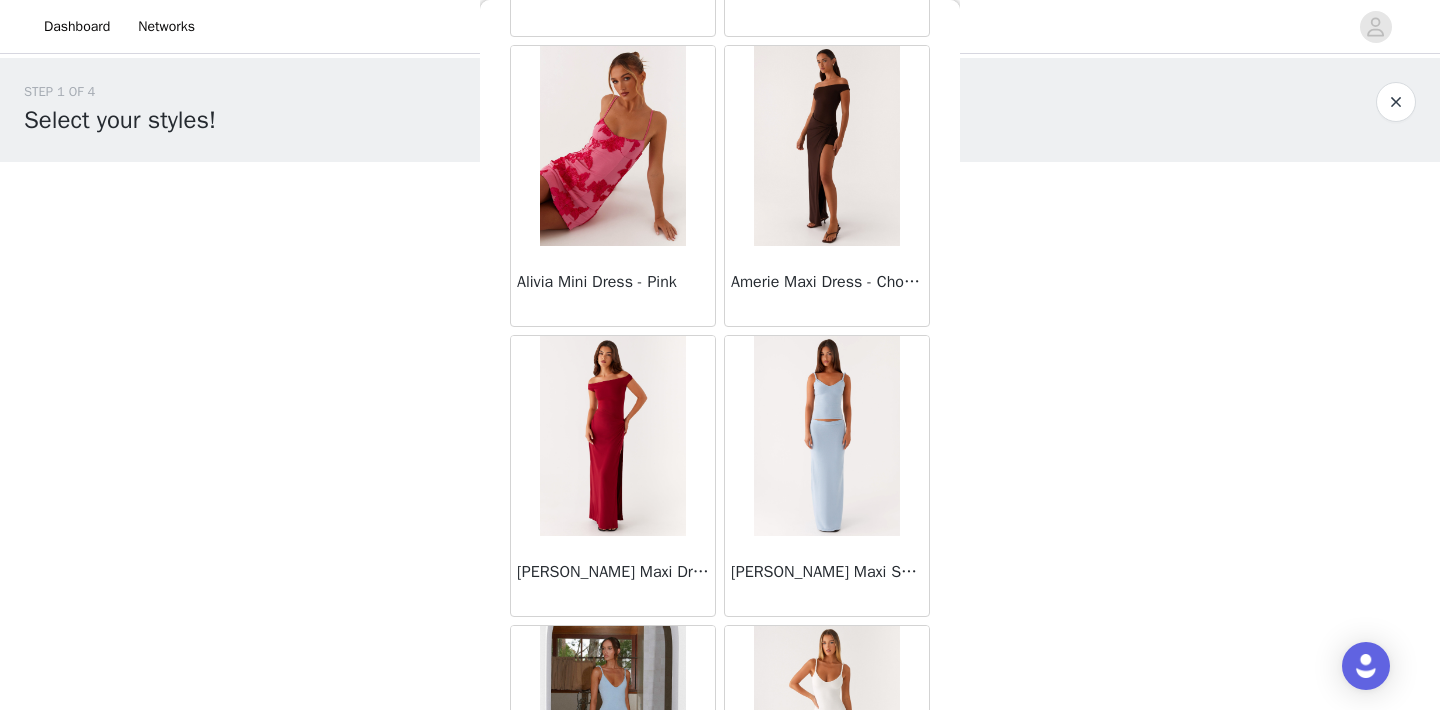 scroll, scrollTop: 2350, scrollLeft: 0, axis: vertical 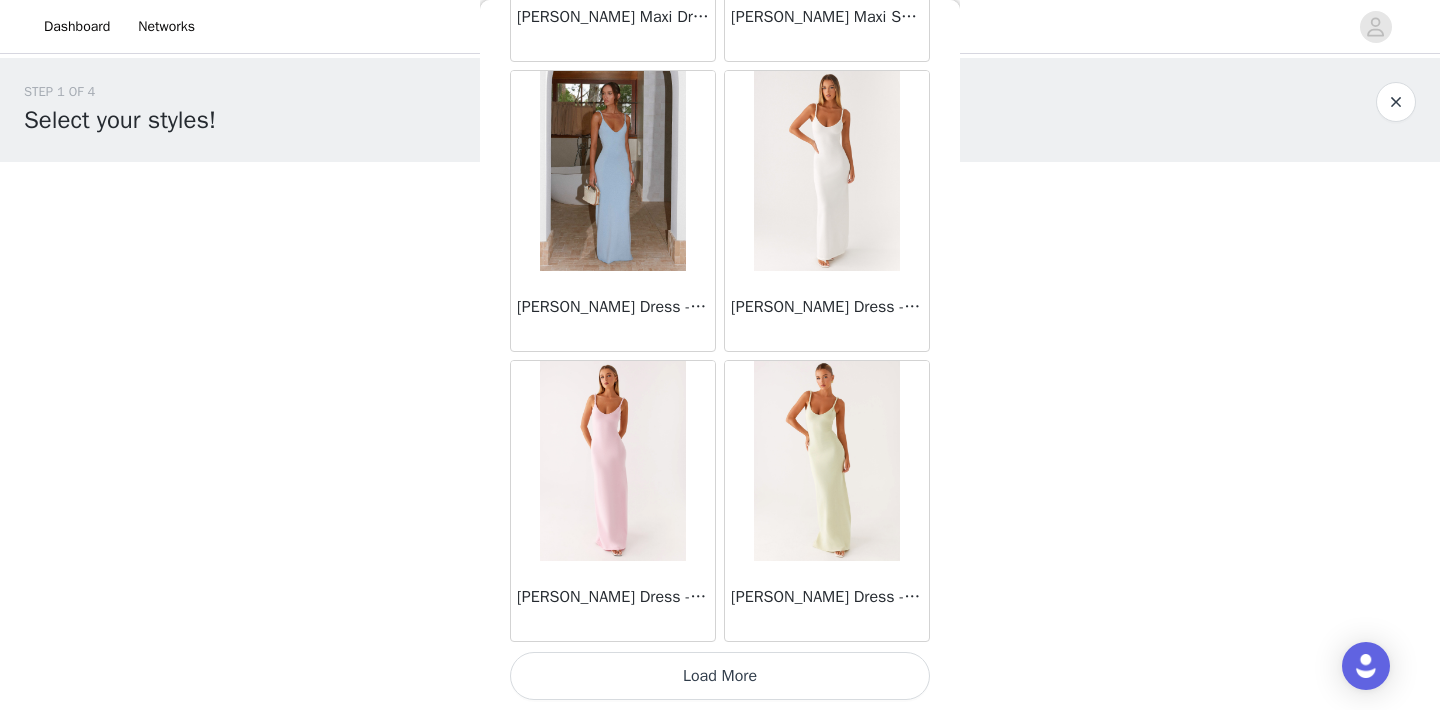 click on "Load More" at bounding box center (720, 676) 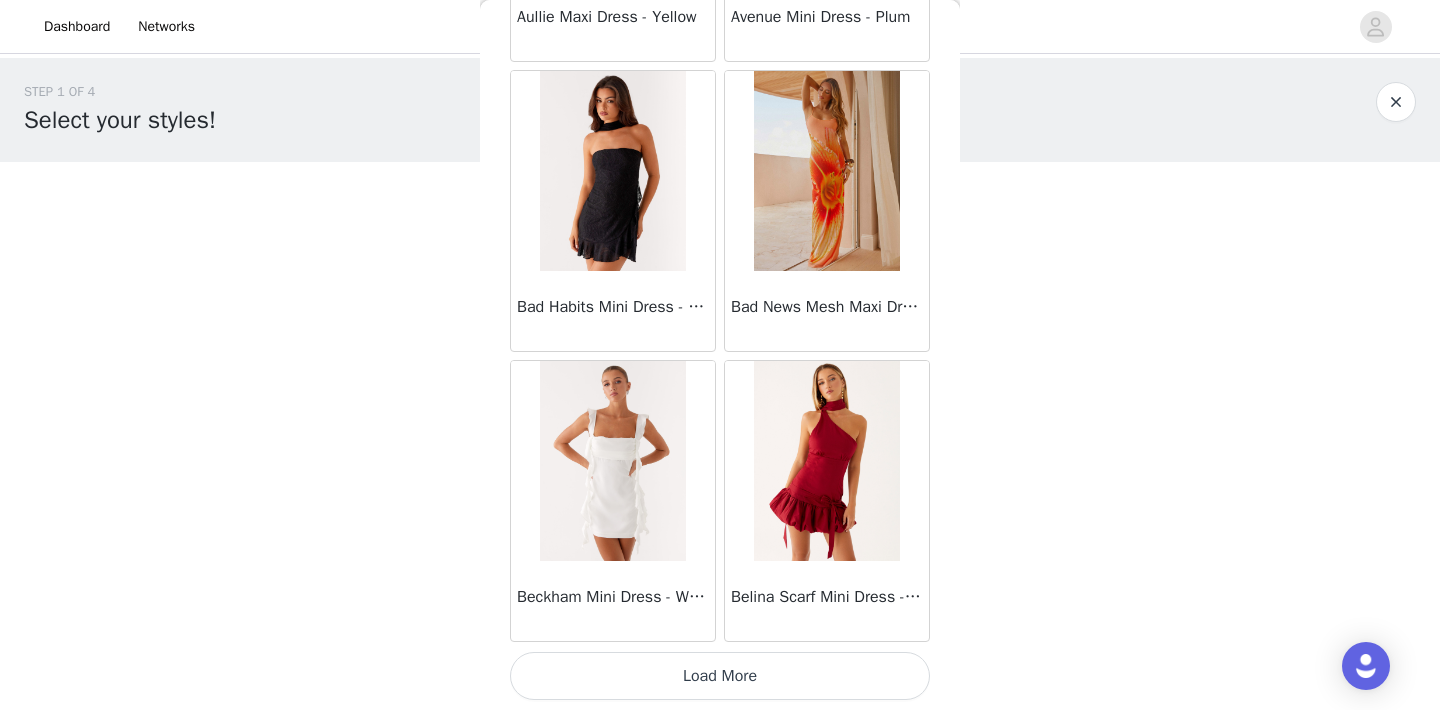 click on "Load More" at bounding box center [720, 676] 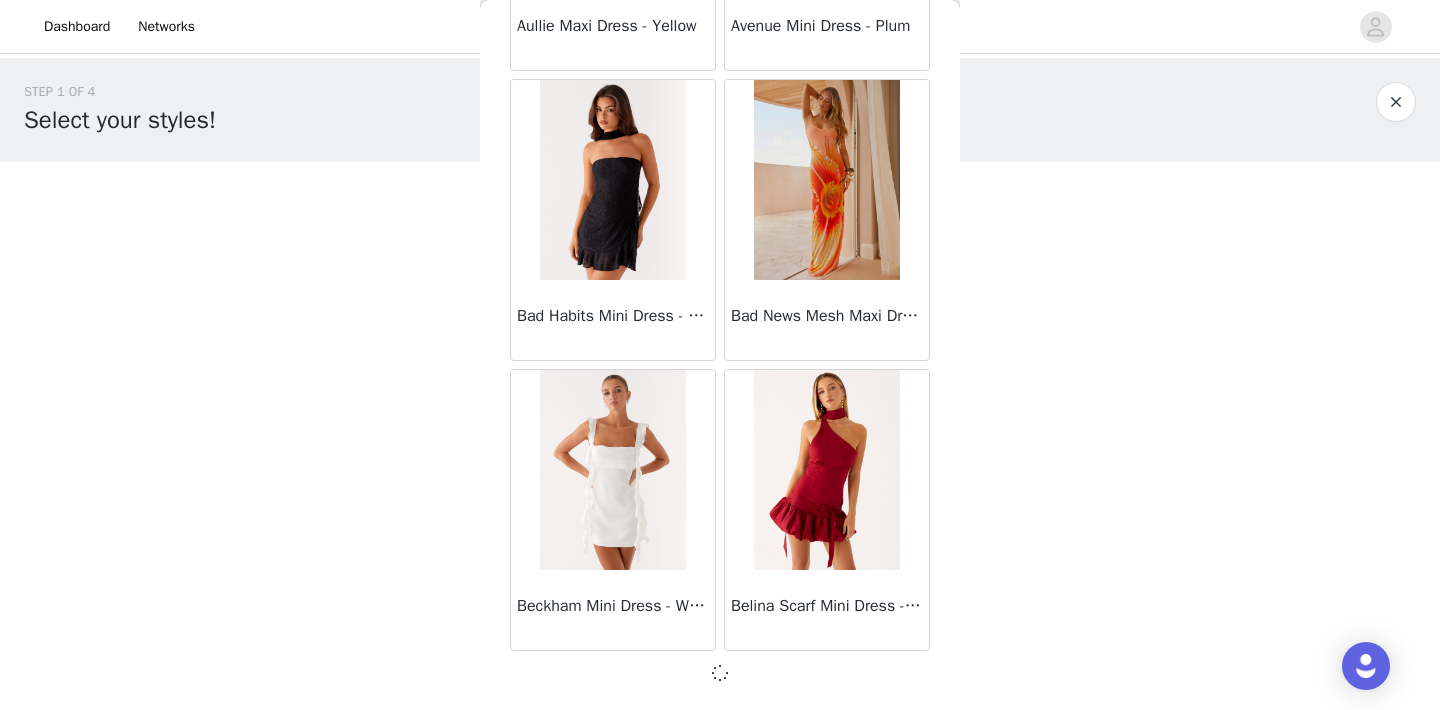 scroll, scrollTop: 5250, scrollLeft: 0, axis: vertical 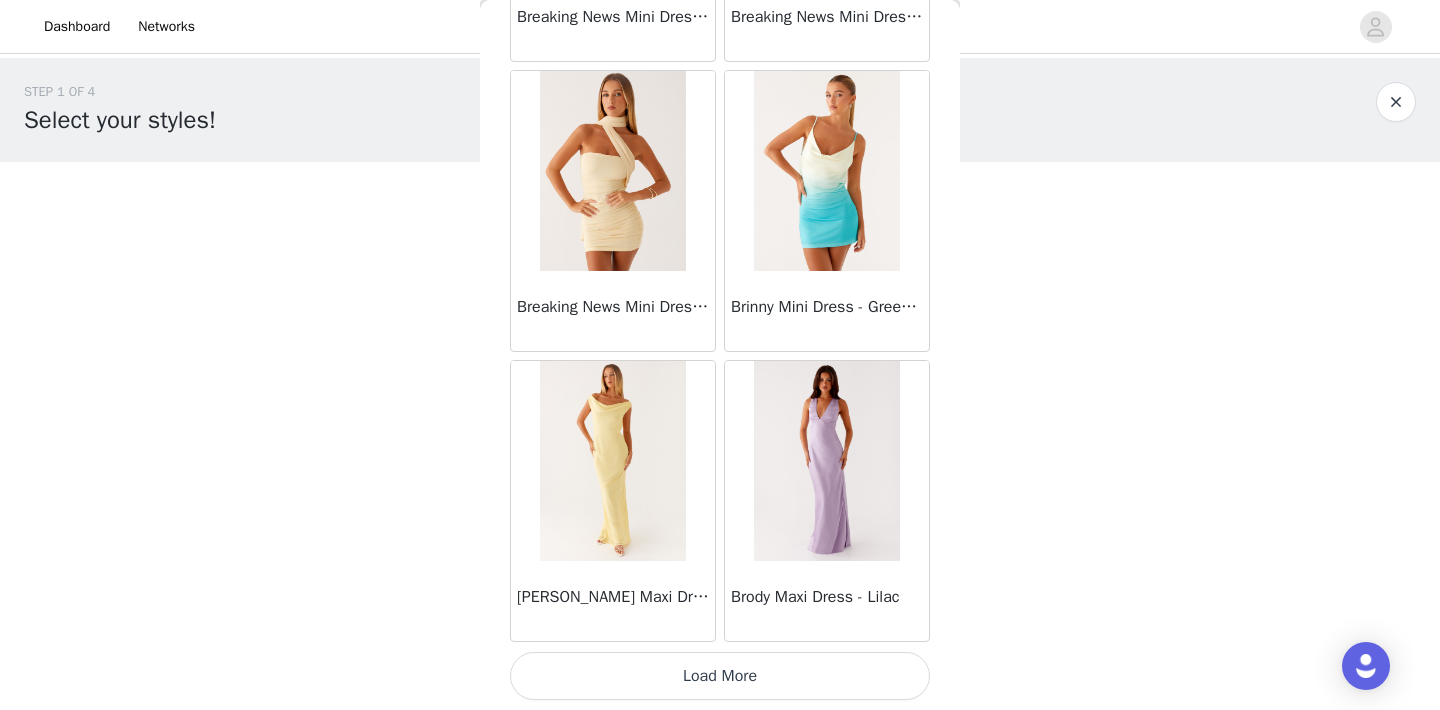 click on "Load More" at bounding box center [720, 676] 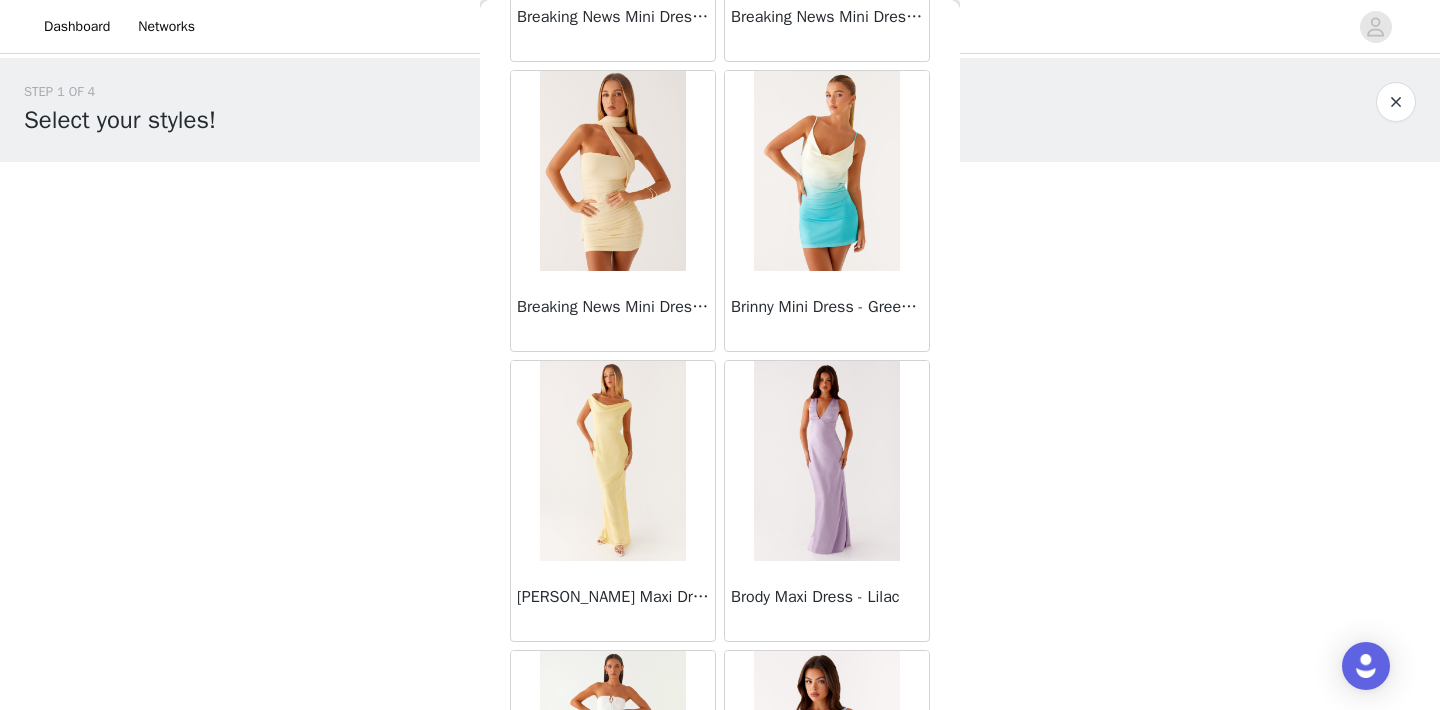 scroll, scrollTop: 11050, scrollLeft: 0, axis: vertical 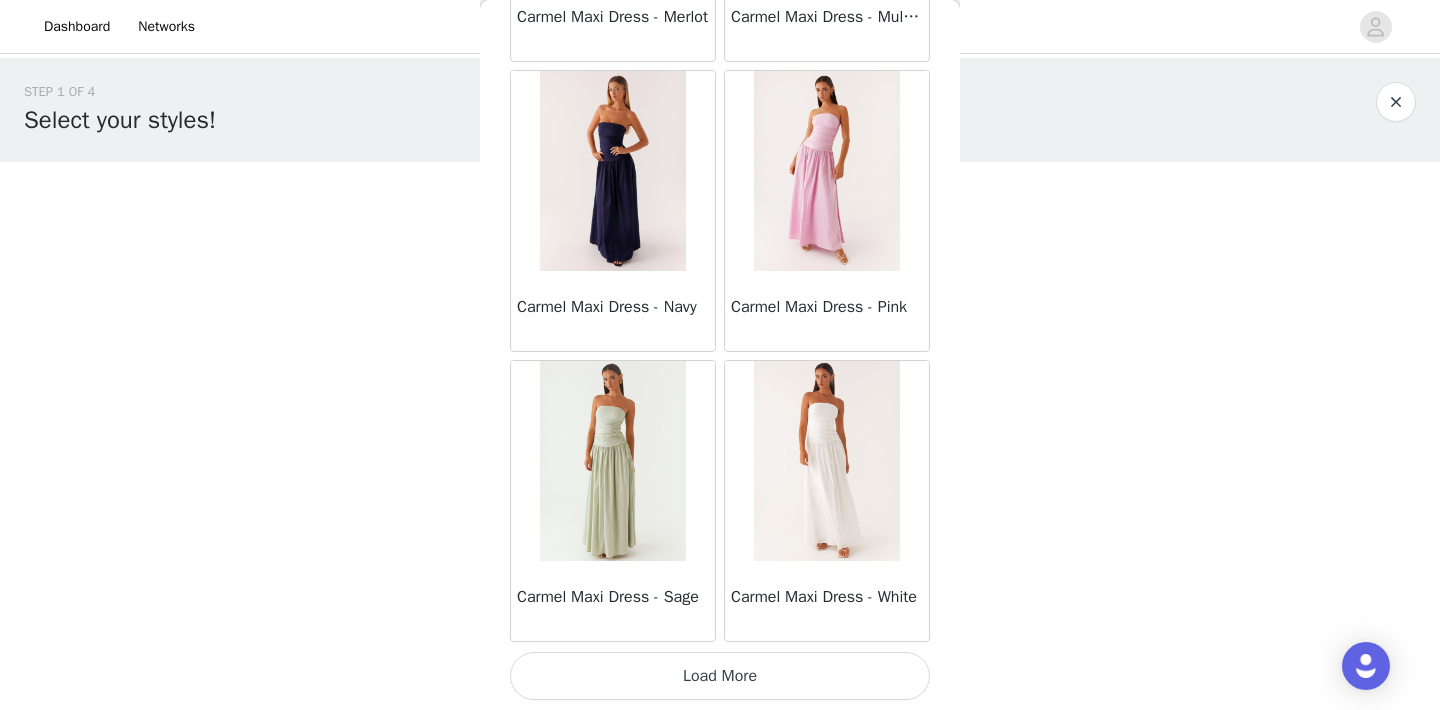 click on "Load More" at bounding box center [720, 676] 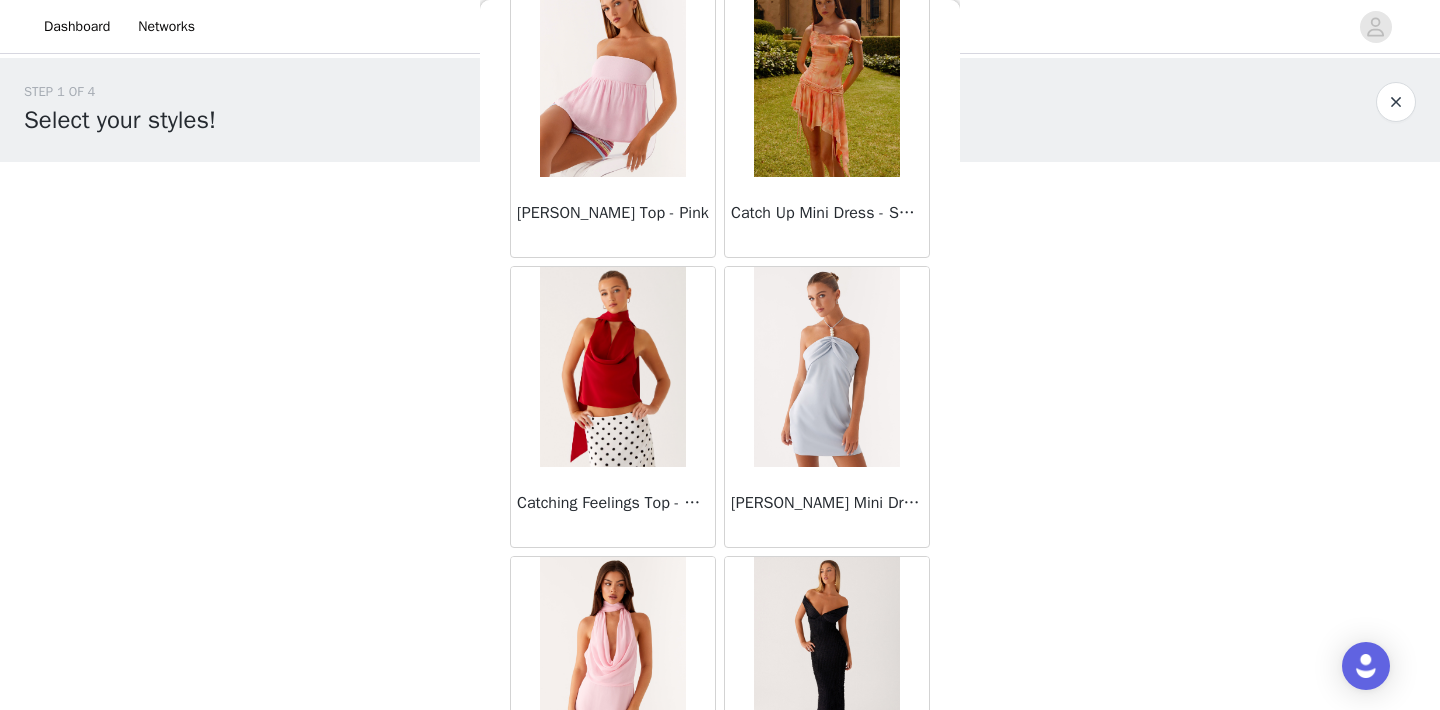 scroll, scrollTop: 13950, scrollLeft: 0, axis: vertical 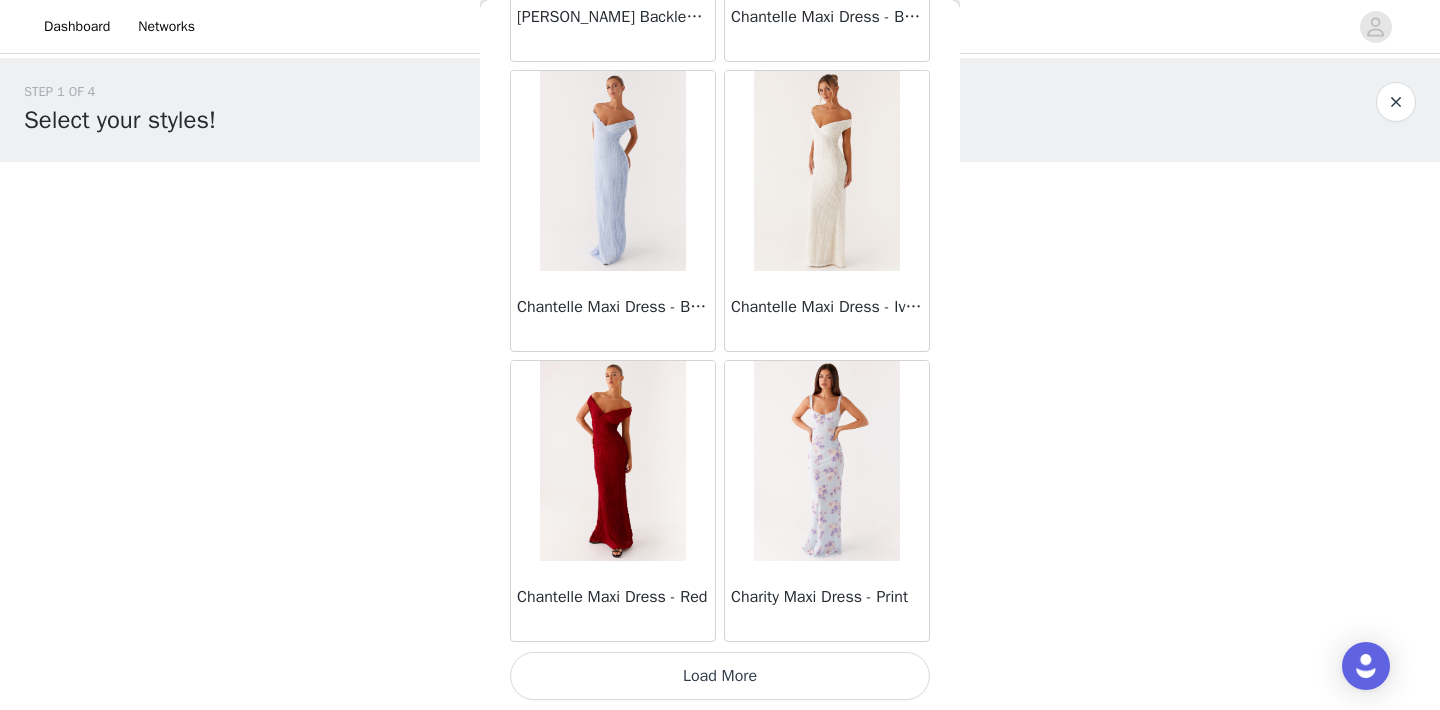 click on "Load More" at bounding box center [720, 676] 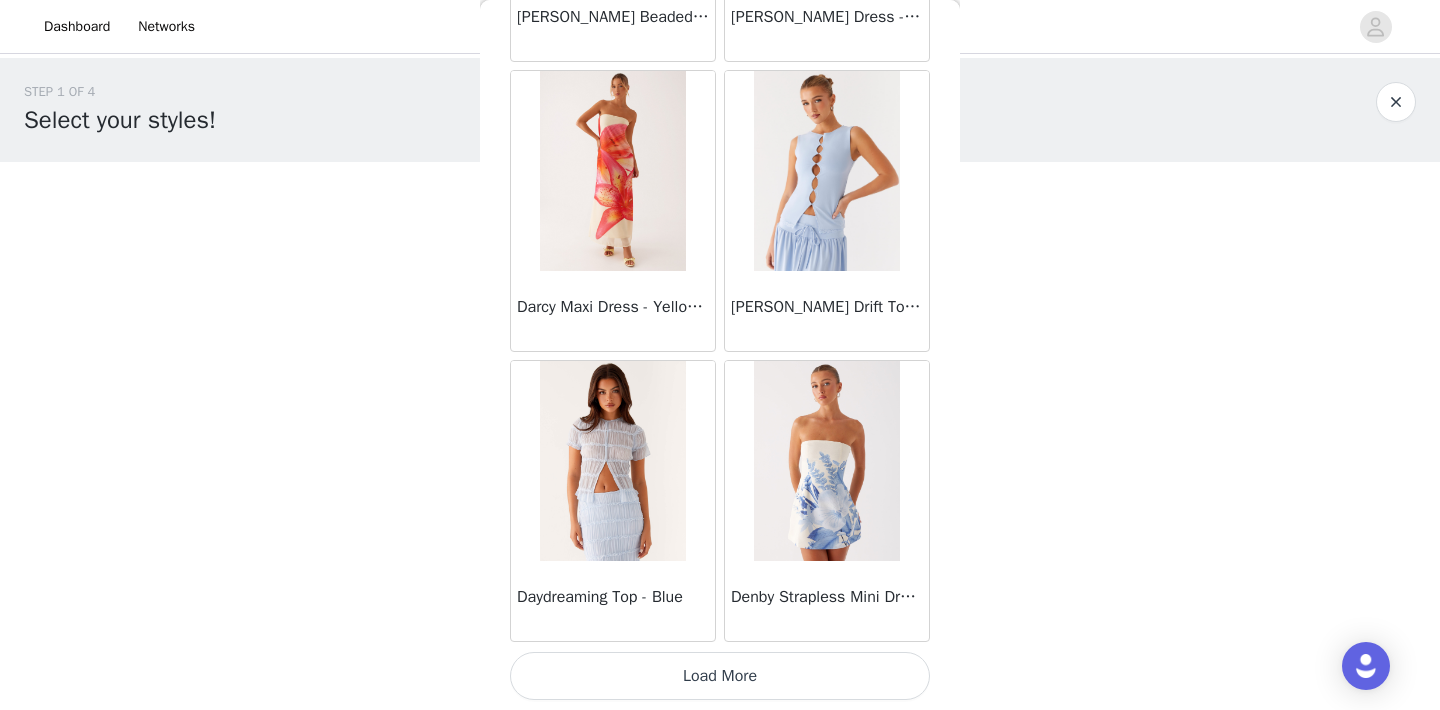 click on "Load More" at bounding box center [720, 676] 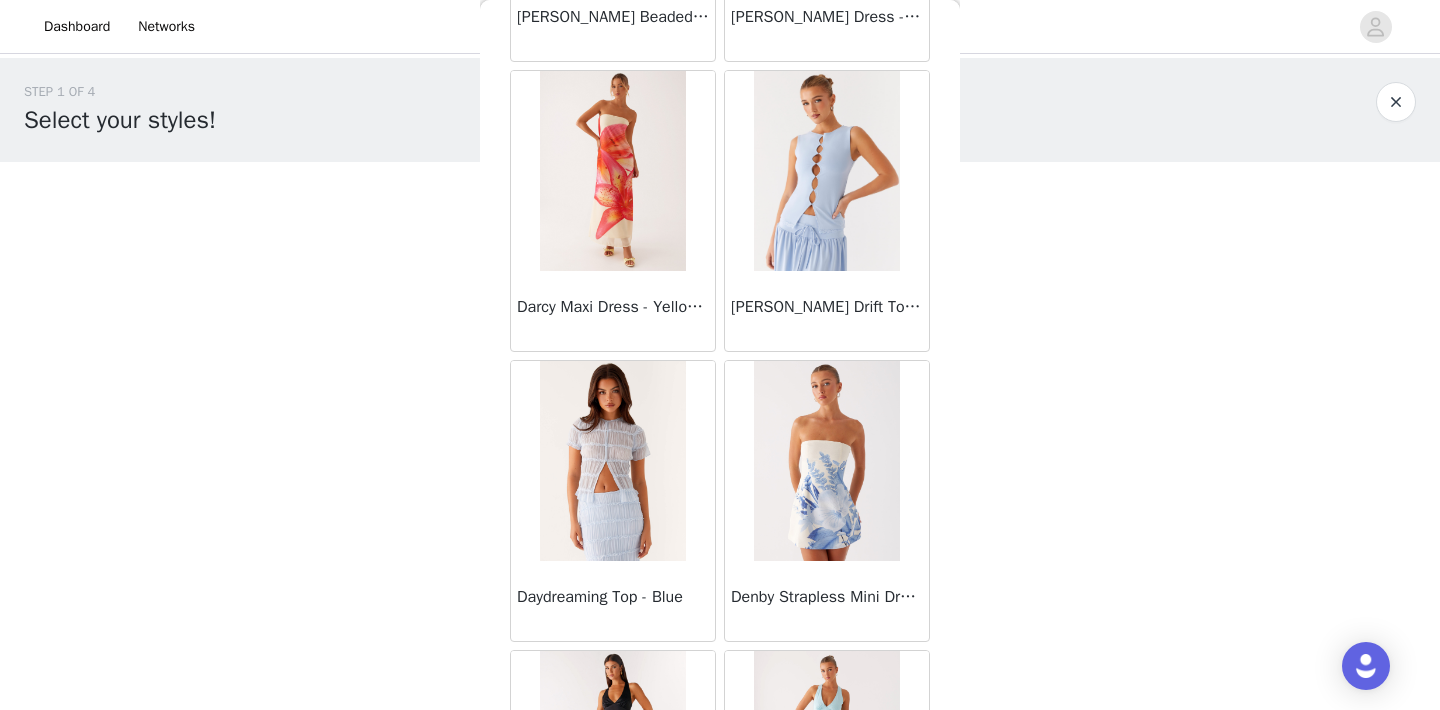 scroll, scrollTop: 19750, scrollLeft: 0, axis: vertical 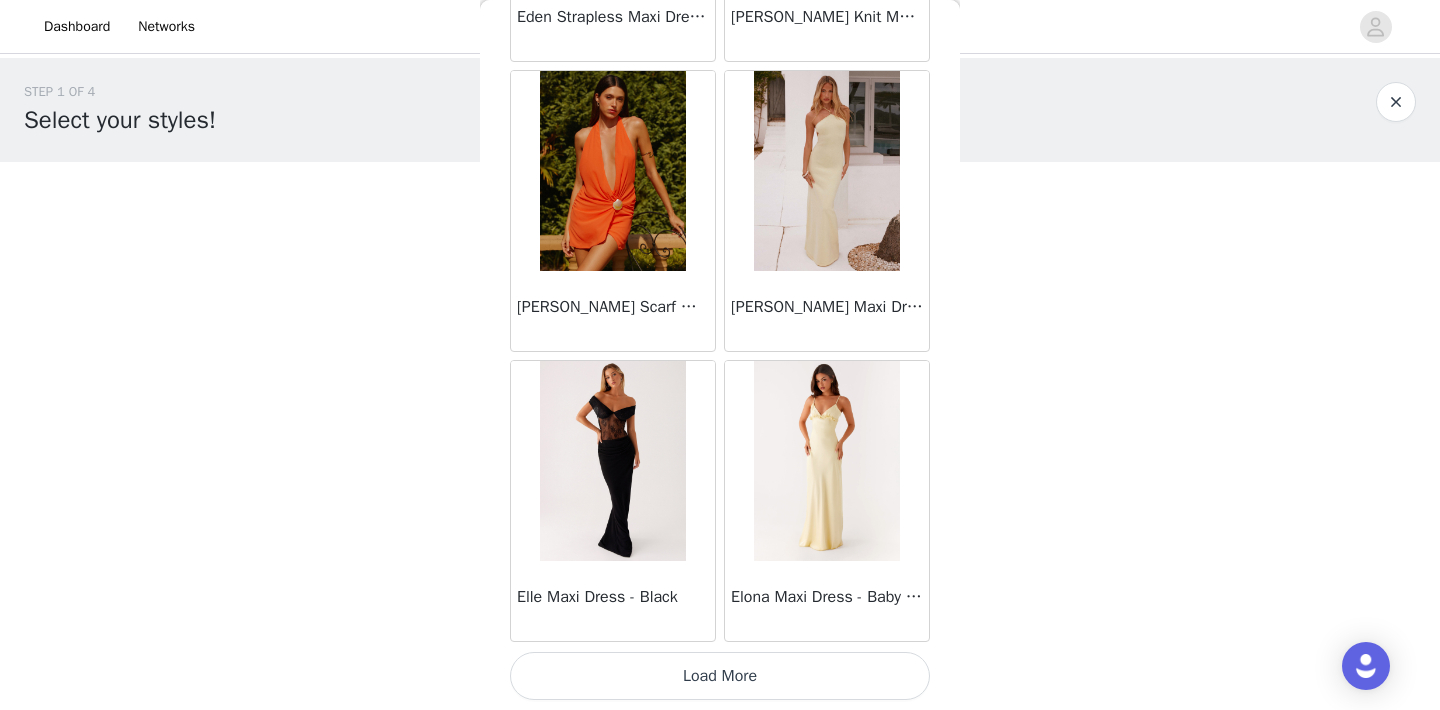 click on "Load More" at bounding box center (720, 676) 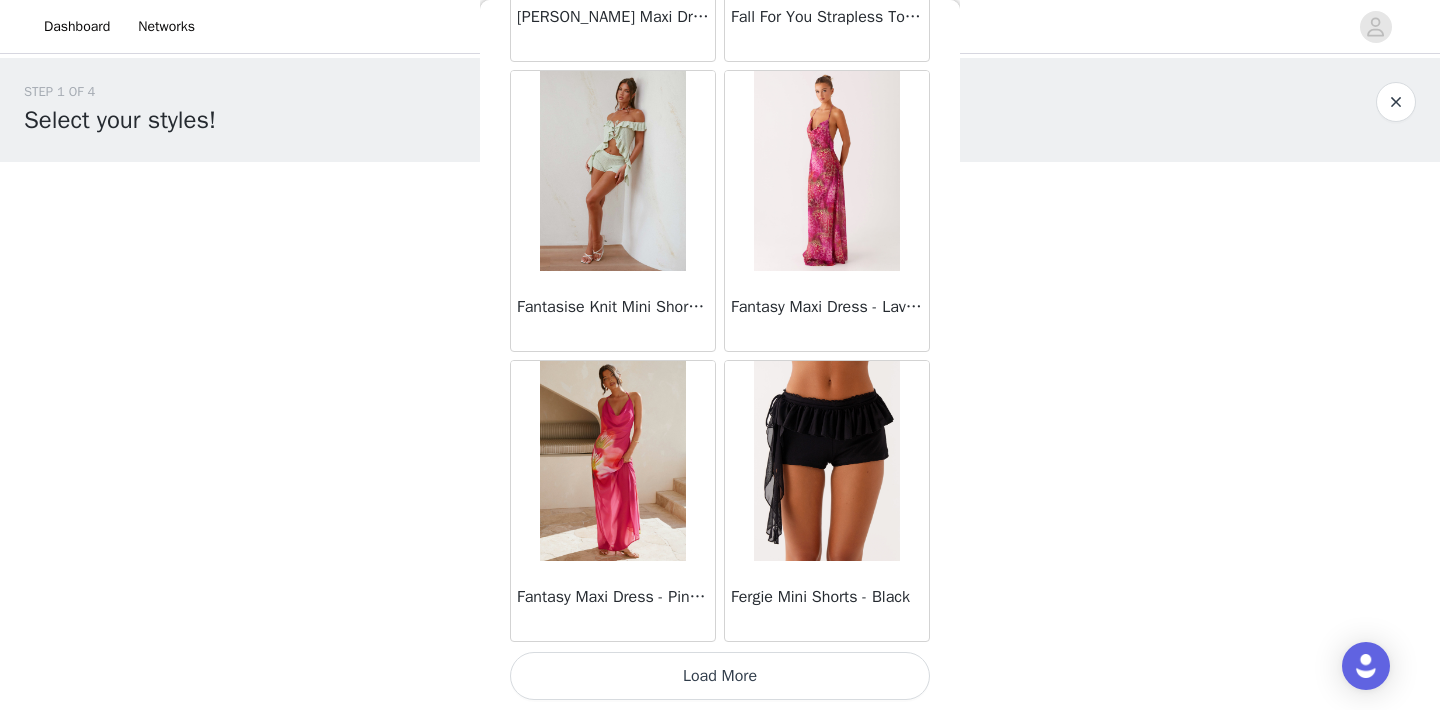 click on "Load More" at bounding box center (720, 676) 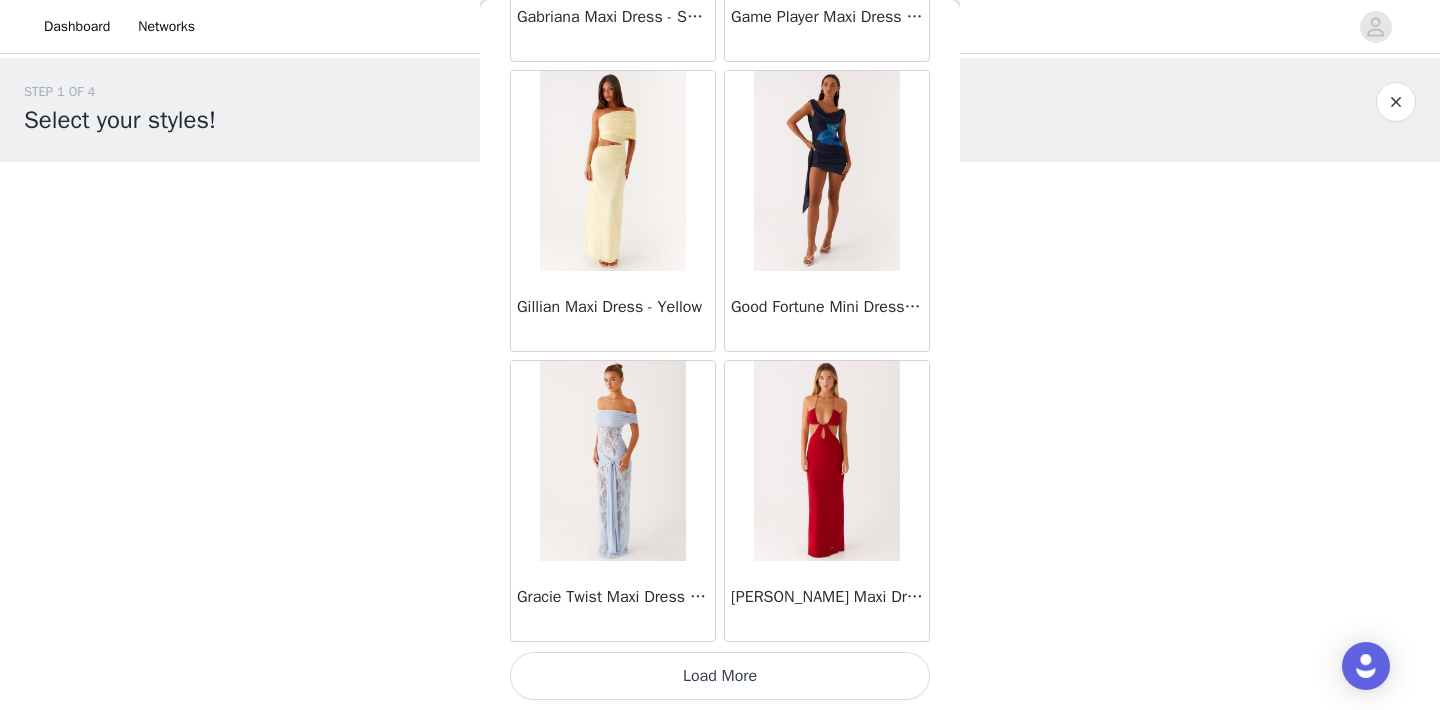 scroll, scrollTop: 3752, scrollLeft: 0, axis: vertical 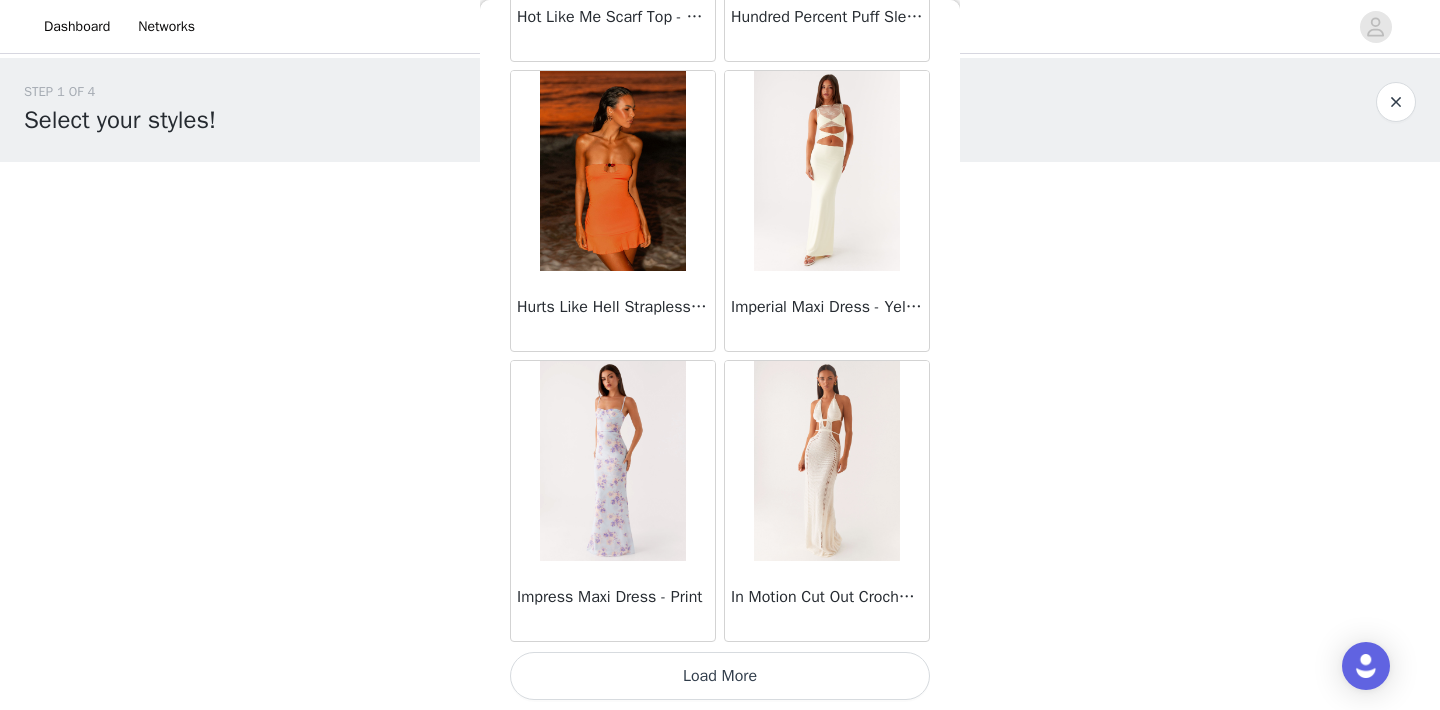 click on "Load More" at bounding box center [720, 676] 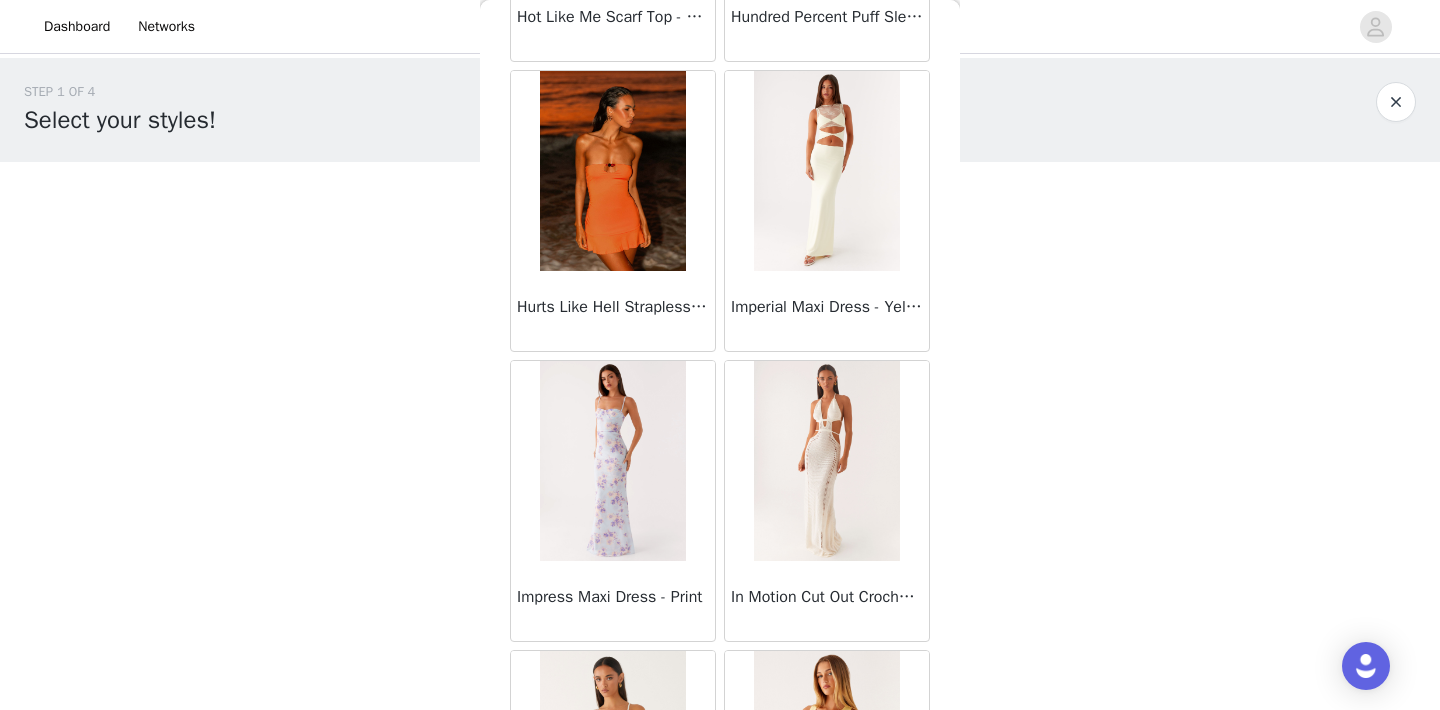 scroll, scrollTop: 31350, scrollLeft: 0, axis: vertical 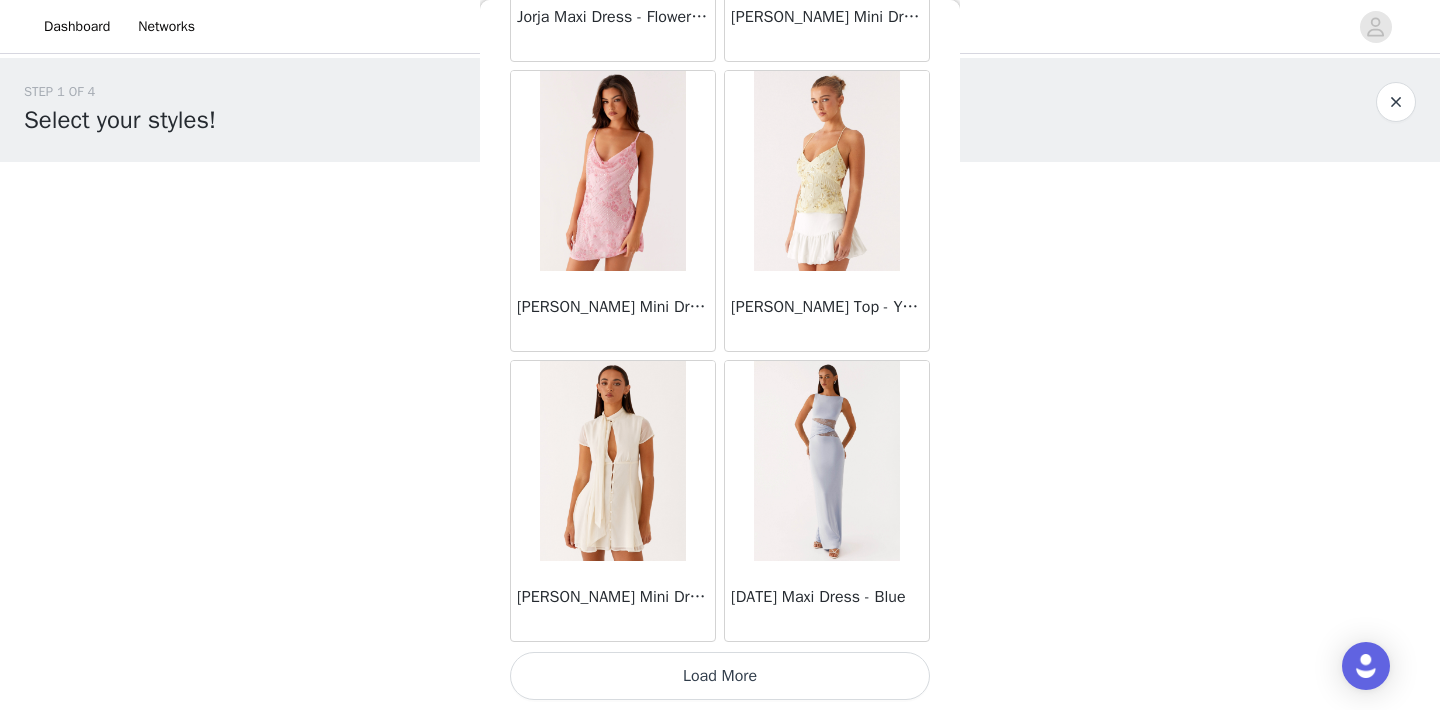 click on "Load More" at bounding box center (720, 676) 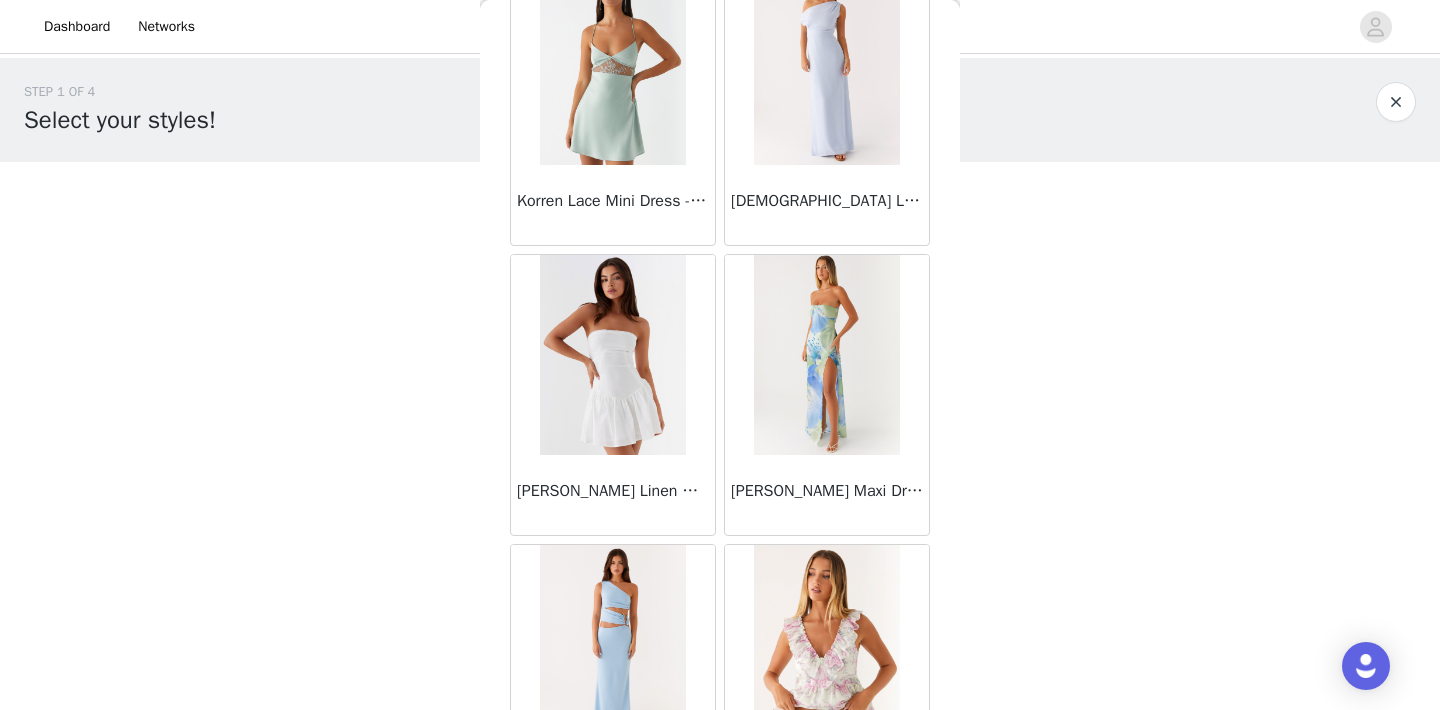 scroll, scrollTop: 34250, scrollLeft: 0, axis: vertical 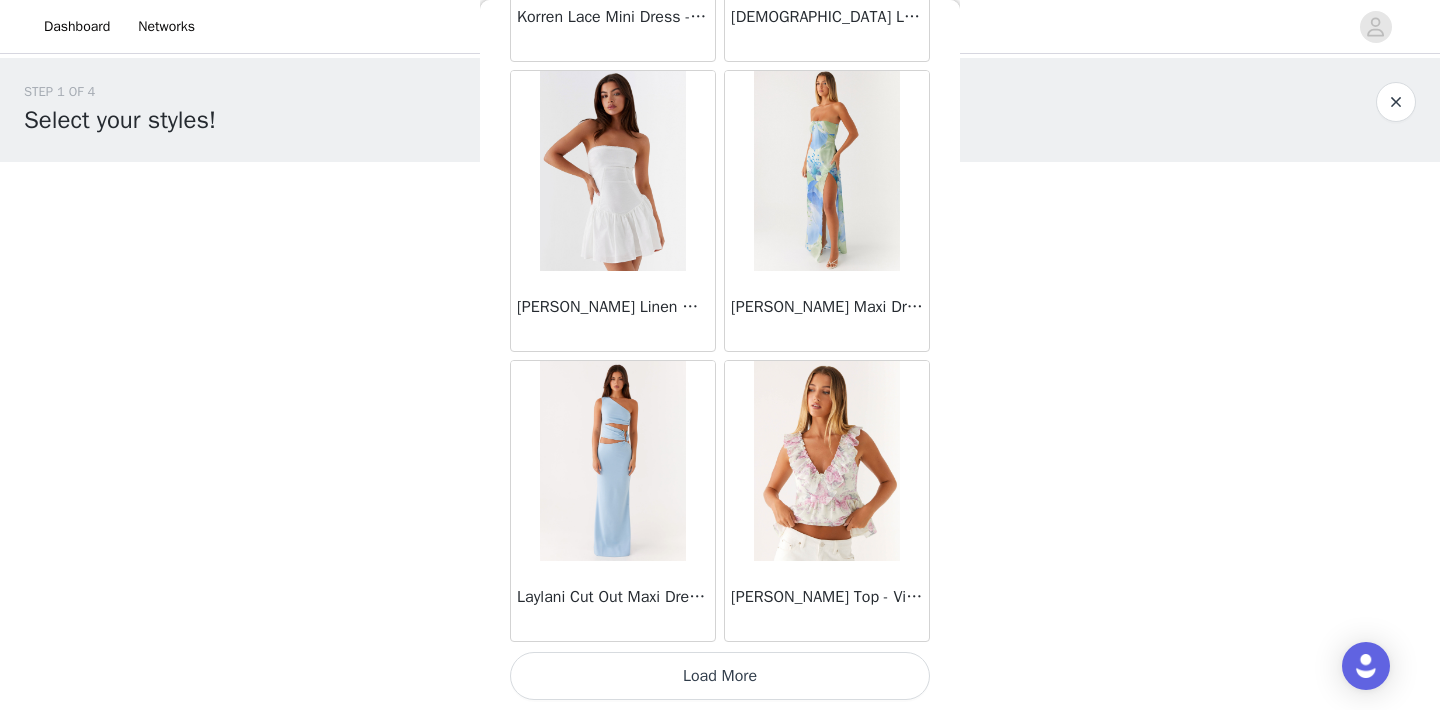 click on "Load More" at bounding box center (720, 676) 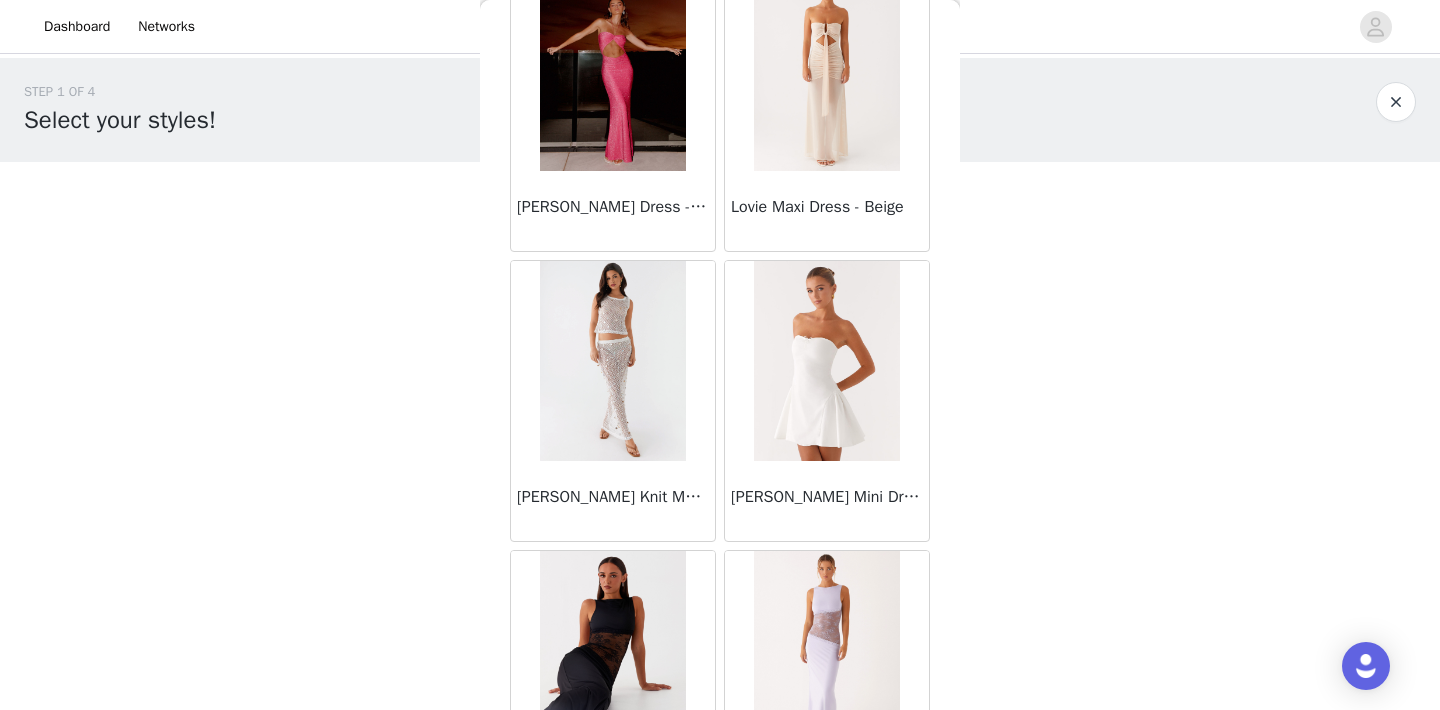 scroll, scrollTop: 37150, scrollLeft: 0, axis: vertical 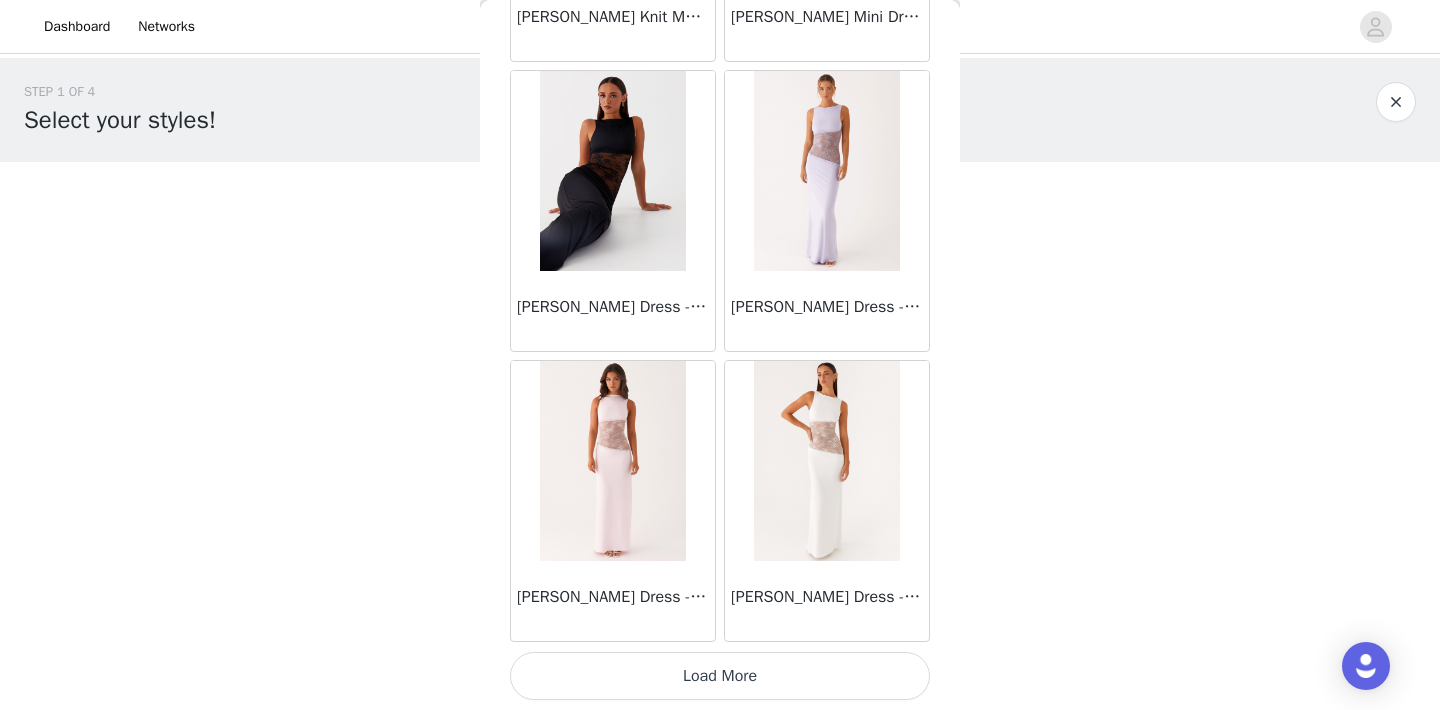 click on "Load More" at bounding box center [720, 676] 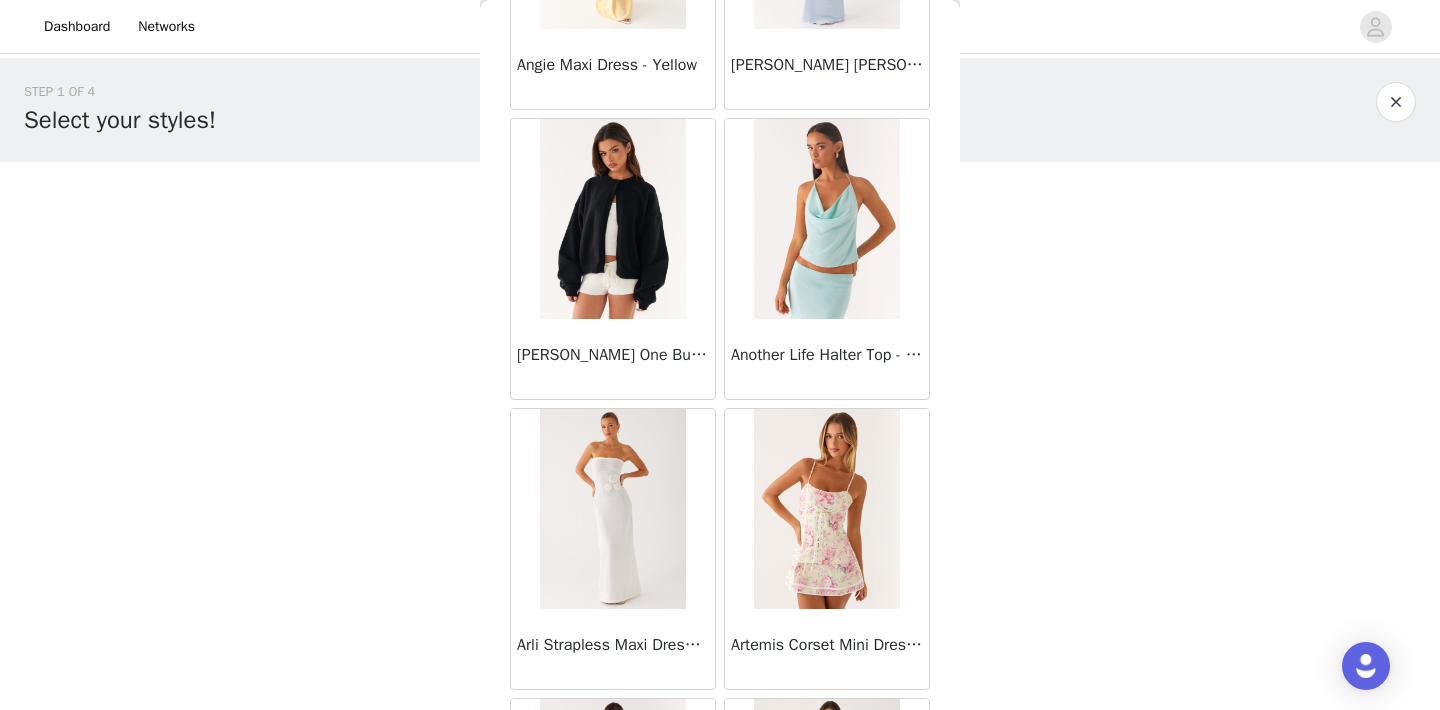 scroll, scrollTop: 5596, scrollLeft: 0, axis: vertical 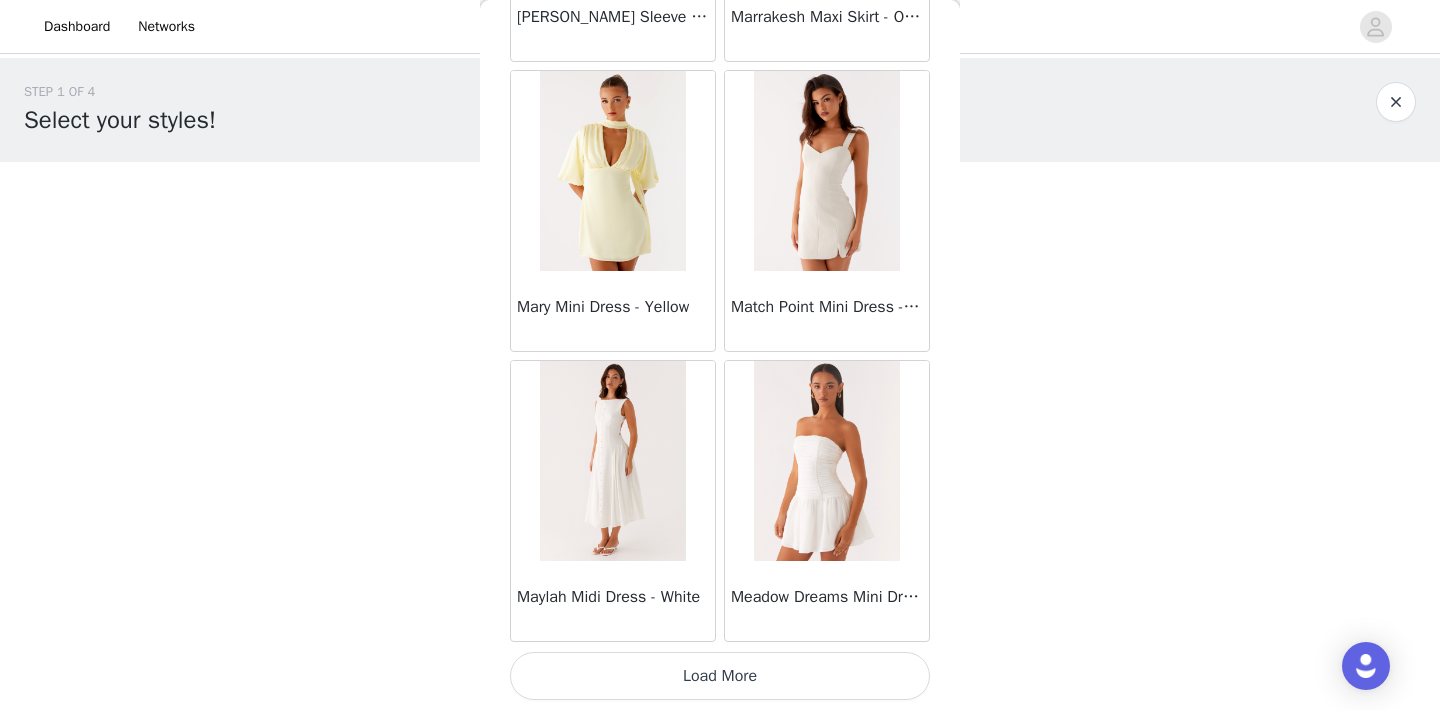 click on "Load More" at bounding box center (720, 676) 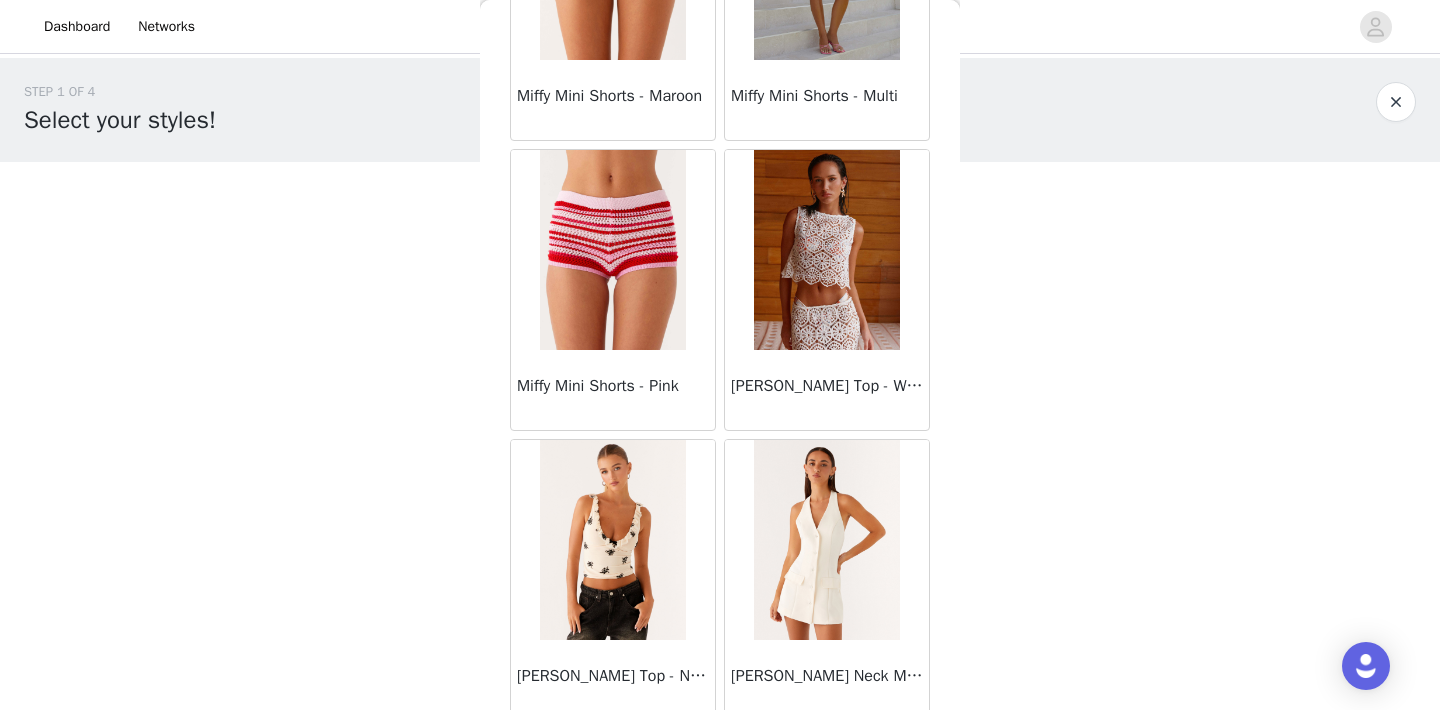 scroll, scrollTop: 42950, scrollLeft: 0, axis: vertical 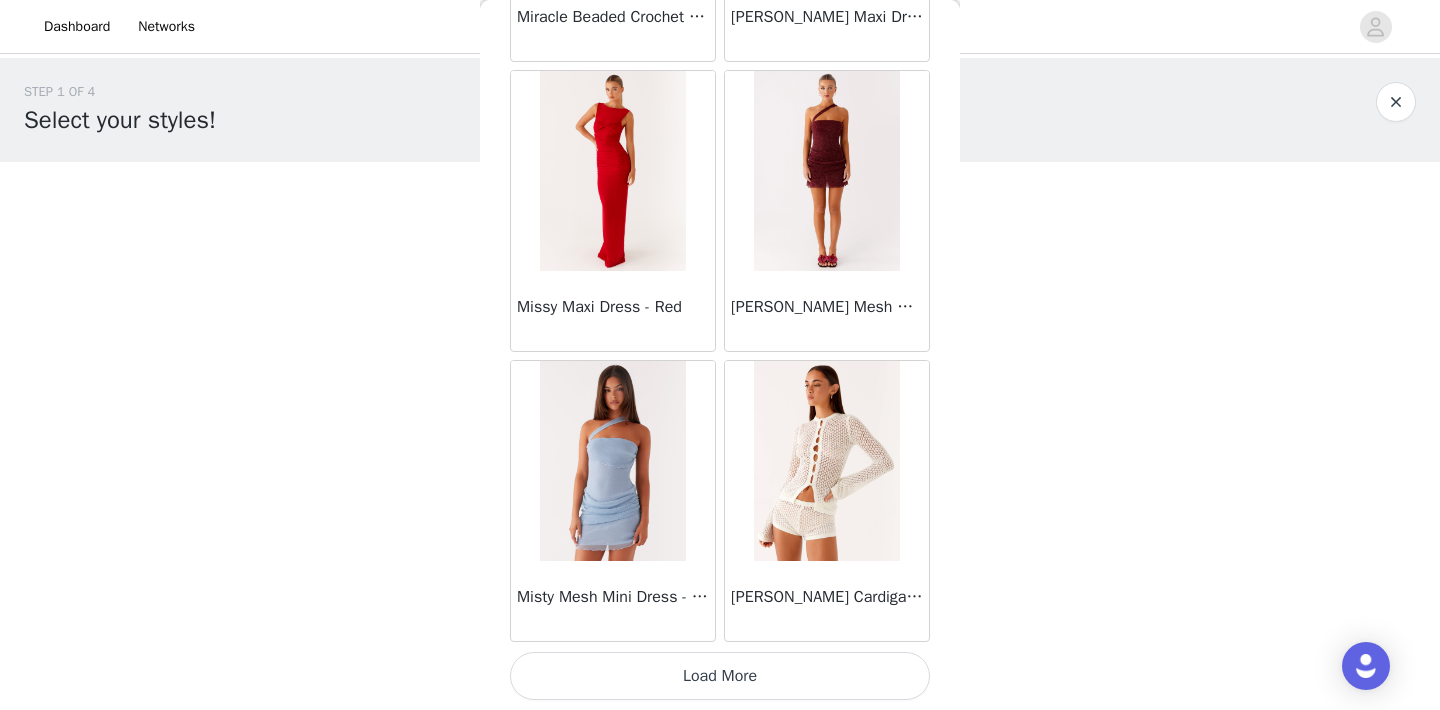 click on "Load More" at bounding box center [720, 676] 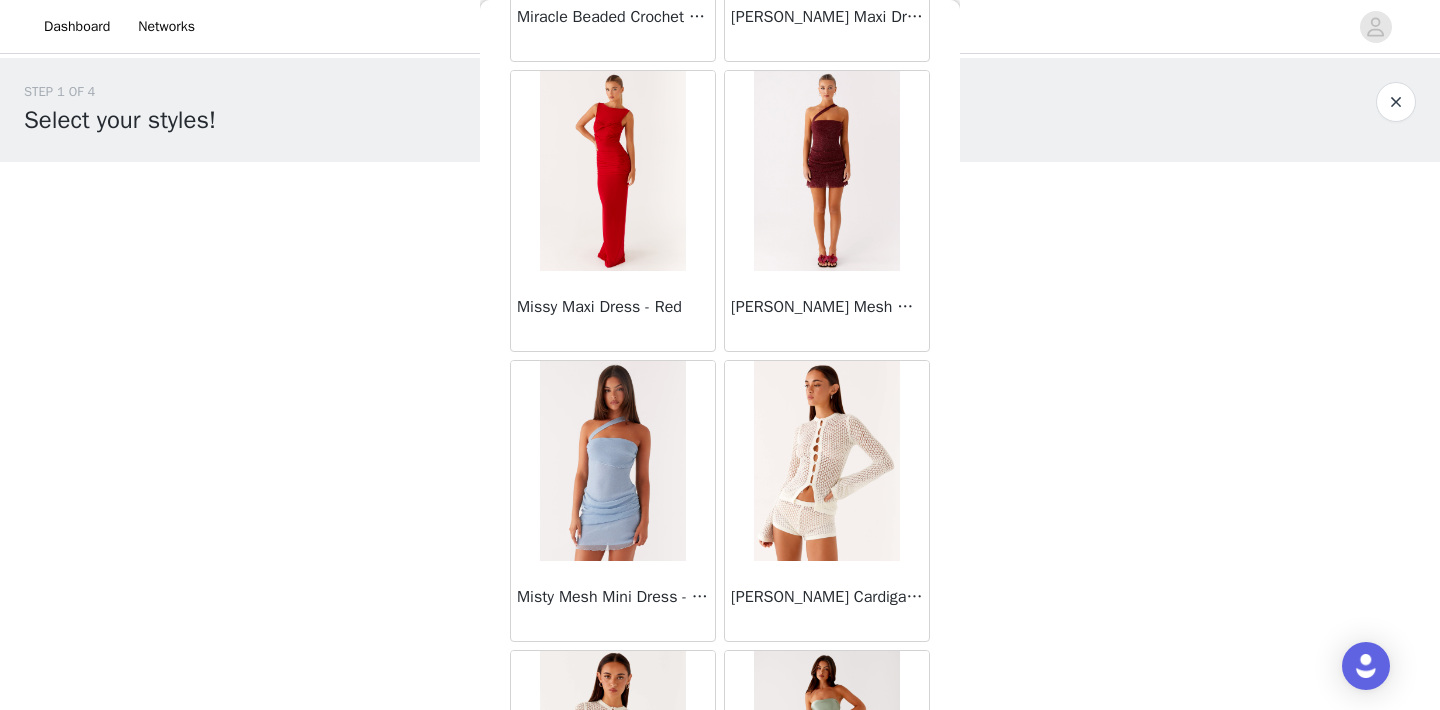 scroll, scrollTop: 45850, scrollLeft: 0, axis: vertical 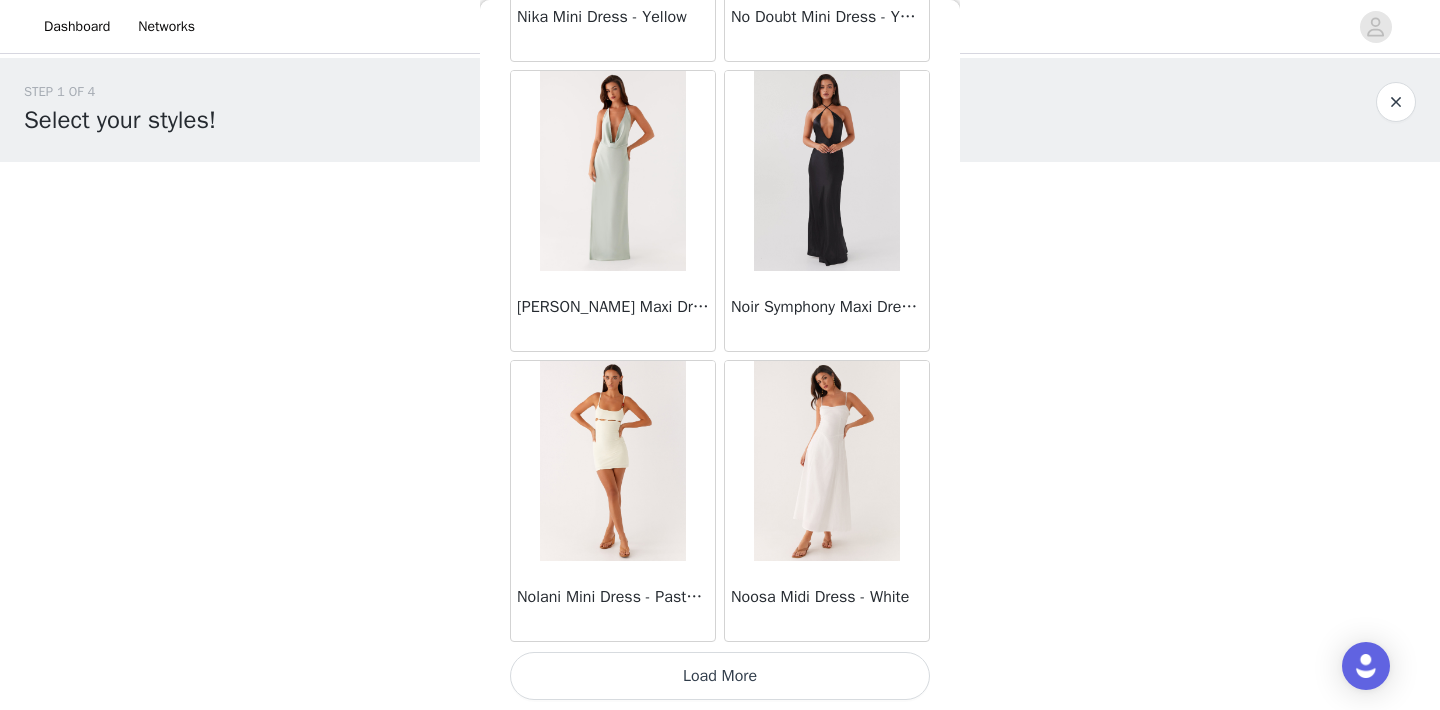 click on "Load More" at bounding box center [720, 676] 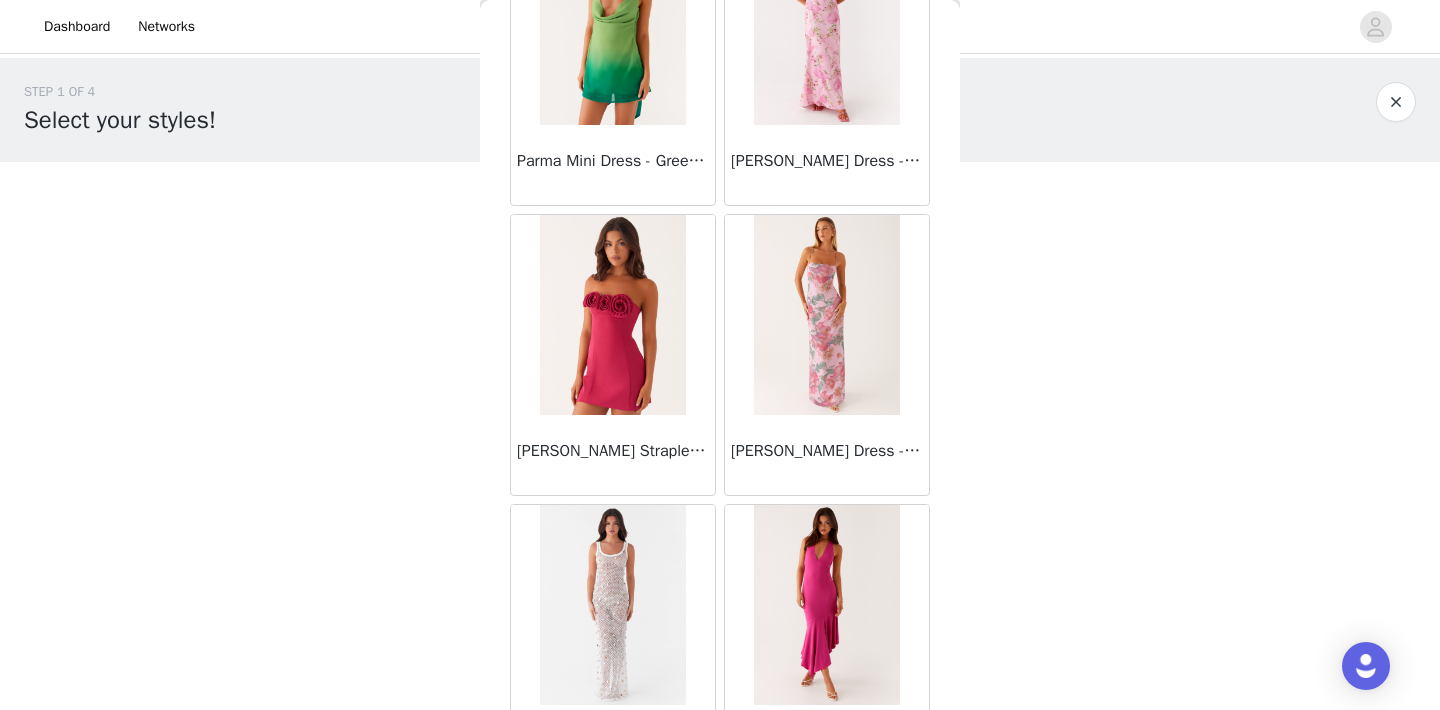 scroll, scrollTop: 48750, scrollLeft: 0, axis: vertical 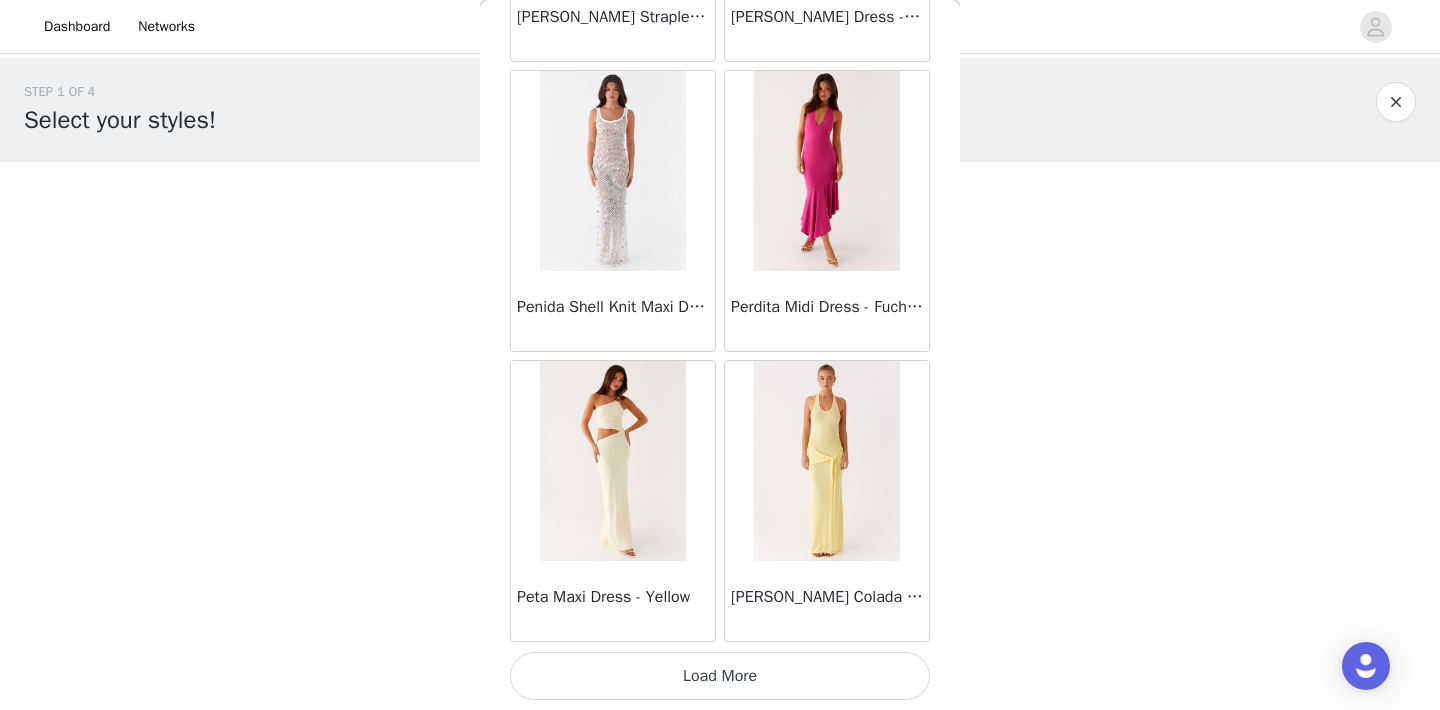 click on "Load More" at bounding box center [720, 676] 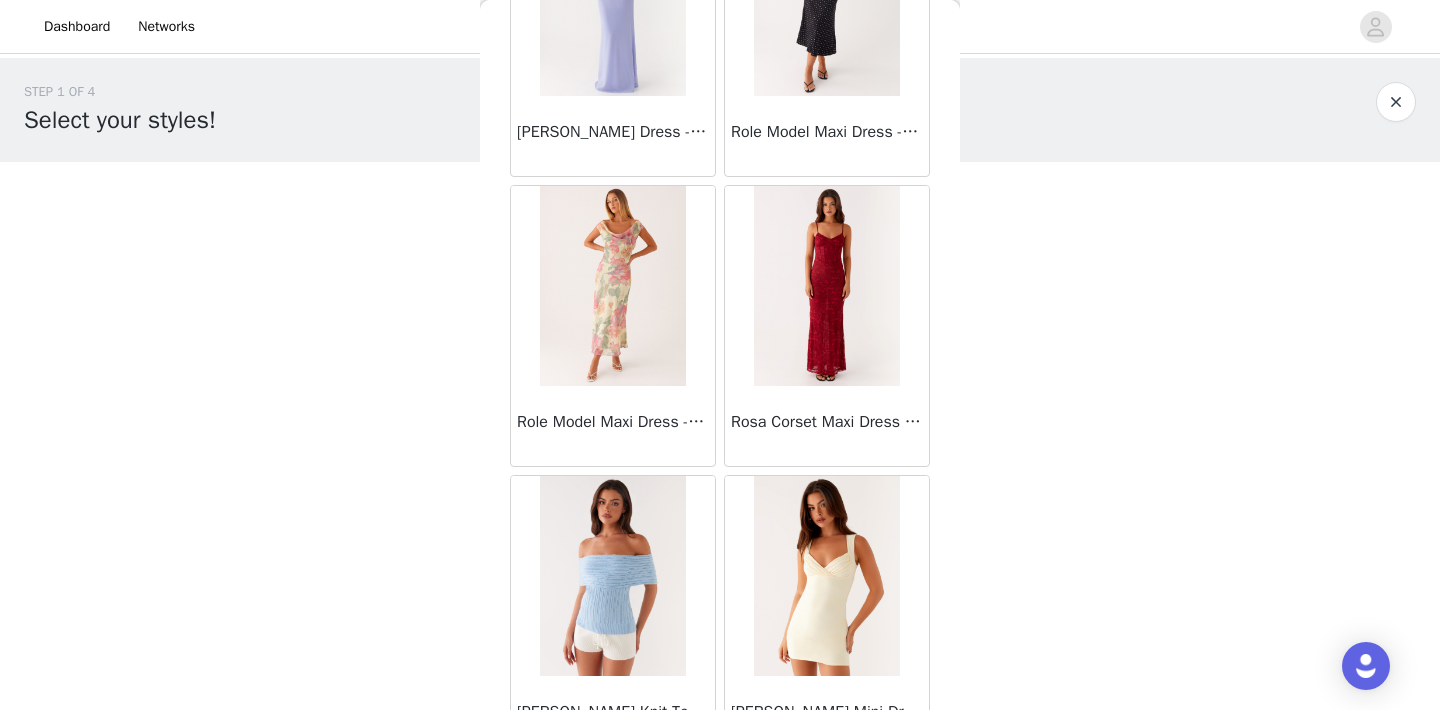 scroll, scrollTop: 51650, scrollLeft: 0, axis: vertical 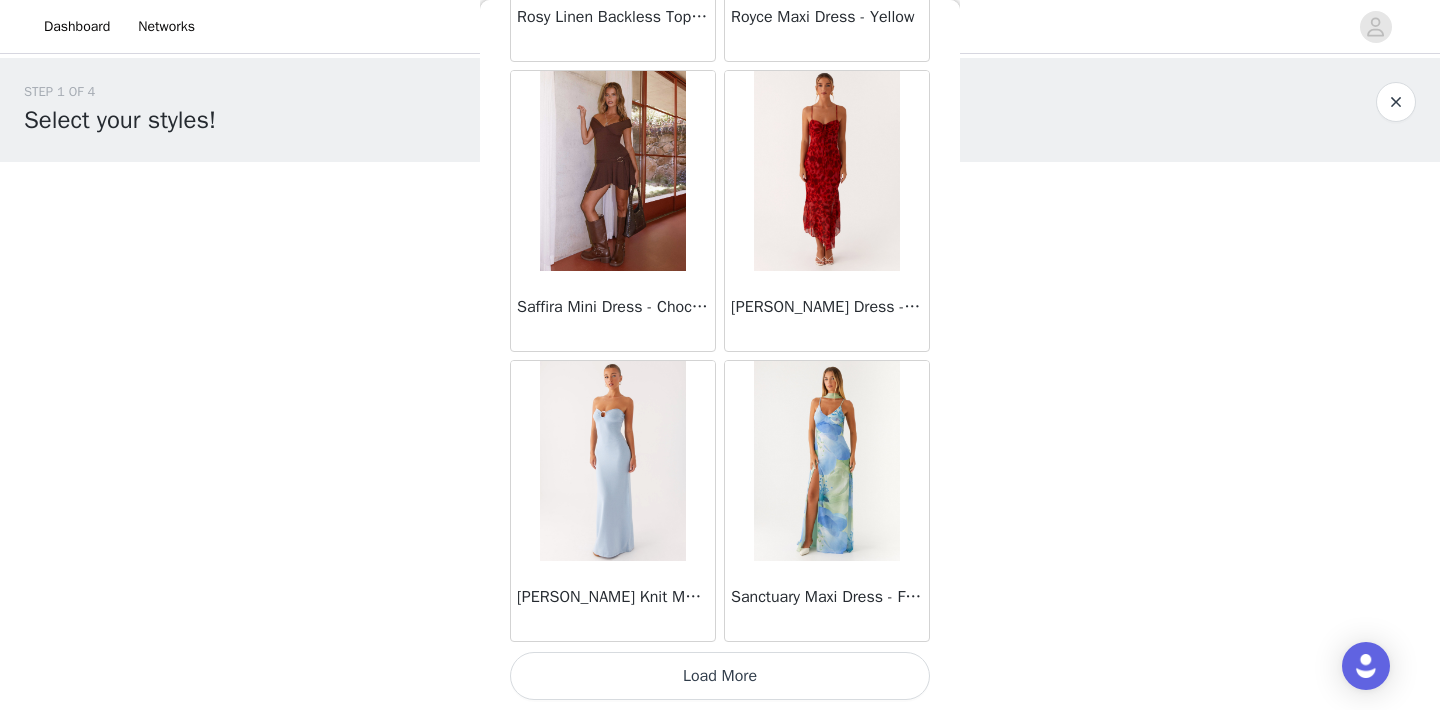 click on "Load More" at bounding box center [720, 676] 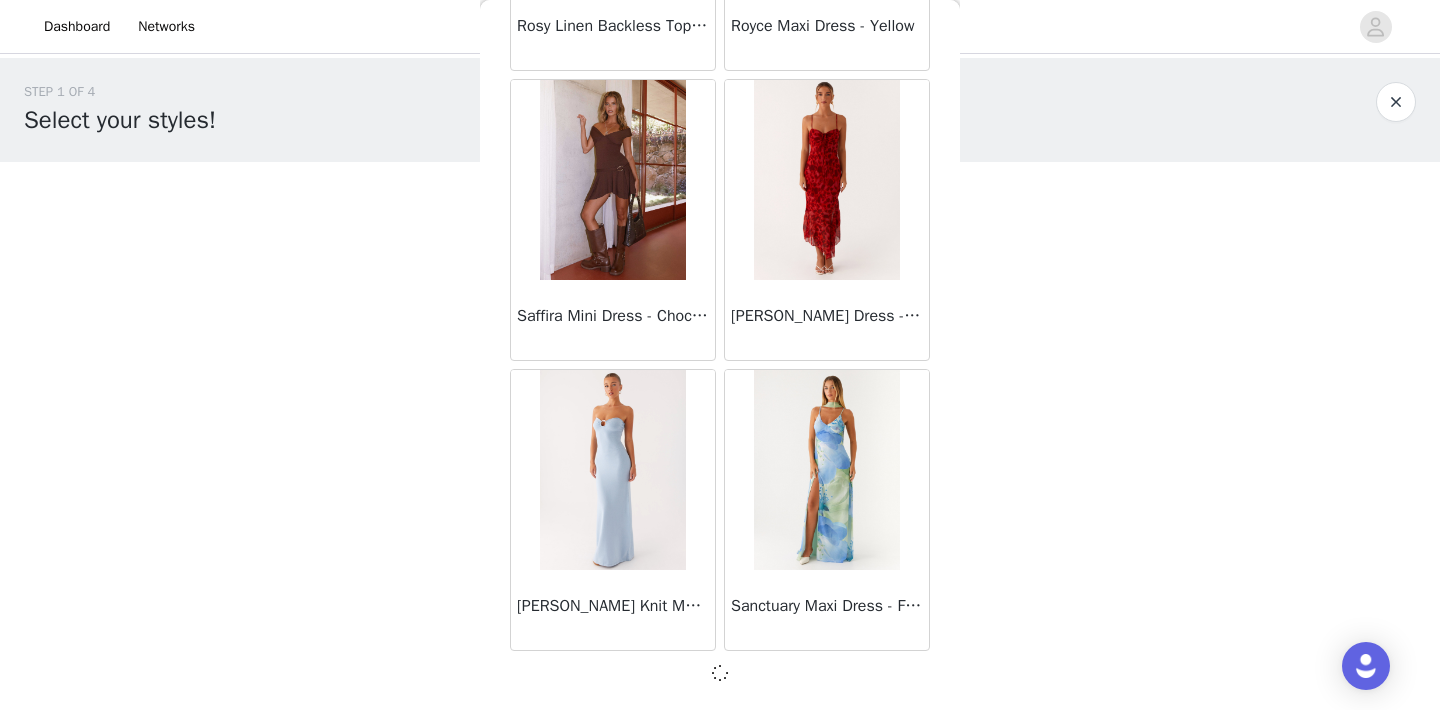 scroll, scrollTop: 51641, scrollLeft: 0, axis: vertical 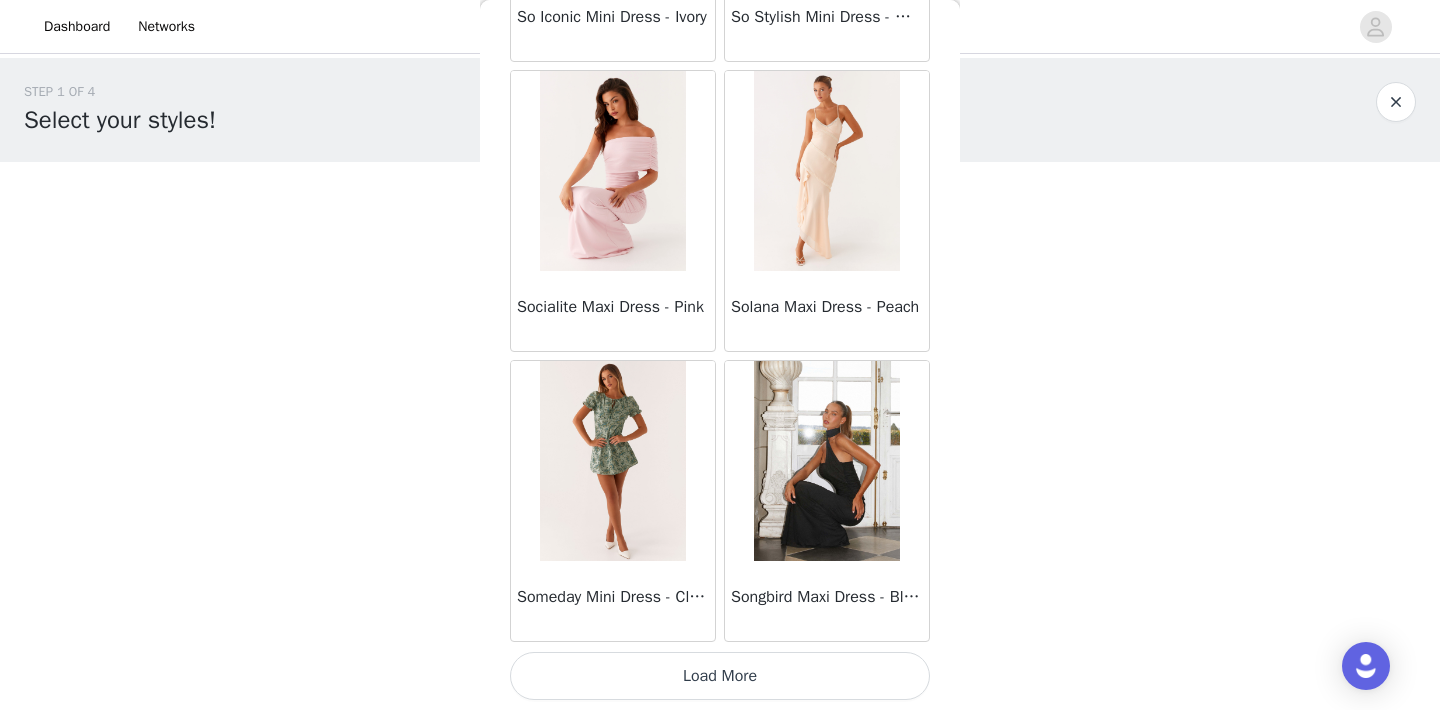 click on "Load More" at bounding box center (720, 676) 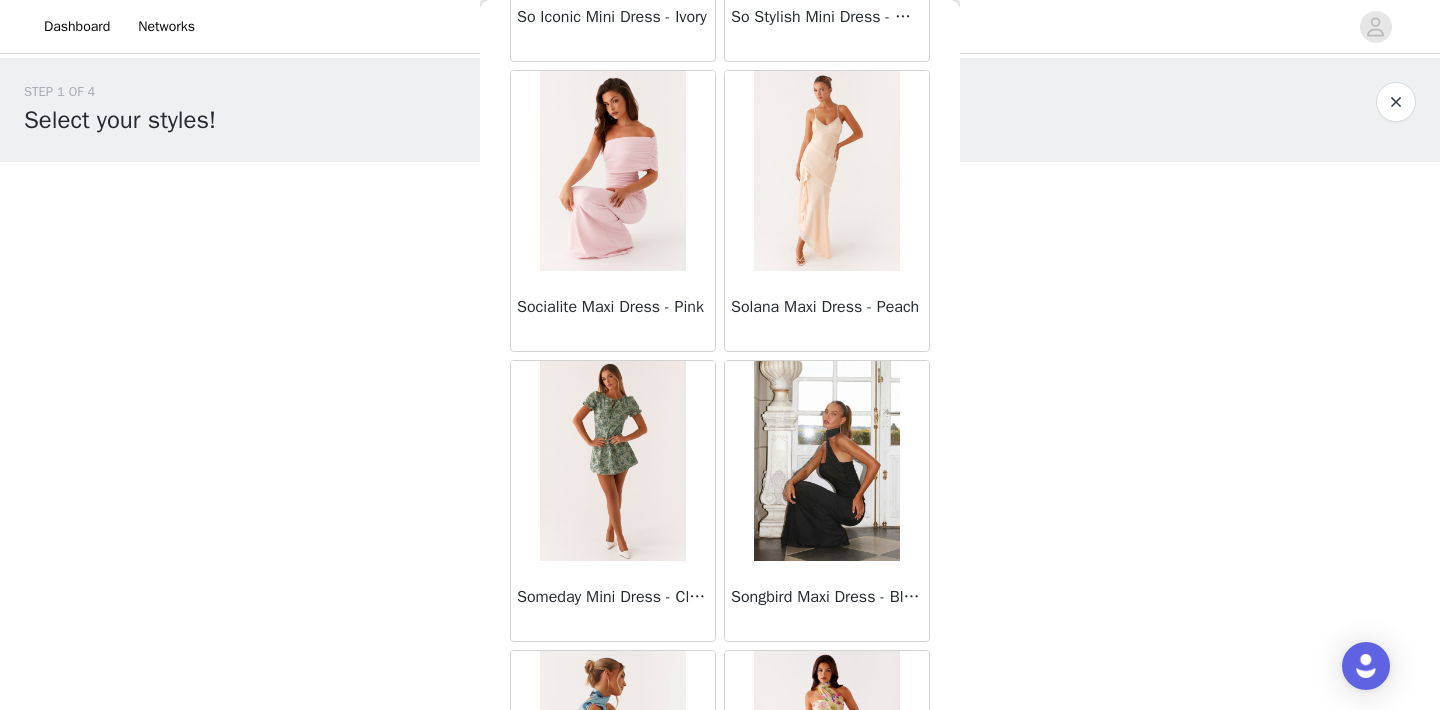 scroll, scrollTop: 57450, scrollLeft: 0, axis: vertical 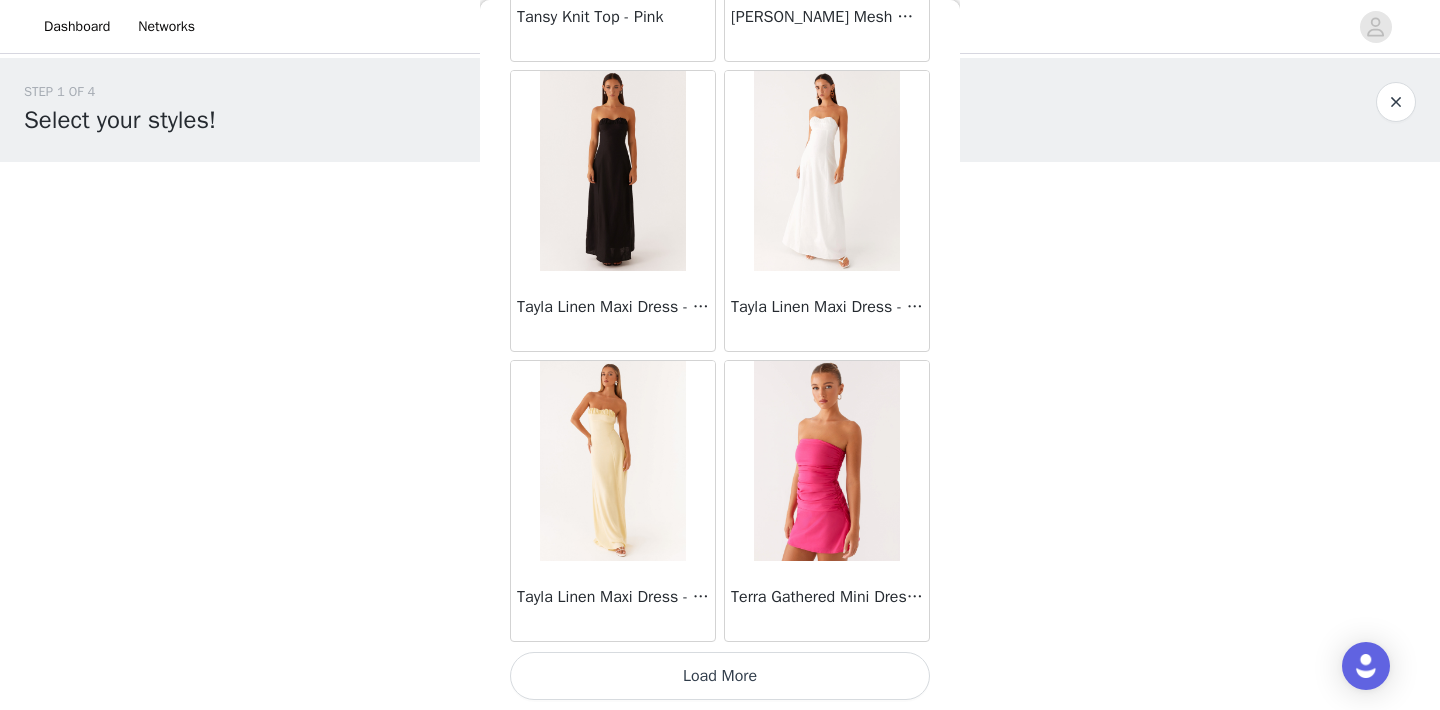 click on "Load More" at bounding box center [720, 676] 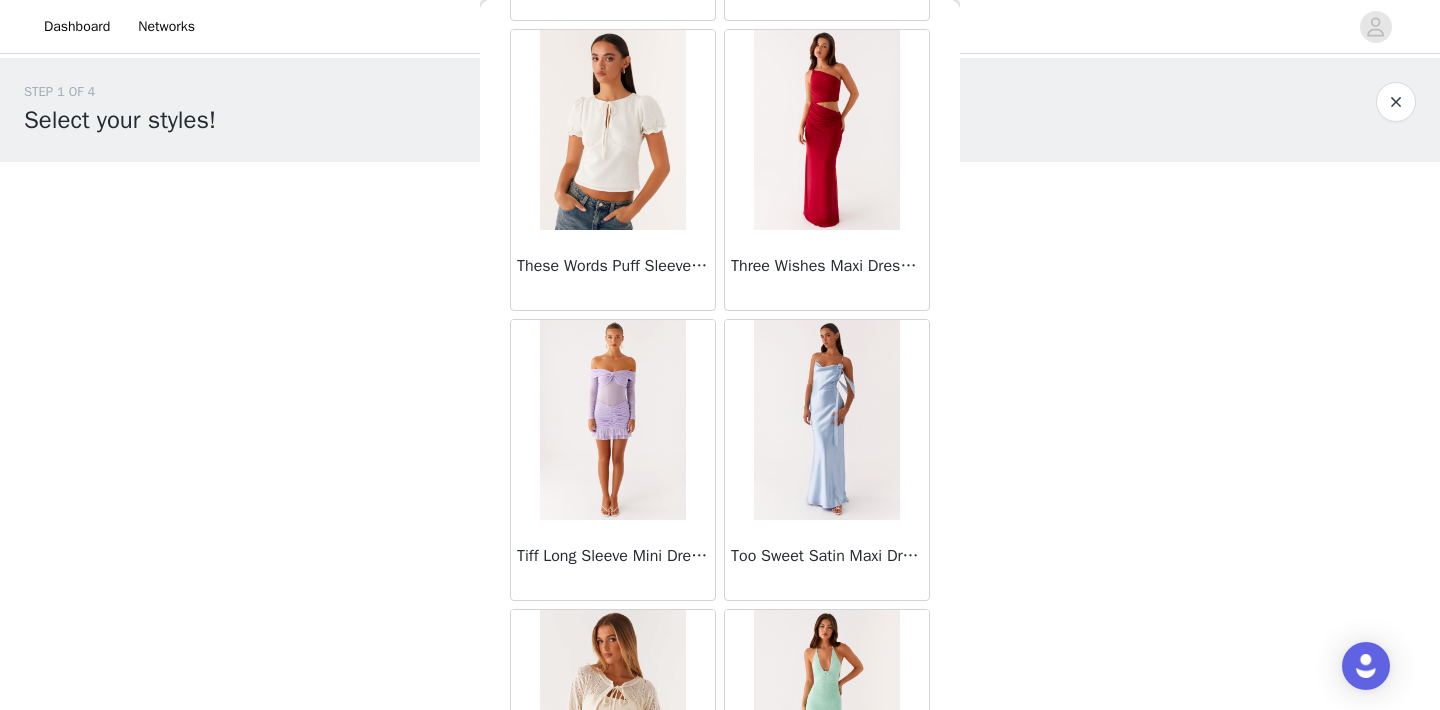 scroll, scrollTop: 58358, scrollLeft: 0, axis: vertical 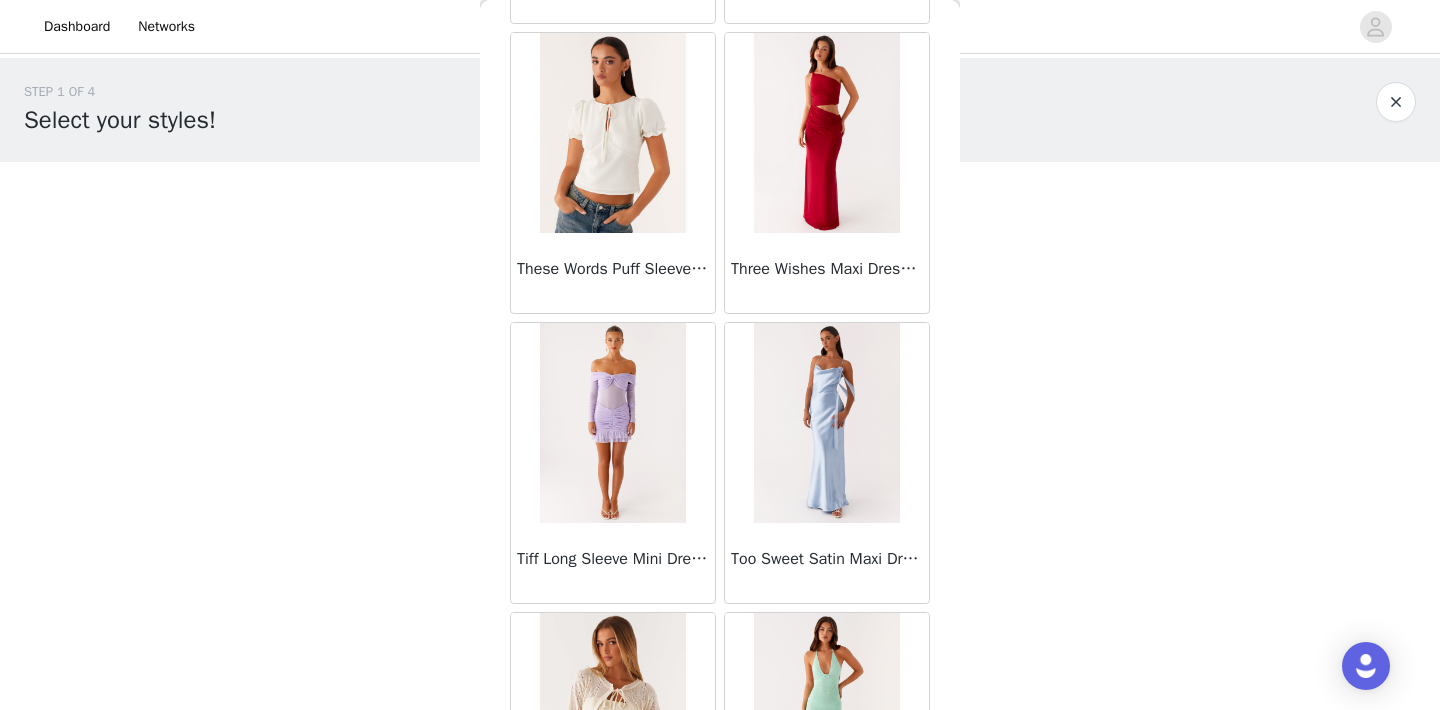 click at bounding box center [612, 133] 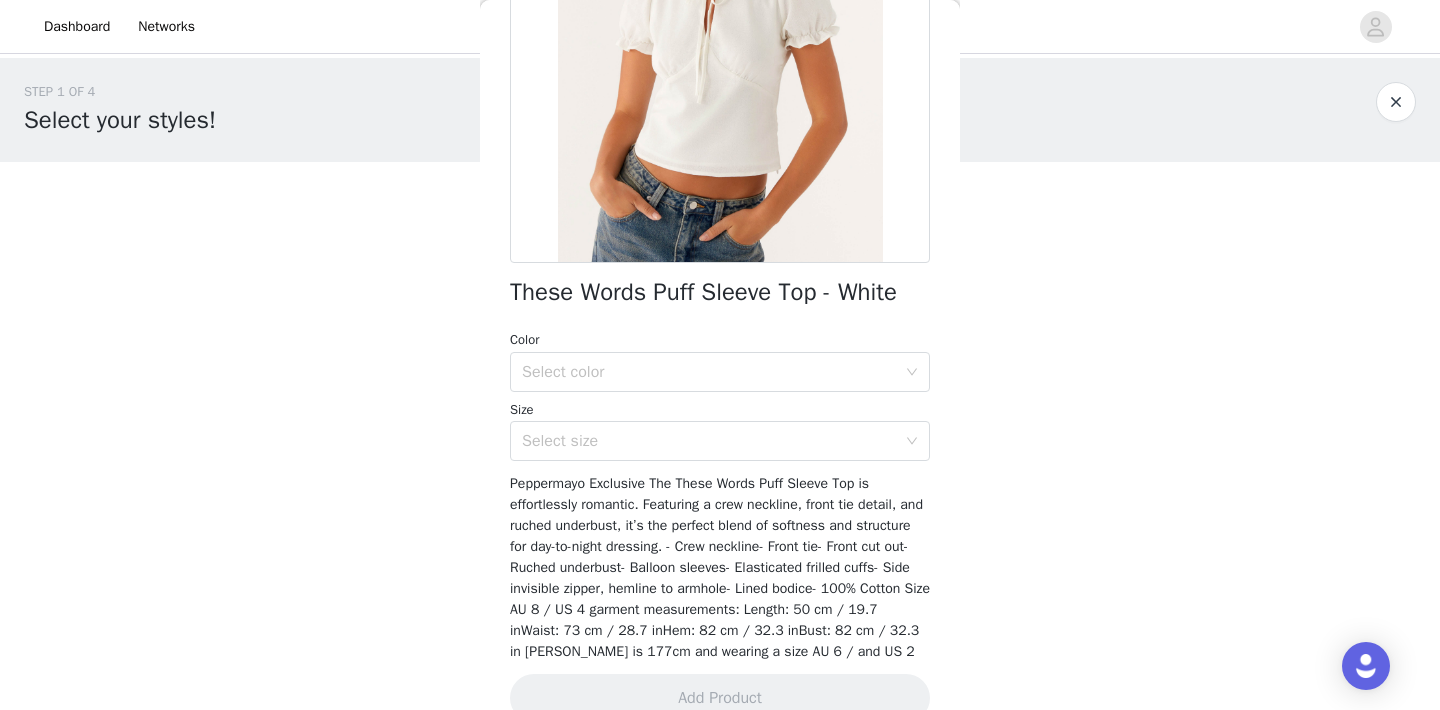 scroll, scrollTop: 327, scrollLeft: 0, axis: vertical 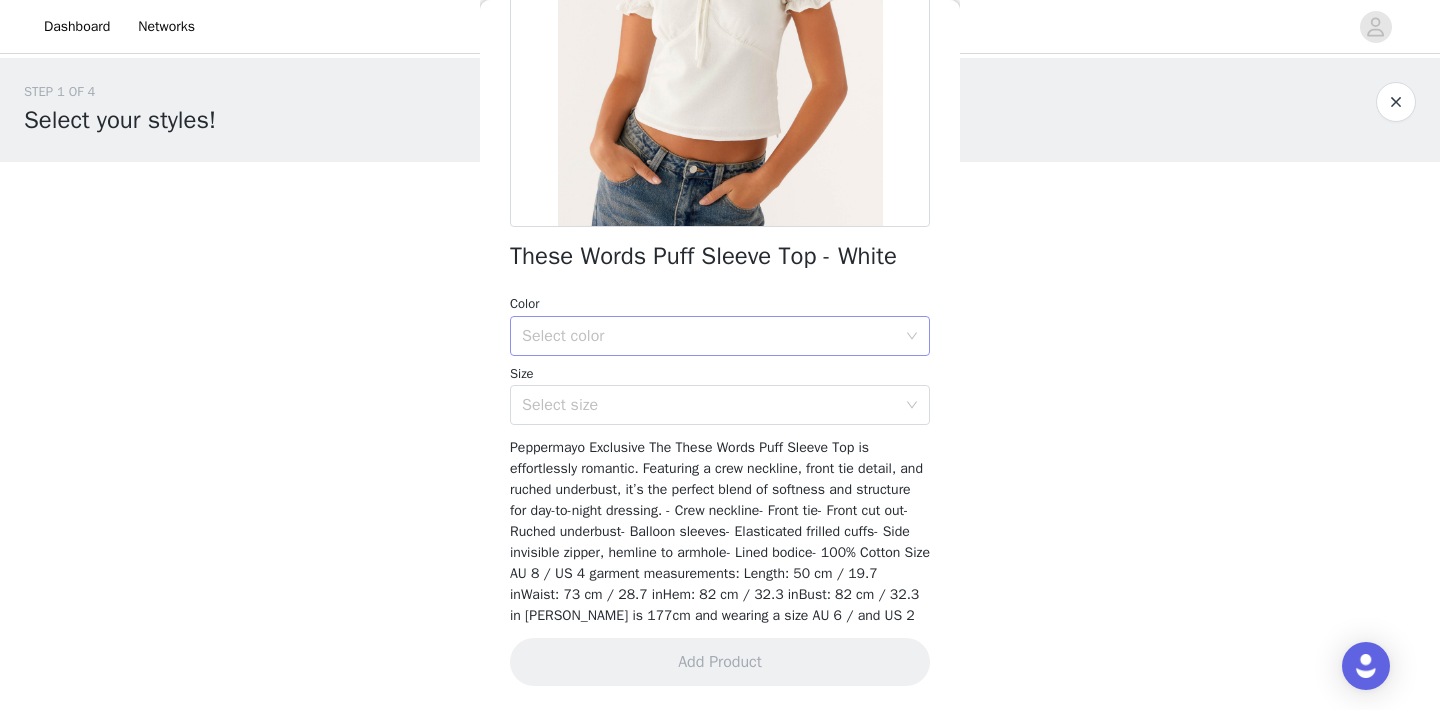 click on "Select color" at bounding box center (713, 336) 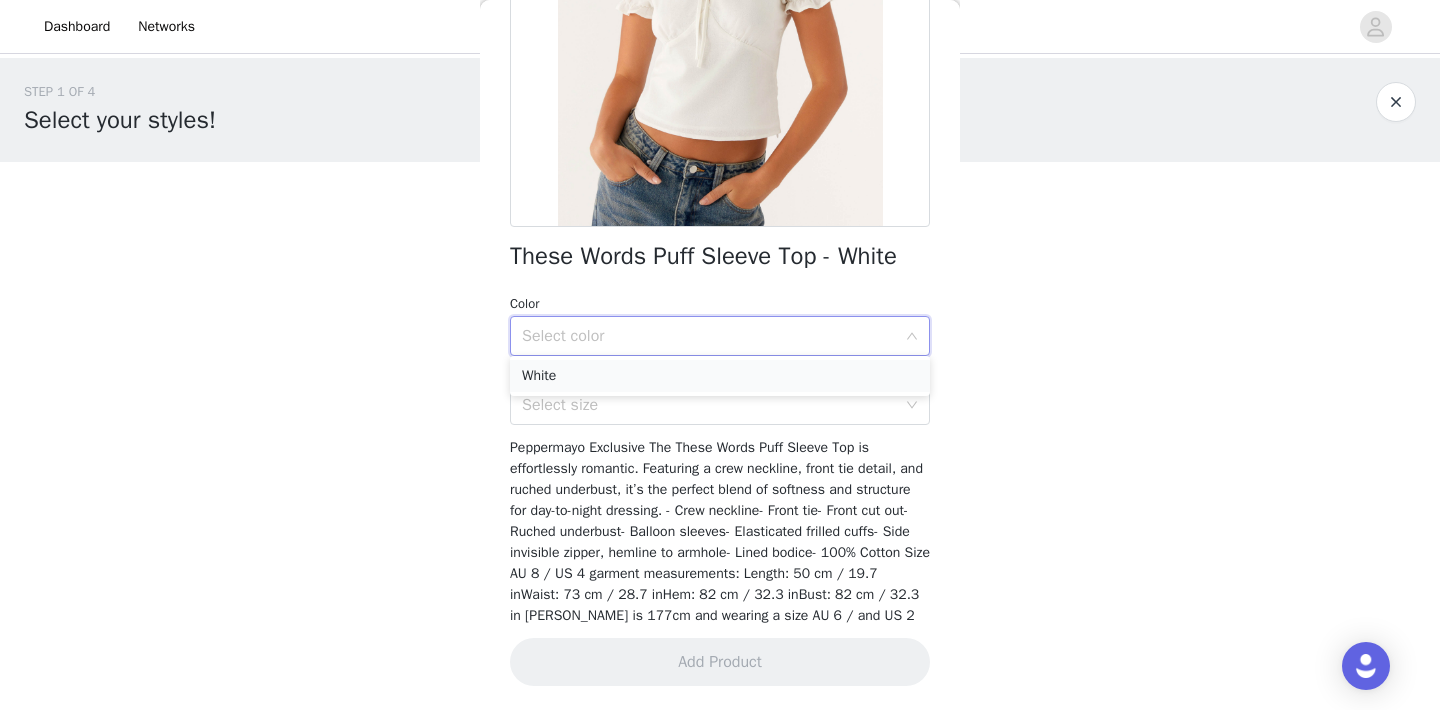 click on "White" at bounding box center [720, 376] 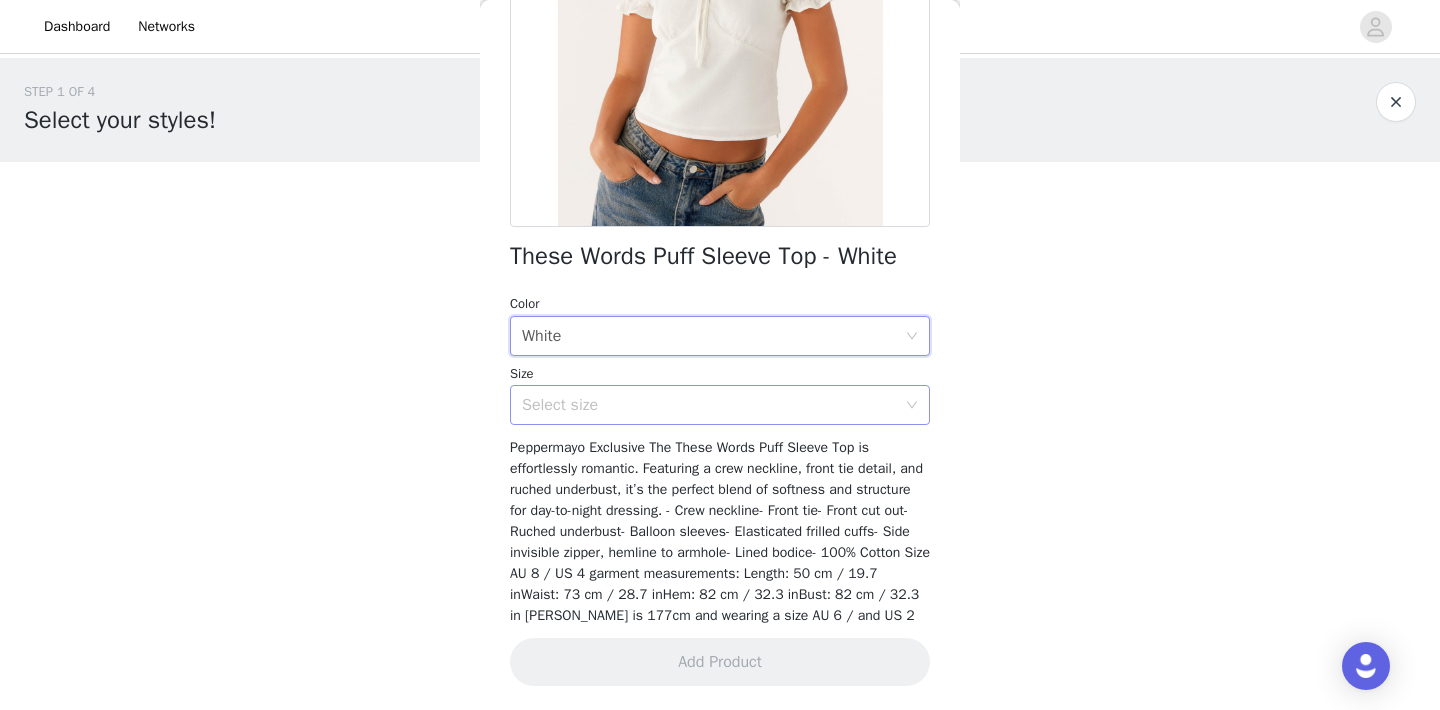 click on "Select size" at bounding box center (713, 405) 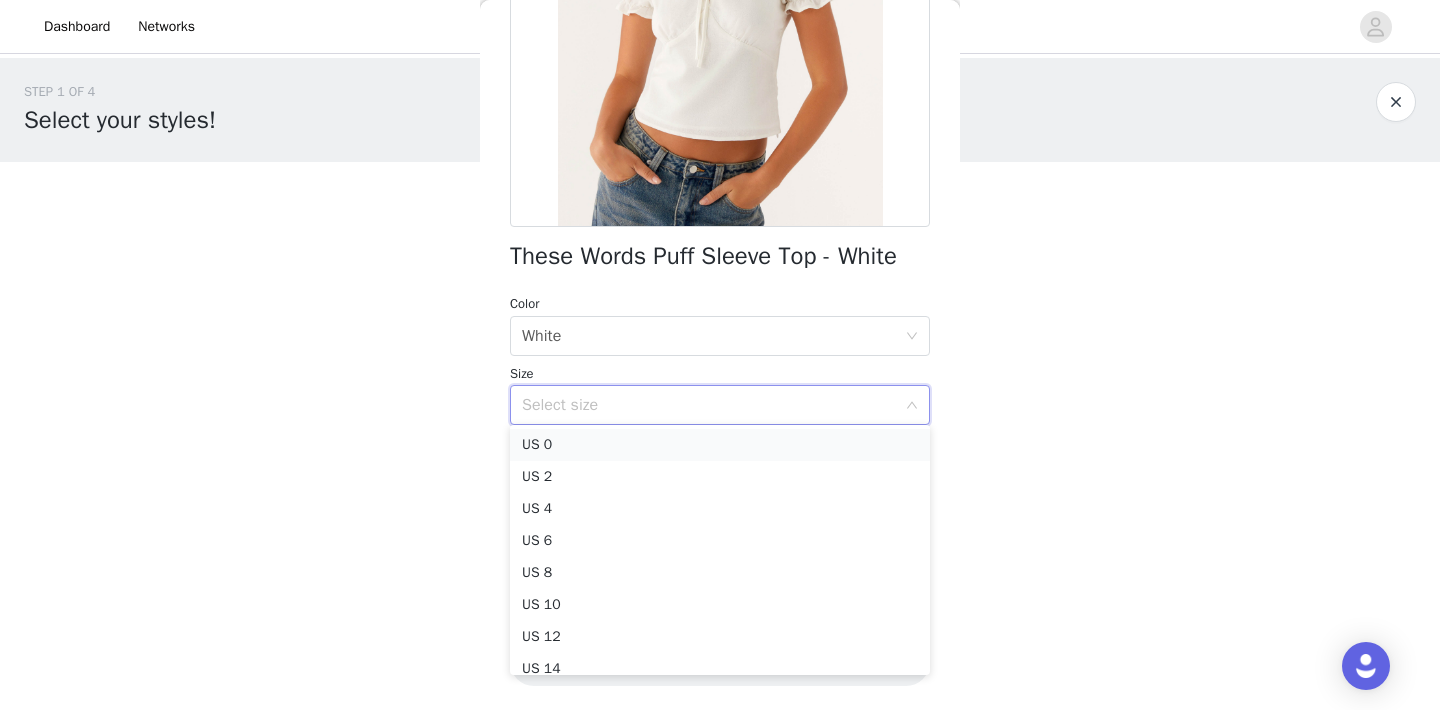 click on "US 0" at bounding box center (720, 445) 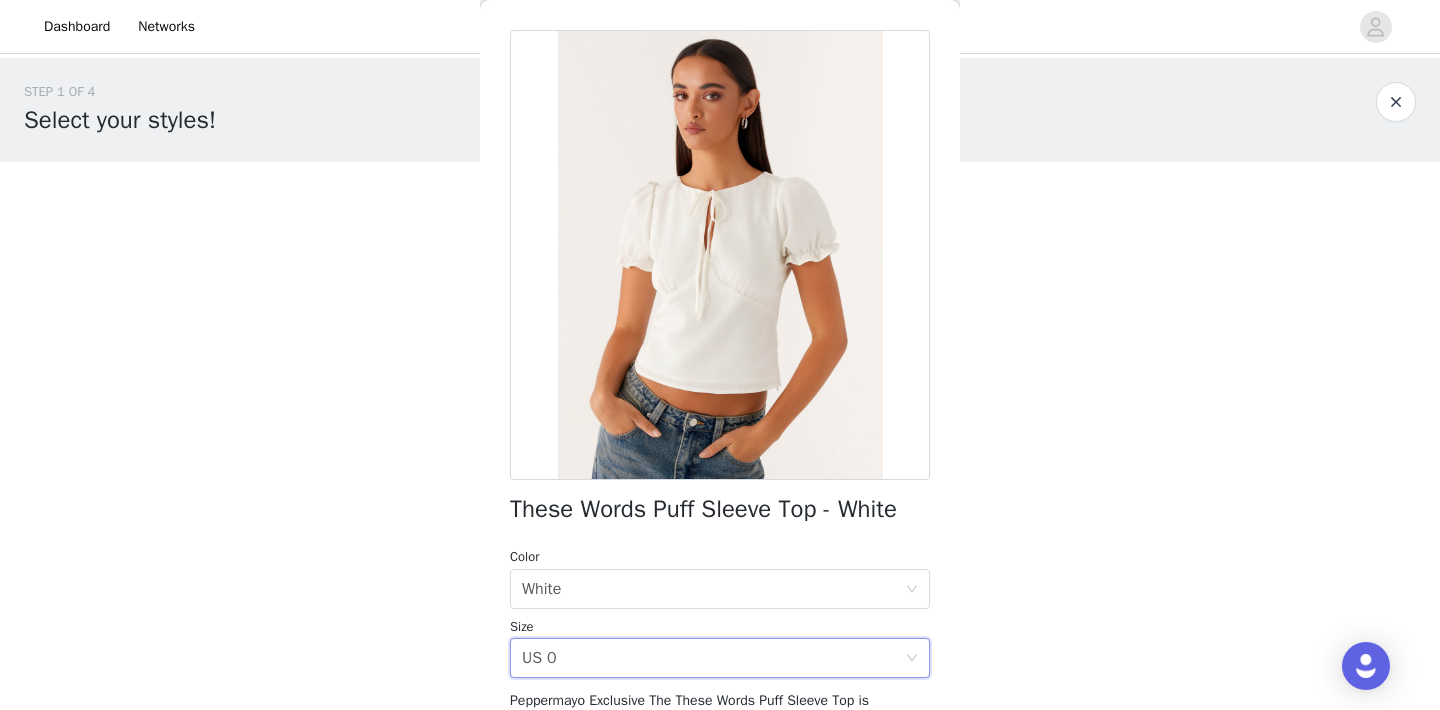 scroll, scrollTop: 344, scrollLeft: 0, axis: vertical 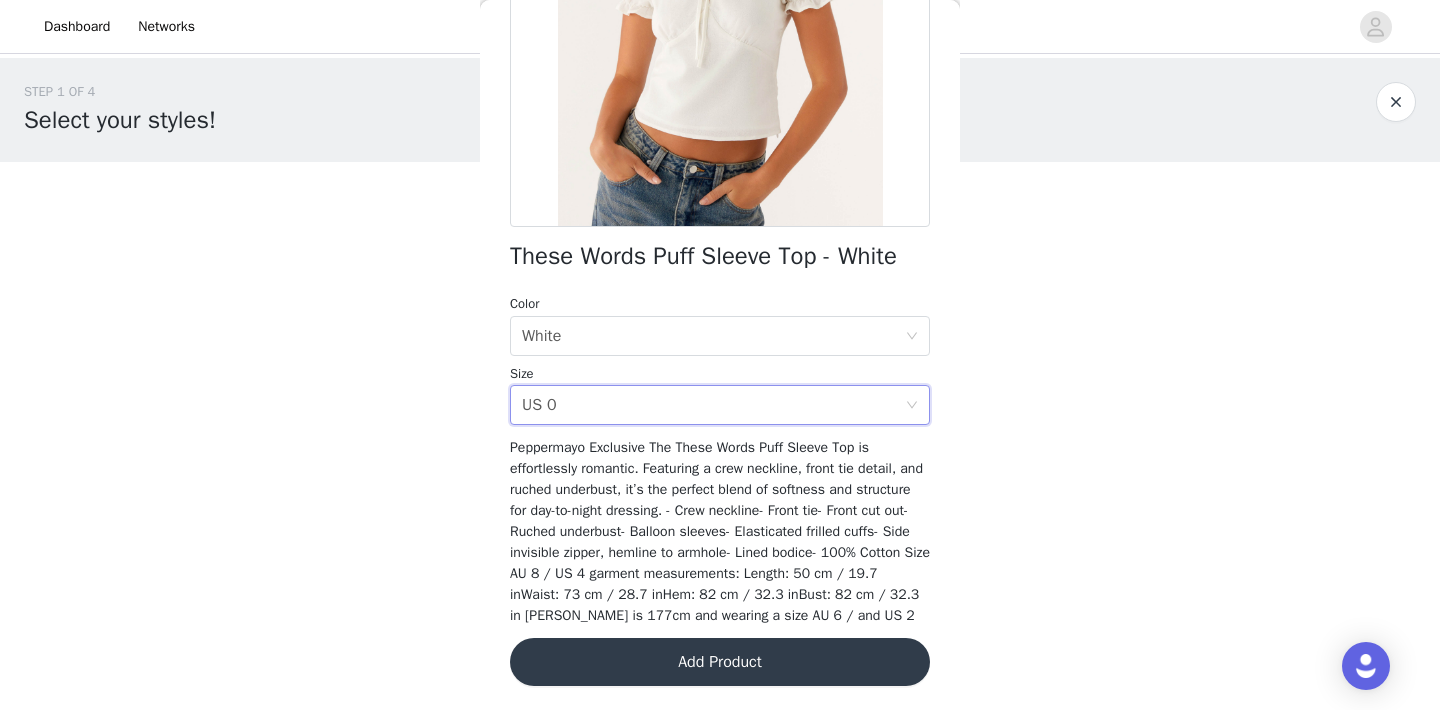 click on "Add Product" at bounding box center (720, 662) 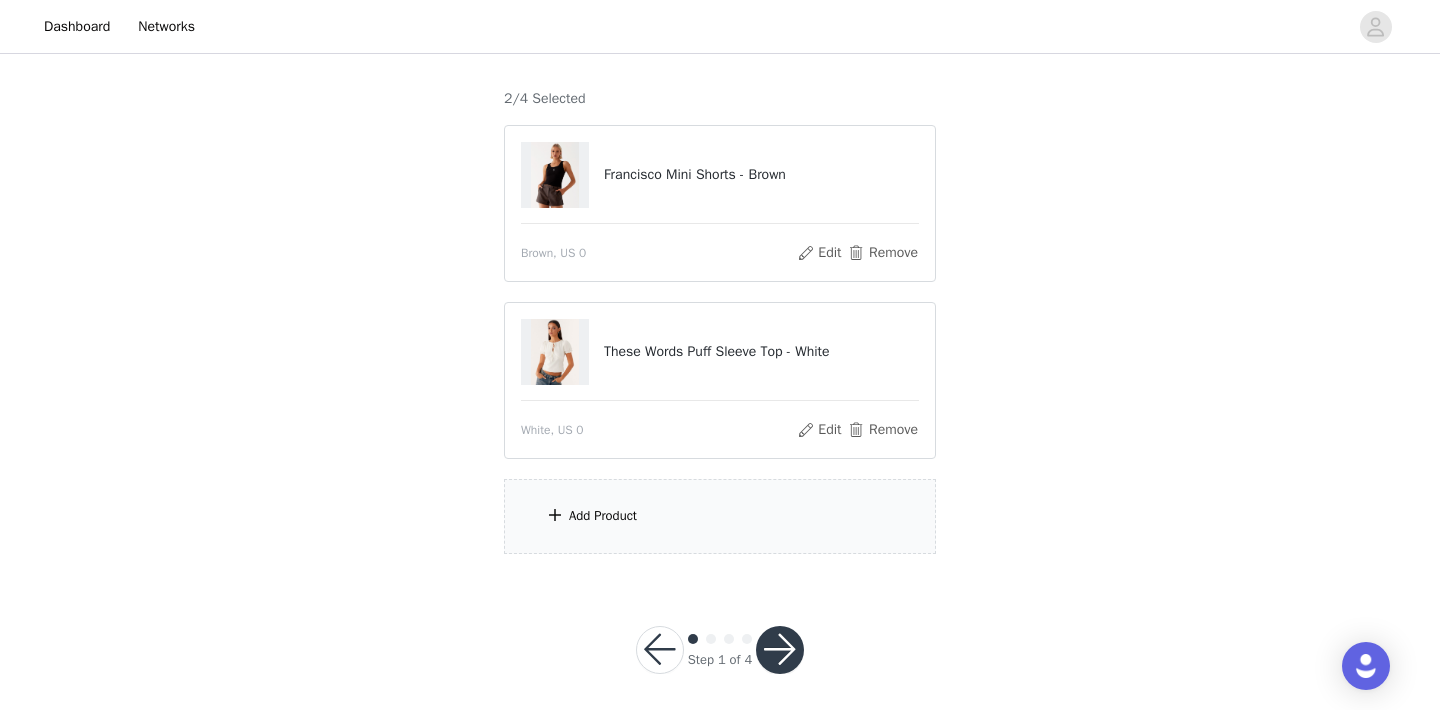 scroll, scrollTop: 162, scrollLeft: 0, axis: vertical 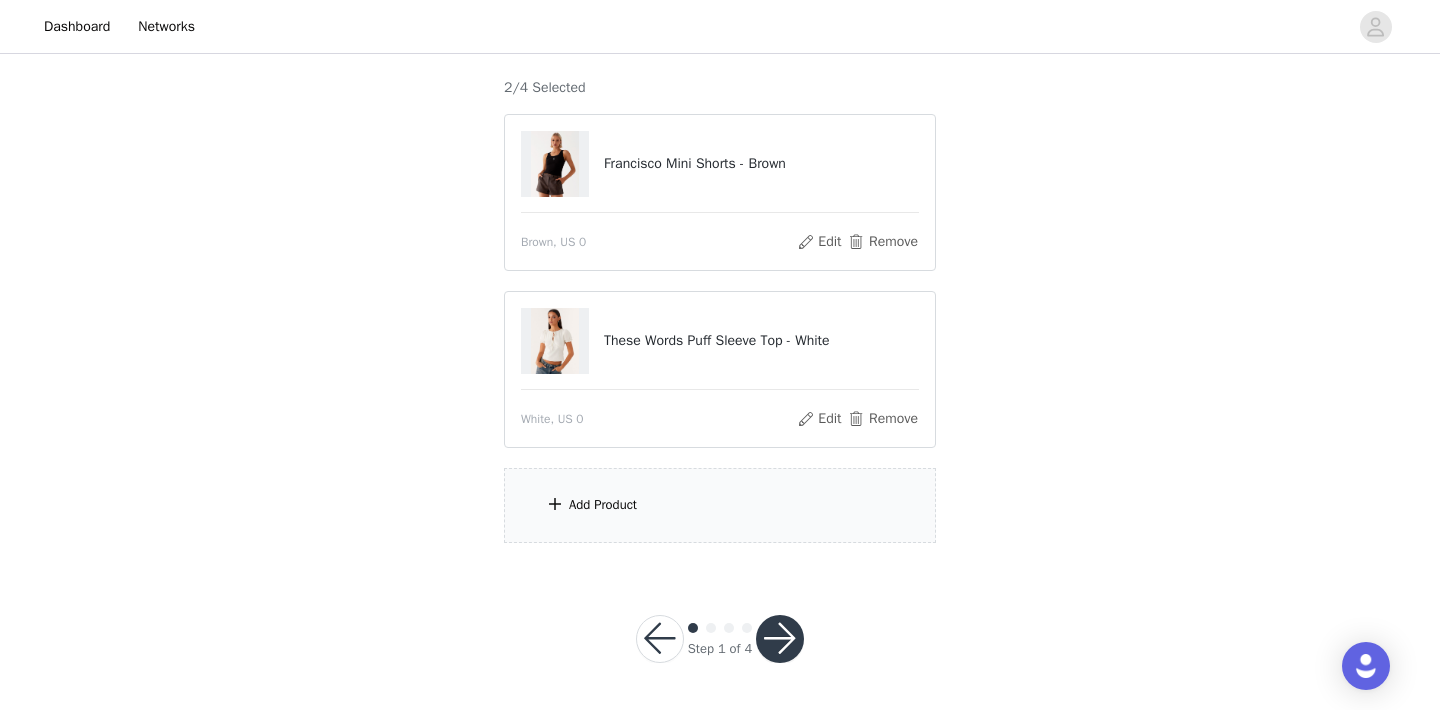 click on "Add Product" at bounding box center (720, 505) 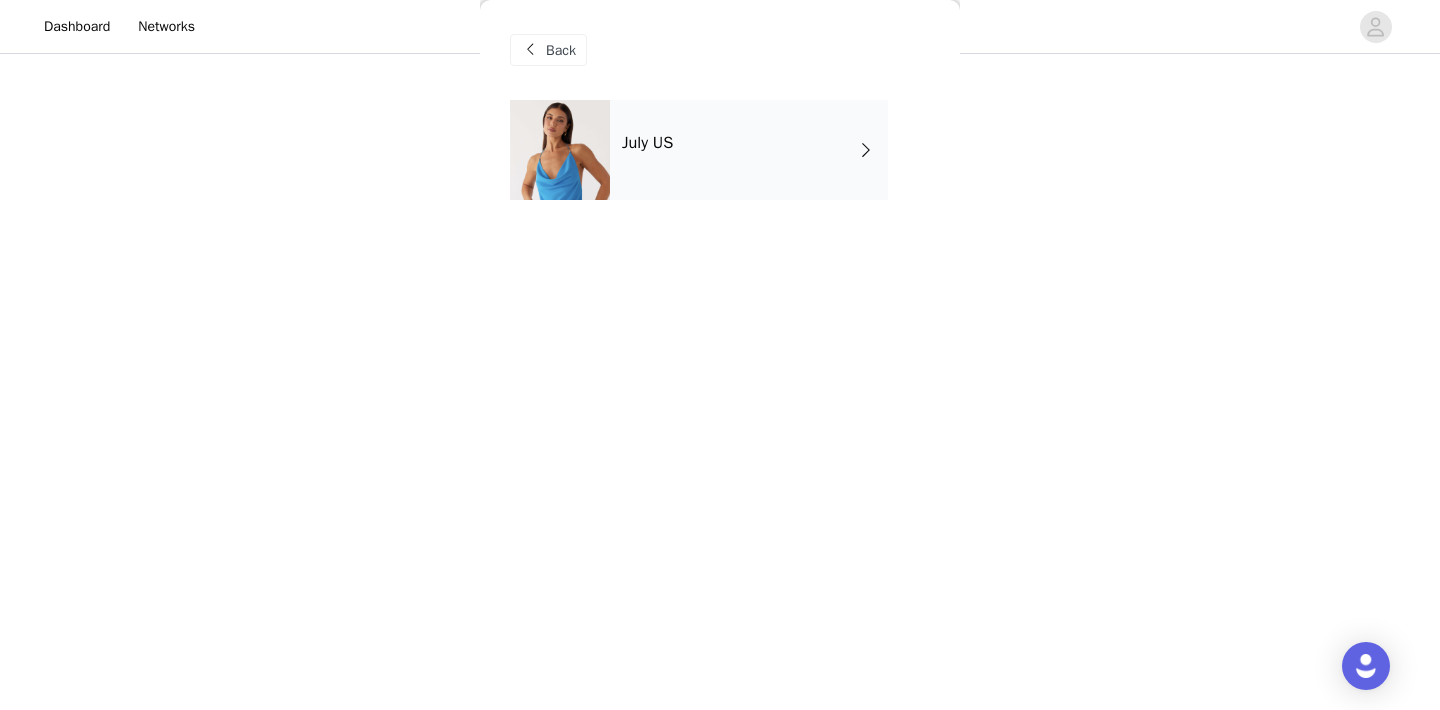 click on "July US" at bounding box center [749, 150] 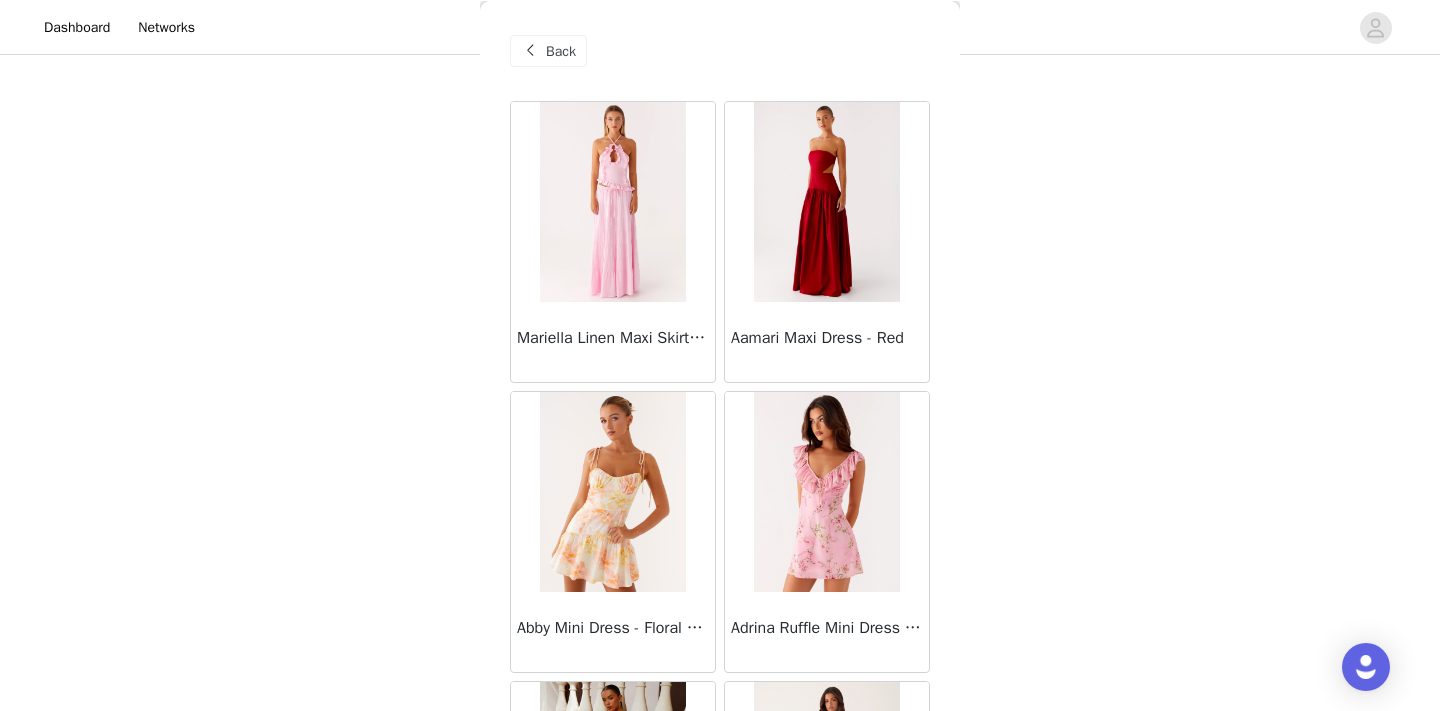 scroll, scrollTop: 161, scrollLeft: 0, axis: vertical 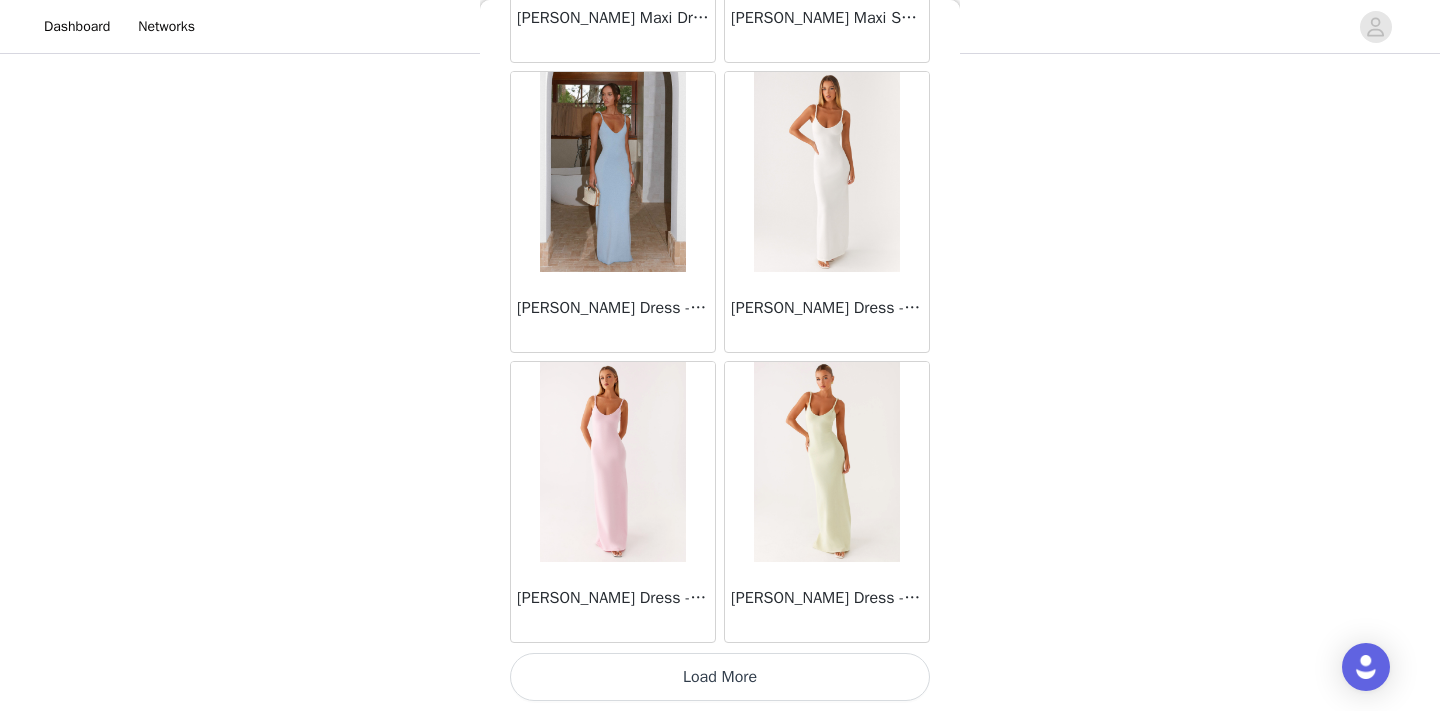 click on "Load More" at bounding box center (720, 677) 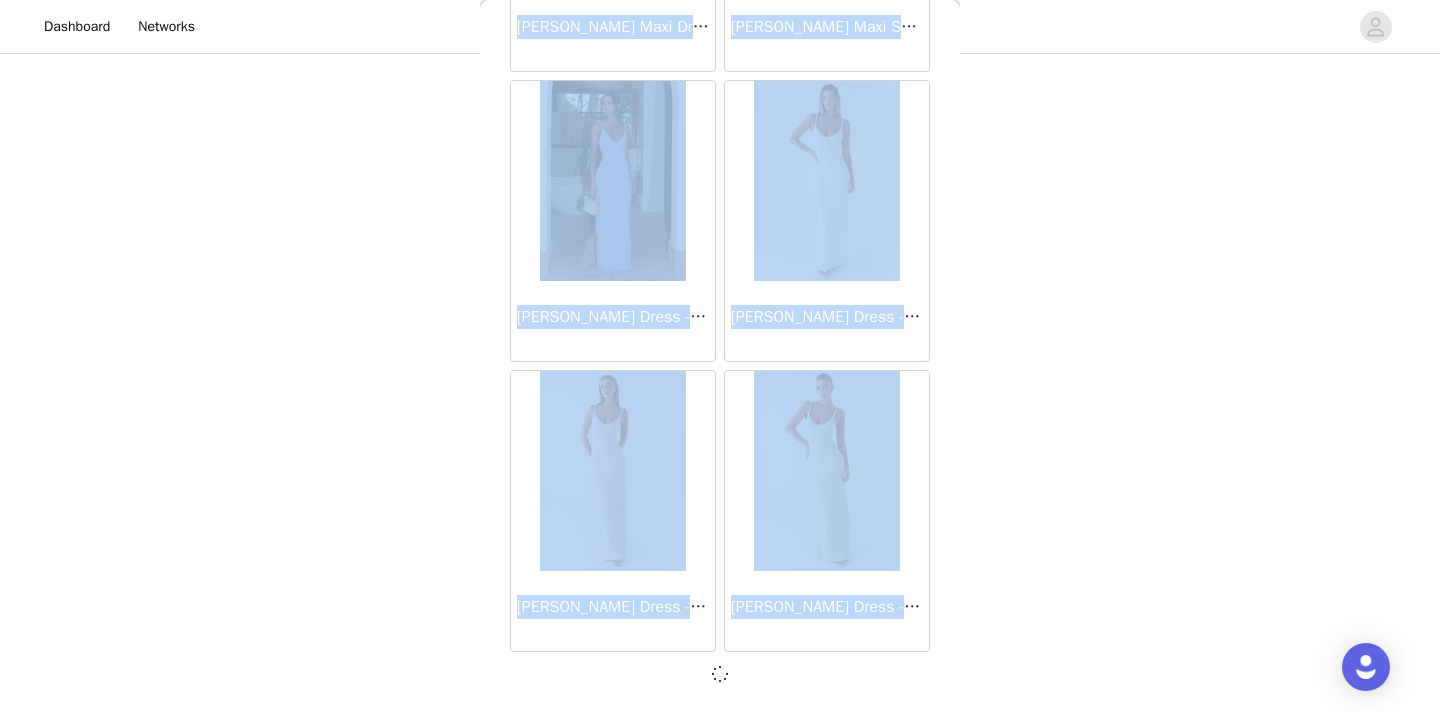 scroll, scrollTop: 2340, scrollLeft: 0, axis: vertical 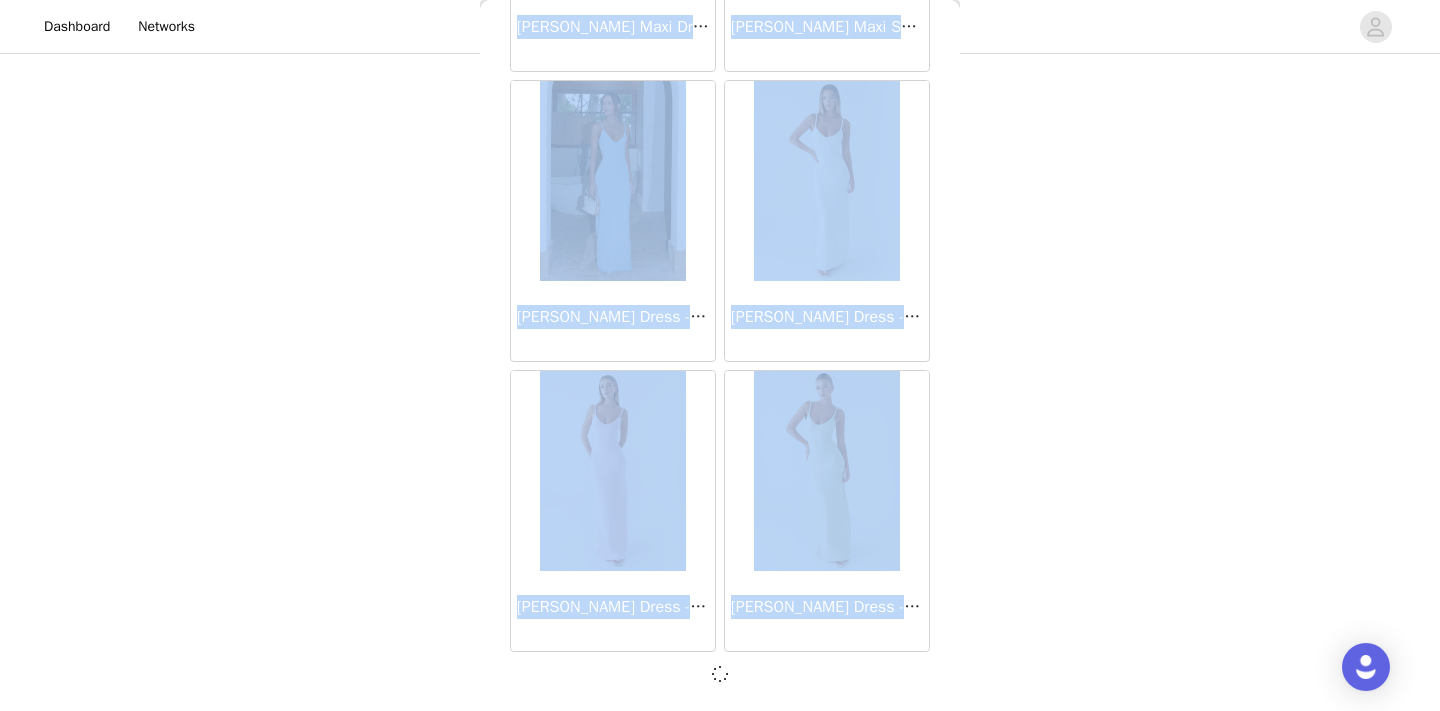 click at bounding box center (720, 673) 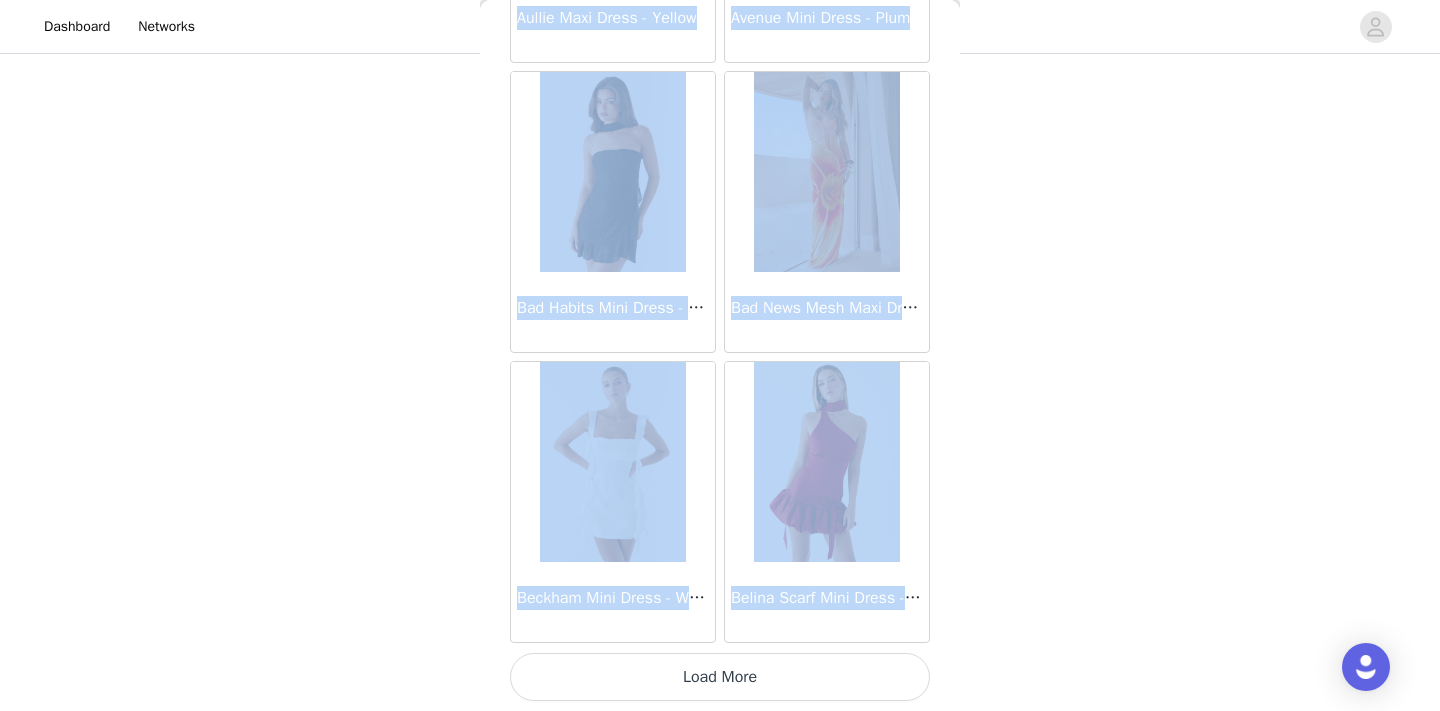 click on "Load More" at bounding box center [720, 677] 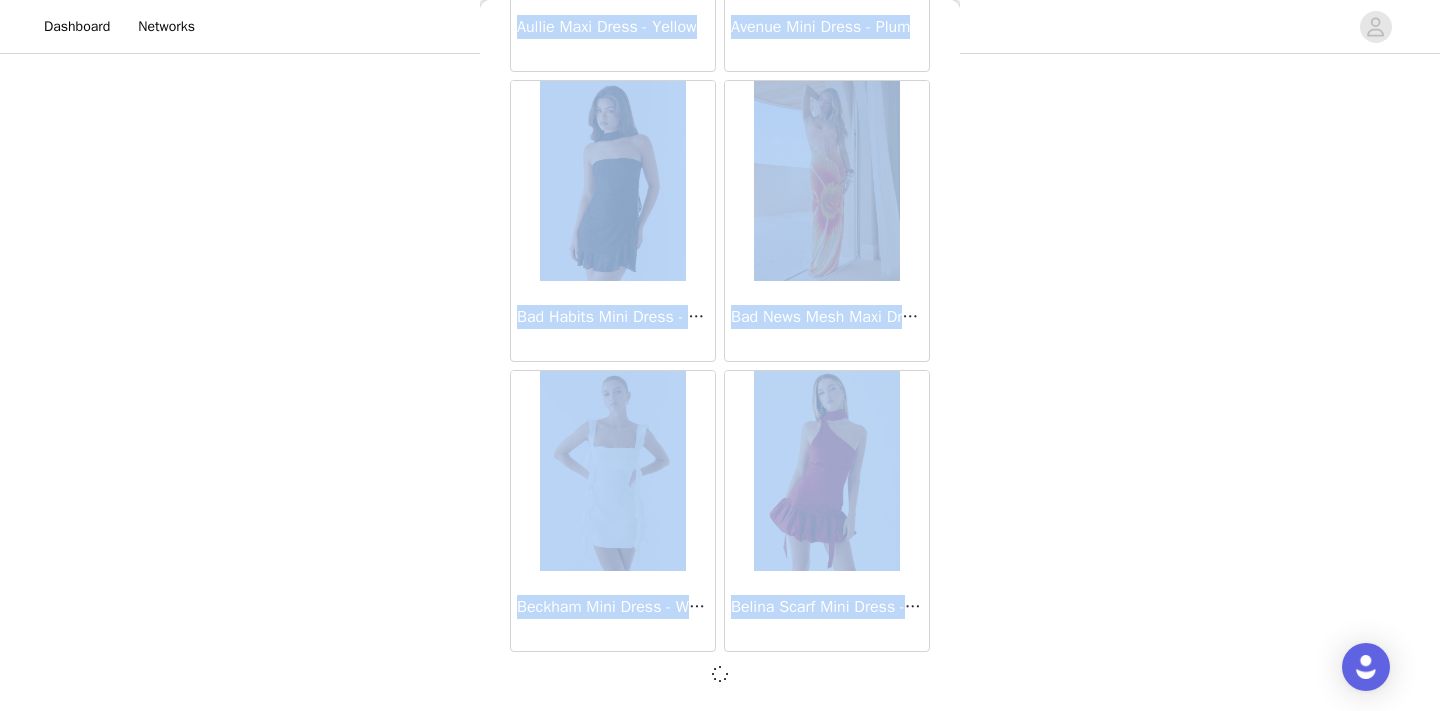 scroll, scrollTop: 5240, scrollLeft: 0, axis: vertical 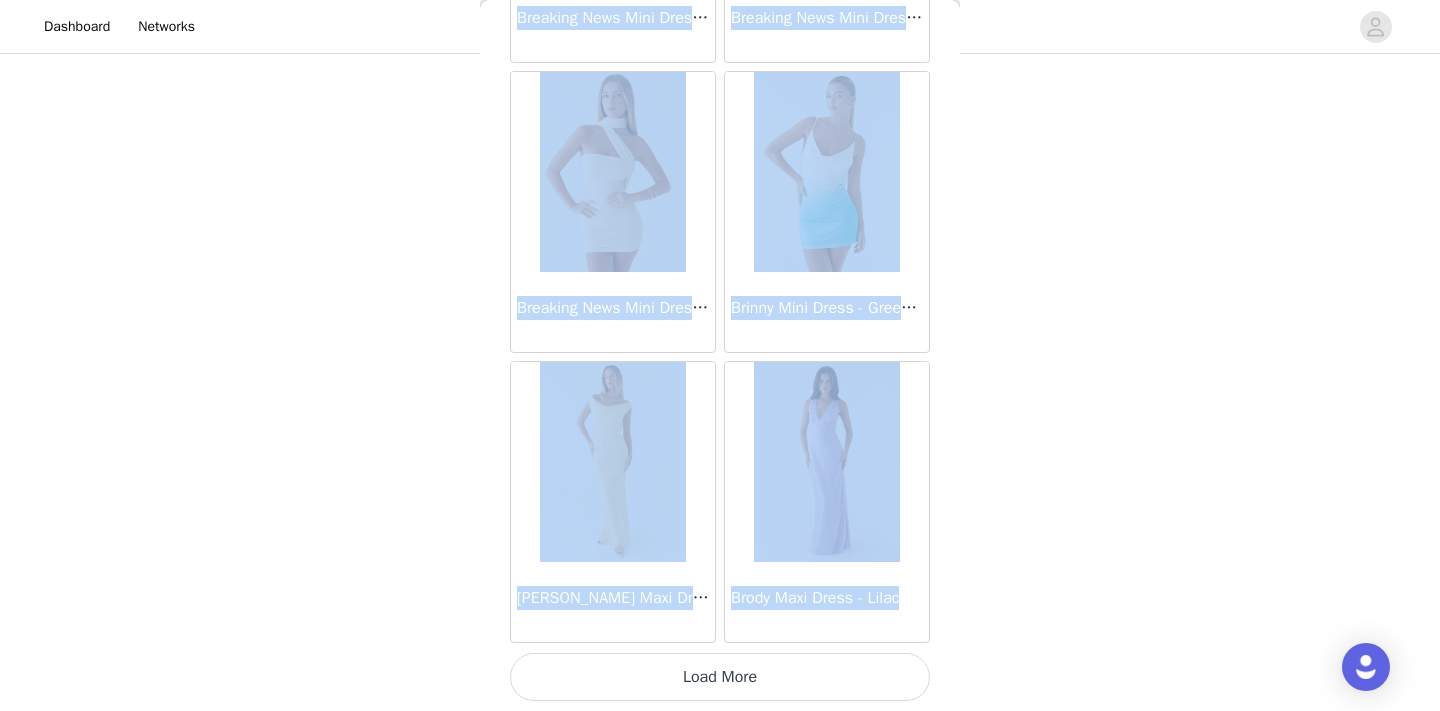 click on "Load More" at bounding box center [720, 677] 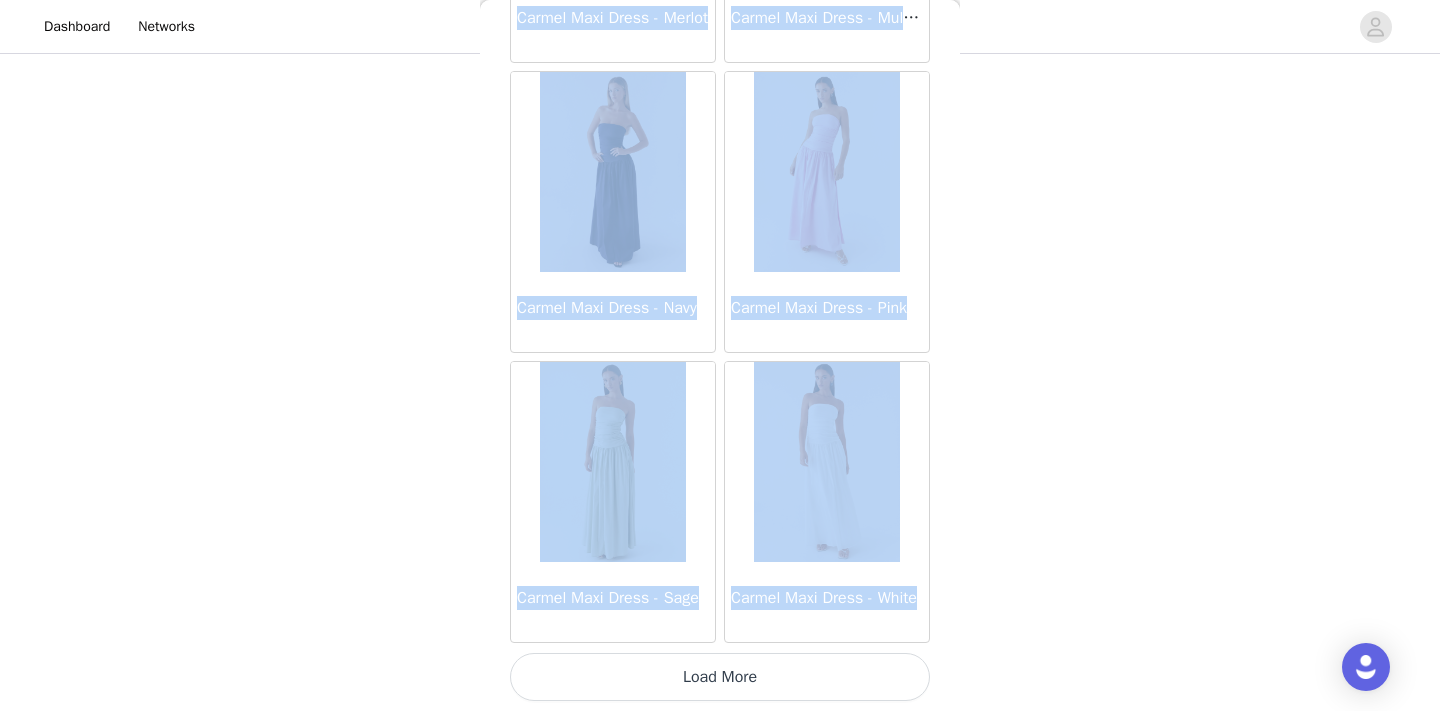 click on "Load More" at bounding box center [720, 677] 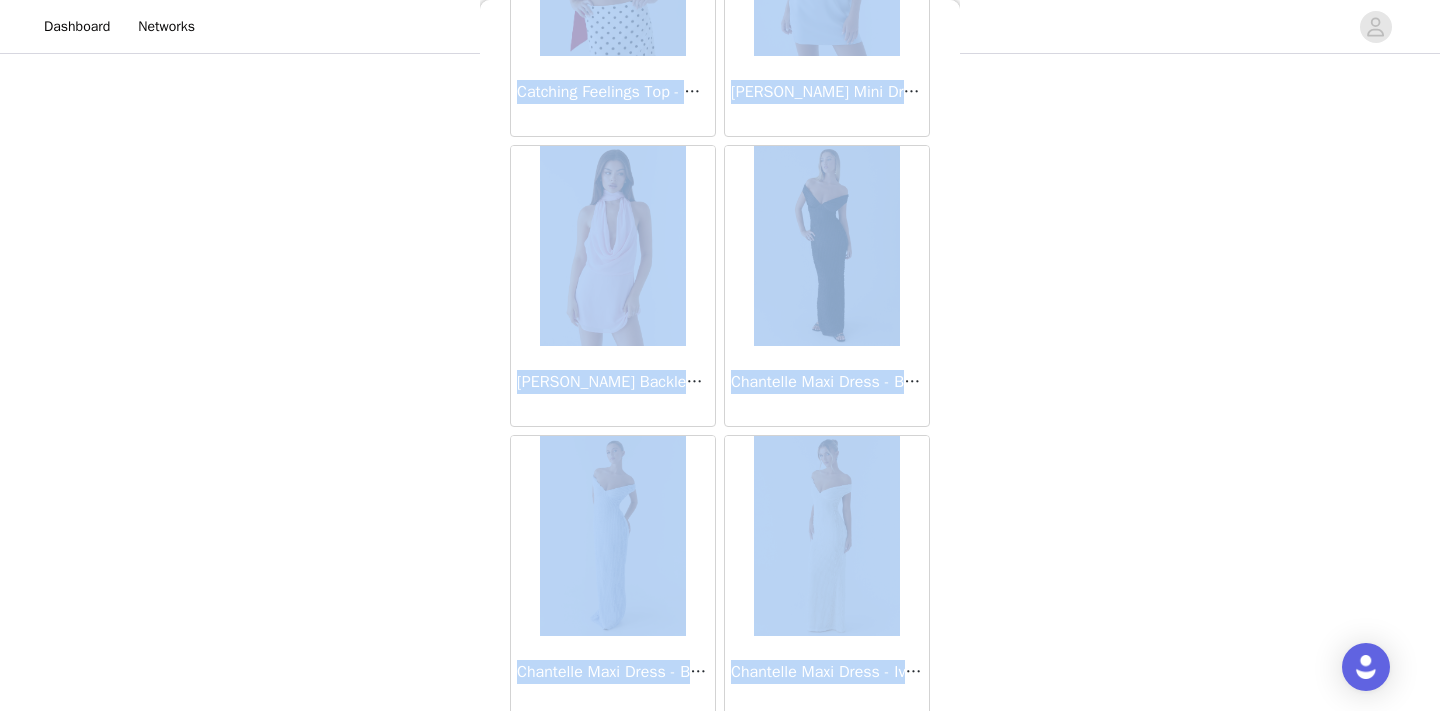 scroll, scrollTop: 13949, scrollLeft: 0, axis: vertical 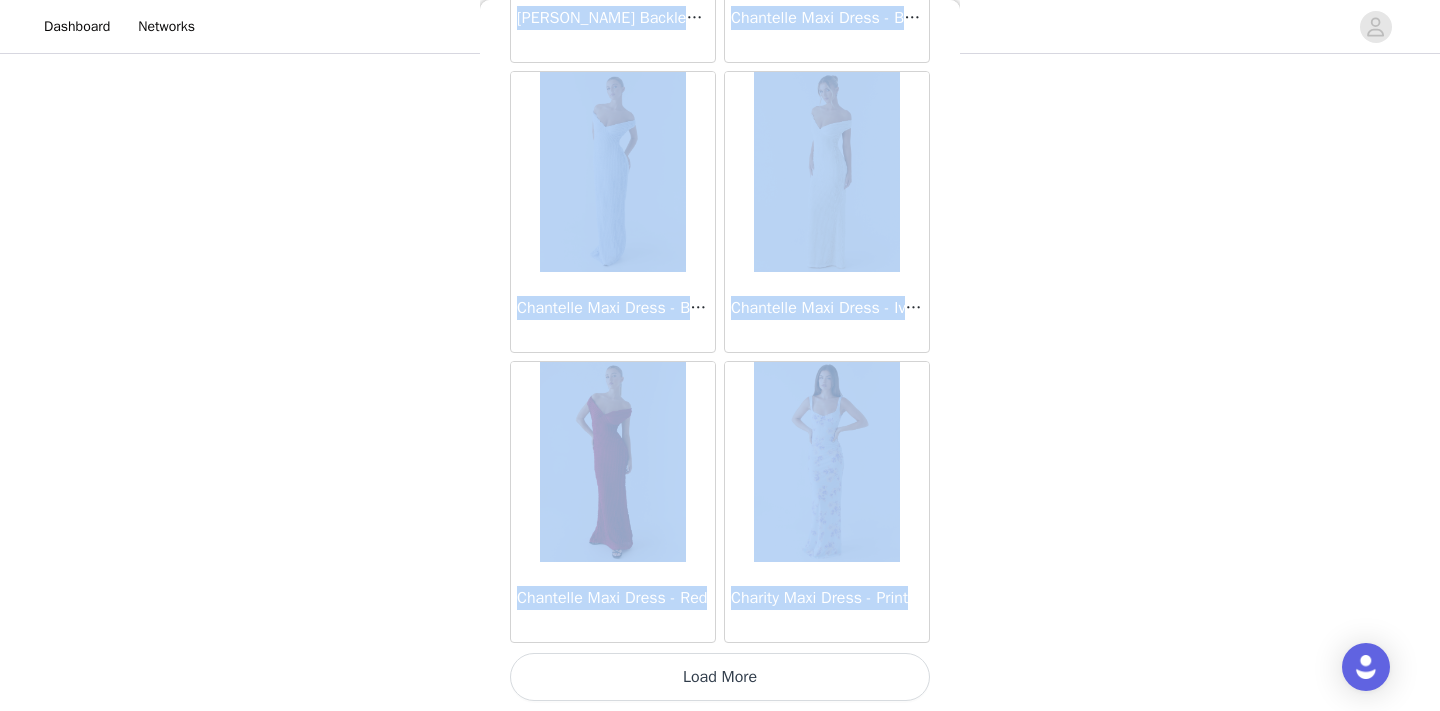 click on "Mariella Linen Maxi Skirt - Pink       Aamari Maxi Dress - Red       Abby Mini Dress - Floral Print       Adrina Ruffle Mini Dress - Pink Floral Print       Aiva Mini Dress - Yellow Floral       Alberta Maxi Dress - Mulberry       Alden Mini Dress - Floral Print       [PERSON_NAME] Maxi Dress - Multi       Aliah Knit Shorts - Yellow       [PERSON_NAME] Halter Maxi Dress - Yellow       [PERSON_NAME] Halter Mini Dress - [PERSON_NAME] Halter Mini Dress - Pastel Yellow       Alivia Mini Dress - Pink       [PERSON_NAME] Maxi Dress - Chocolate       [PERSON_NAME] Maxi Dress - Maroon       [PERSON_NAME] Knit Maxi Skirt - Blue       Anastasia Maxi Dress - Blue       Anastasia Maxi Dress - Ivory       Anastasia Maxi Dress - Pink       Anastasia Maxi Dress - [PERSON_NAME] Maxi Dress - Yellow       Anastasia Mini Dress - Blue       Anetta Maxi Dress - Pale Blue       Anetta Maxi Dress - Yellow       [PERSON_NAME] Maxi Dress - Yellow       [PERSON_NAME] [PERSON_NAME] Maxi Dress - Blue       [PERSON_NAME] One Button Cardigan - Black" at bounding box center [720, -6571] 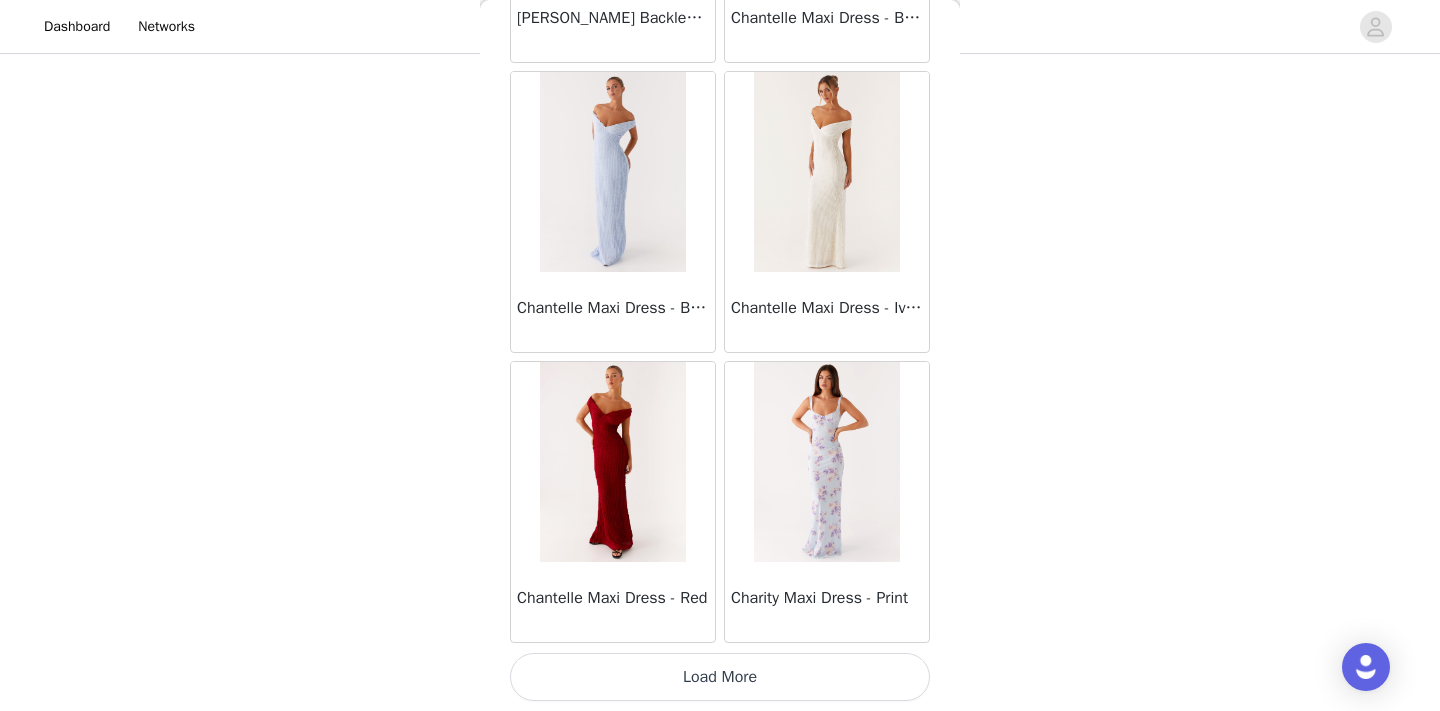 click on "Load More" at bounding box center [720, 677] 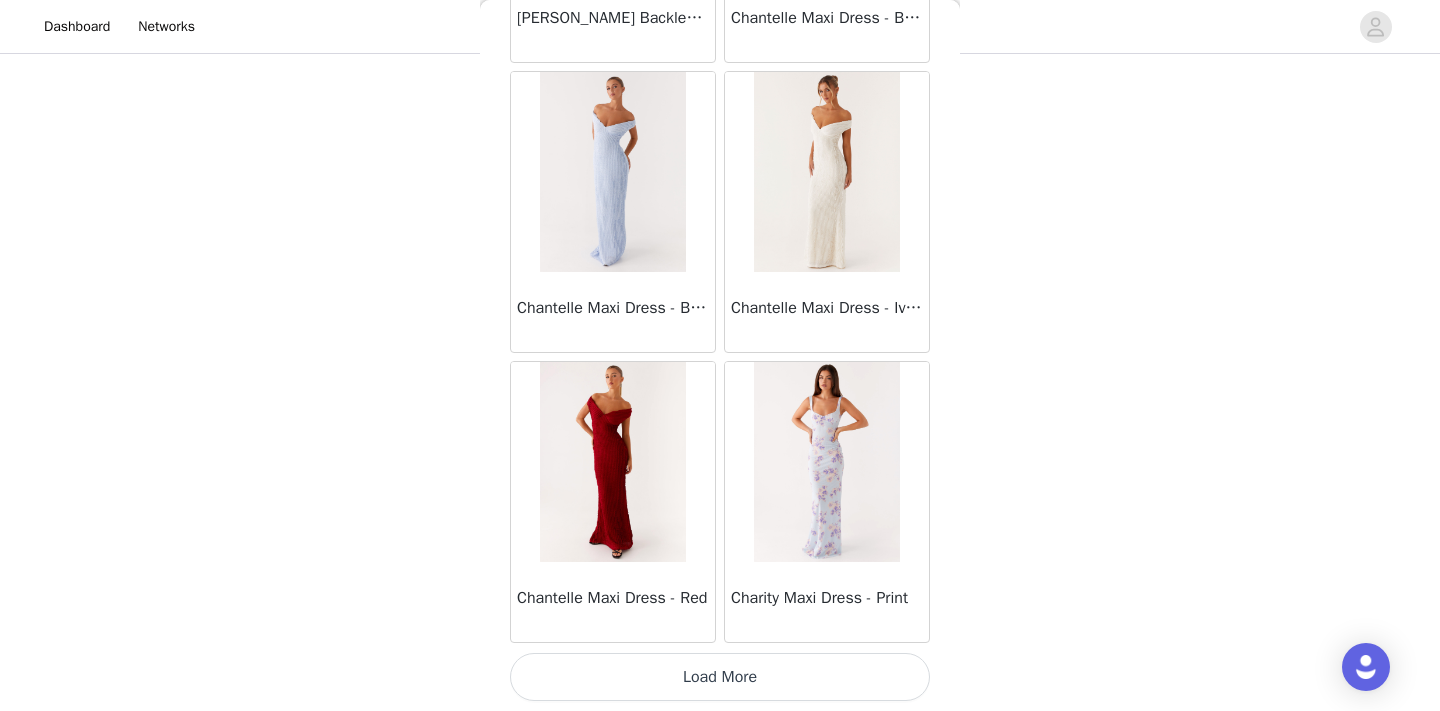 scroll, scrollTop: 13940, scrollLeft: 0, axis: vertical 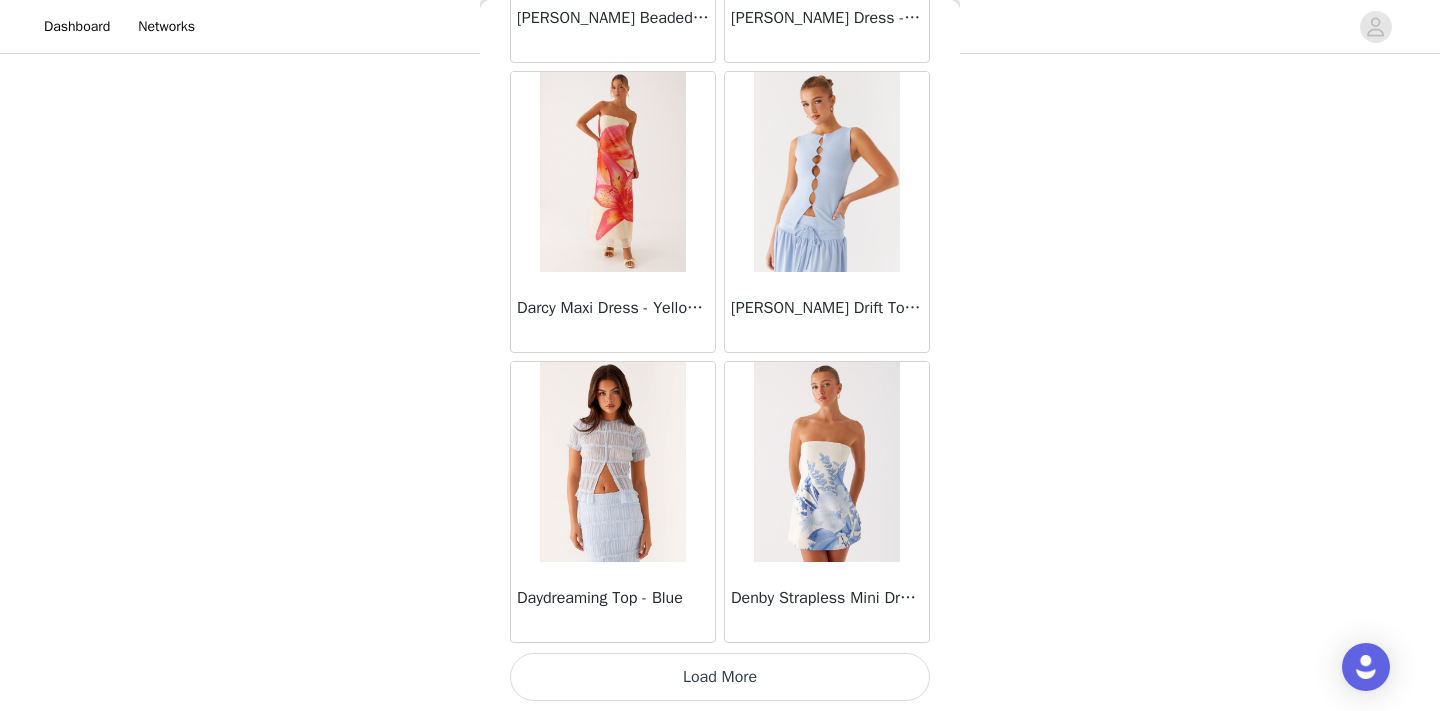 click on "Load More" at bounding box center [720, 677] 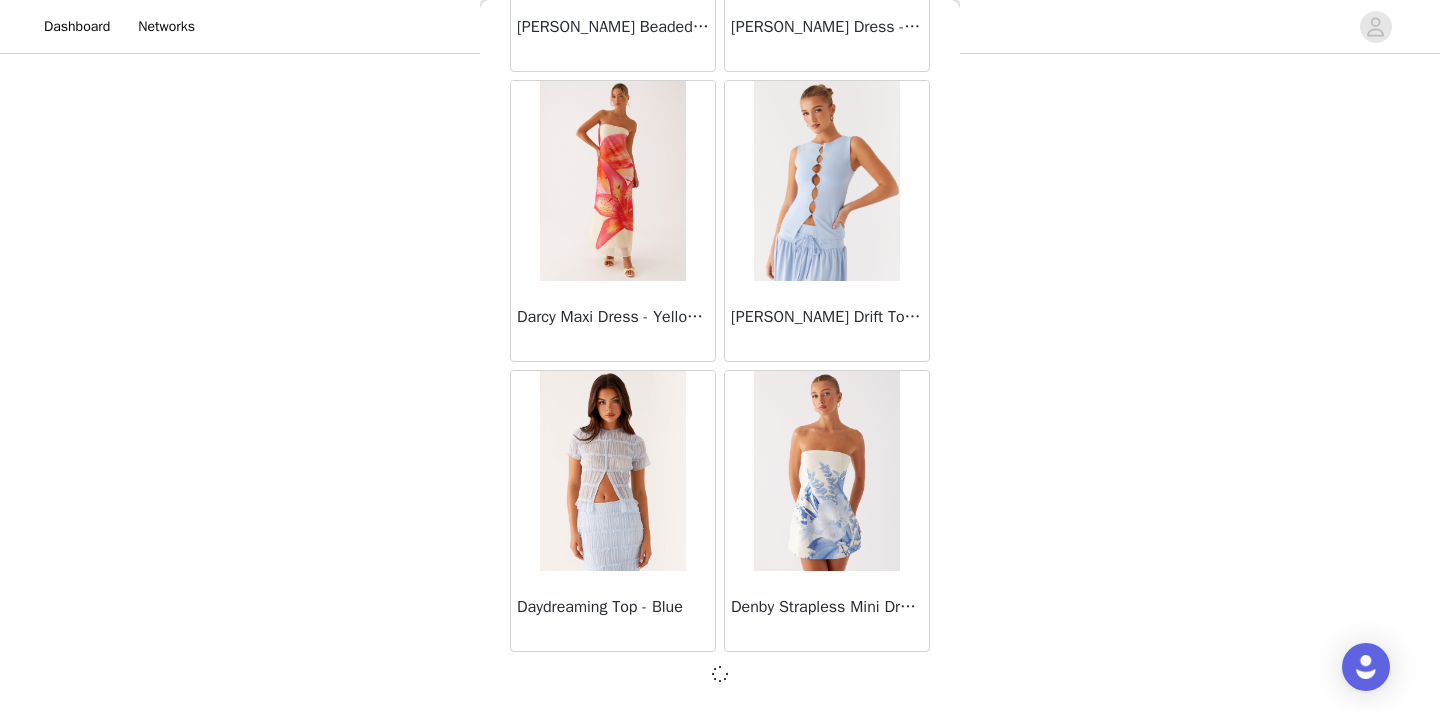scroll, scrollTop: 16840, scrollLeft: 0, axis: vertical 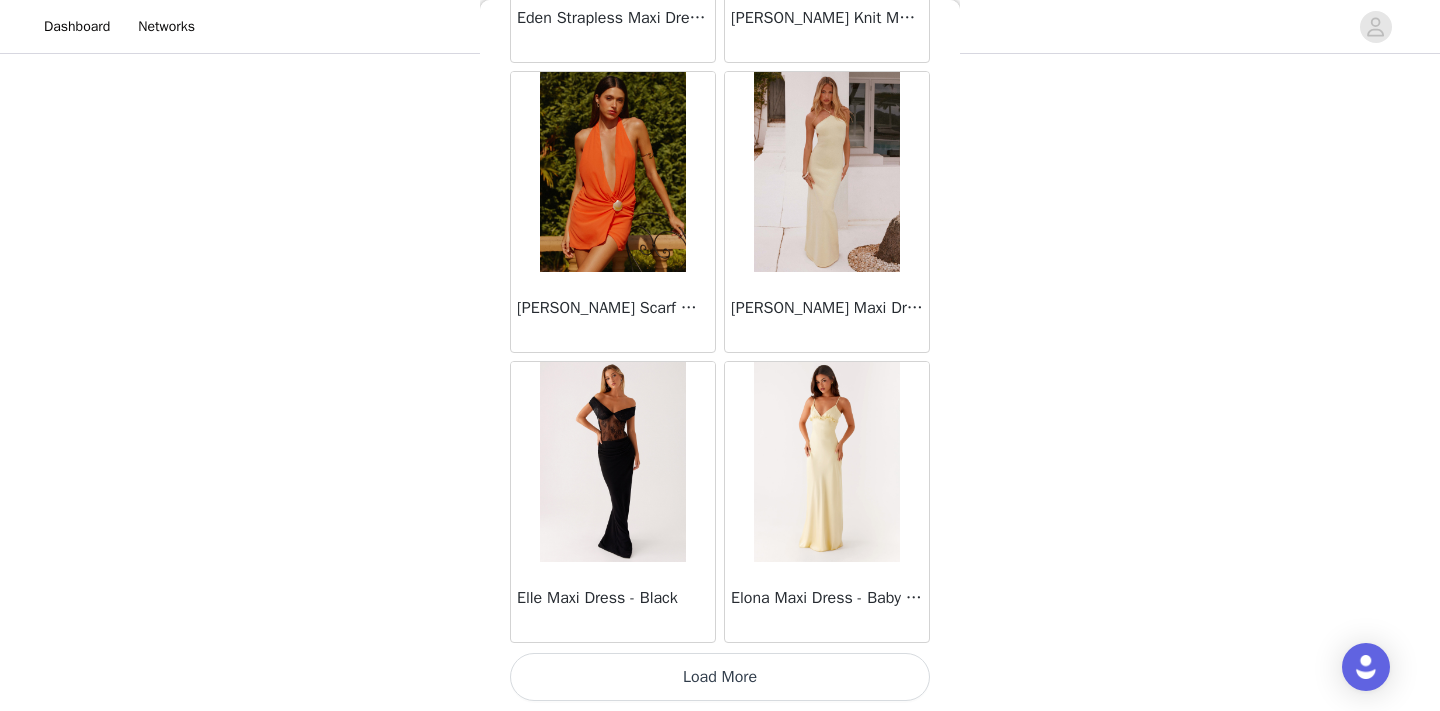 click on "Load More" at bounding box center (720, 677) 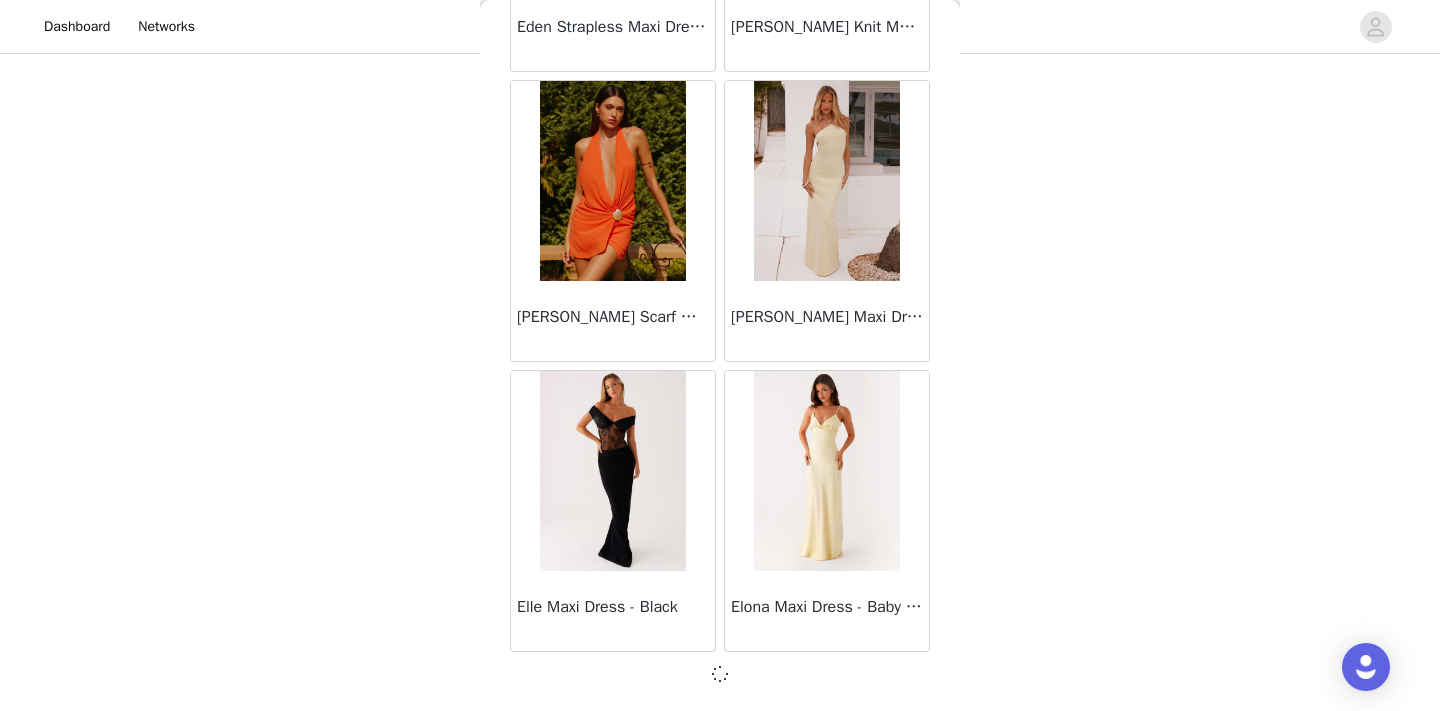 scroll, scrollTop: 19740, scrollLeft: 0, axis: vertical 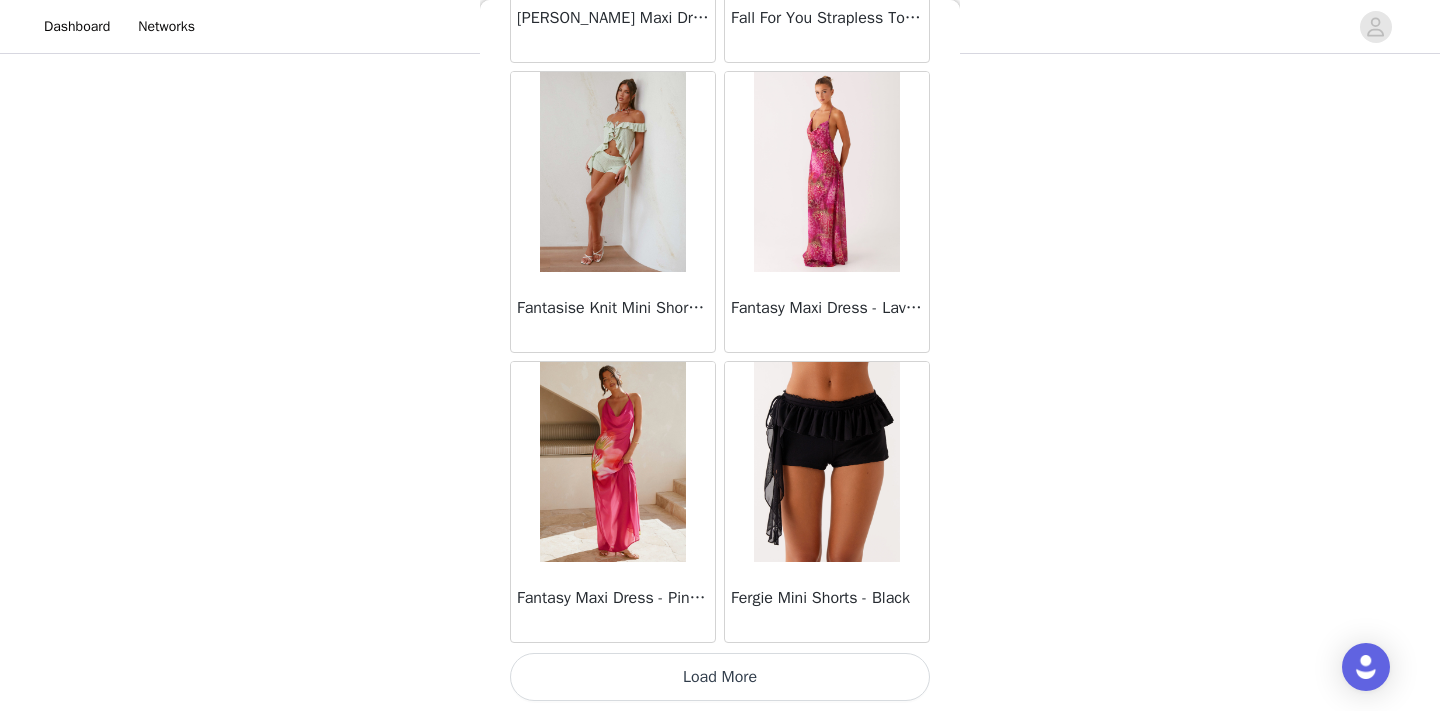 click on "Load More" at bounding box center [720, 677] 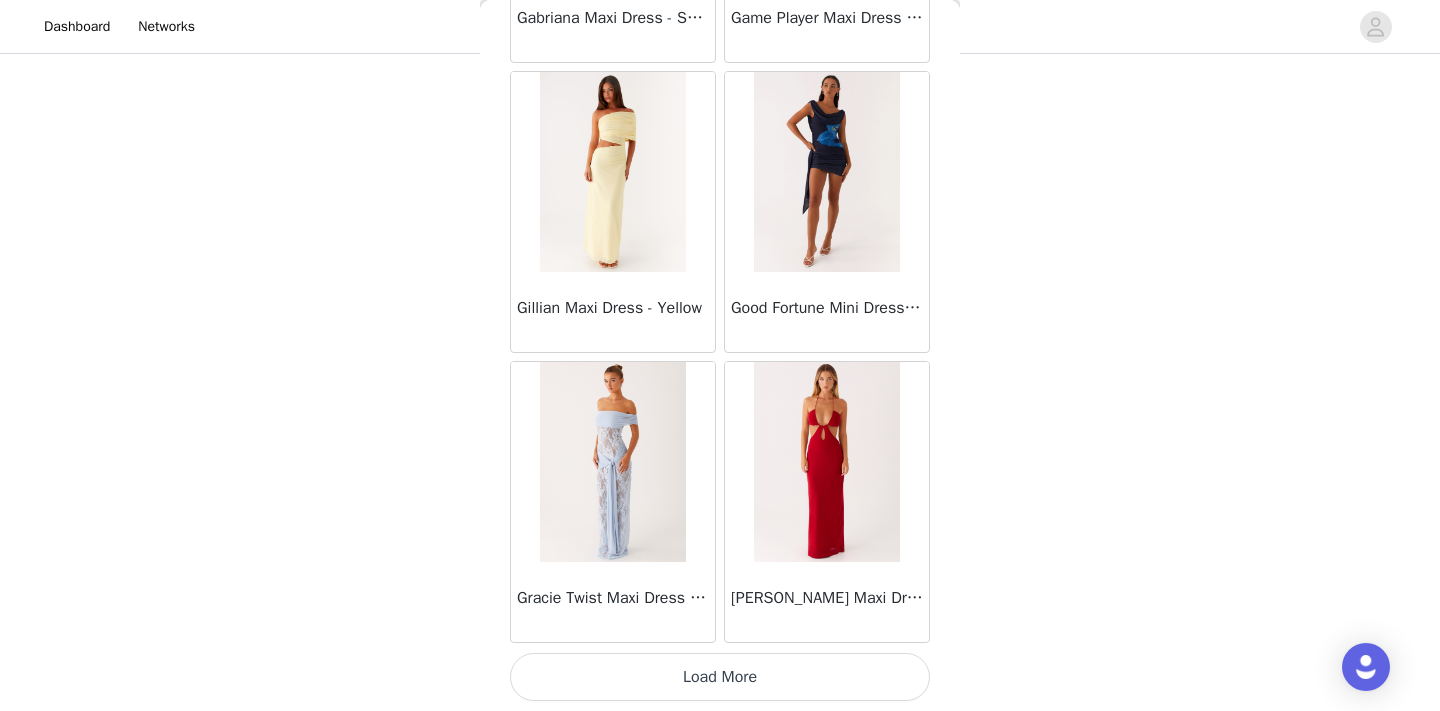 click on "Load More" at bounding box center (720, 677) 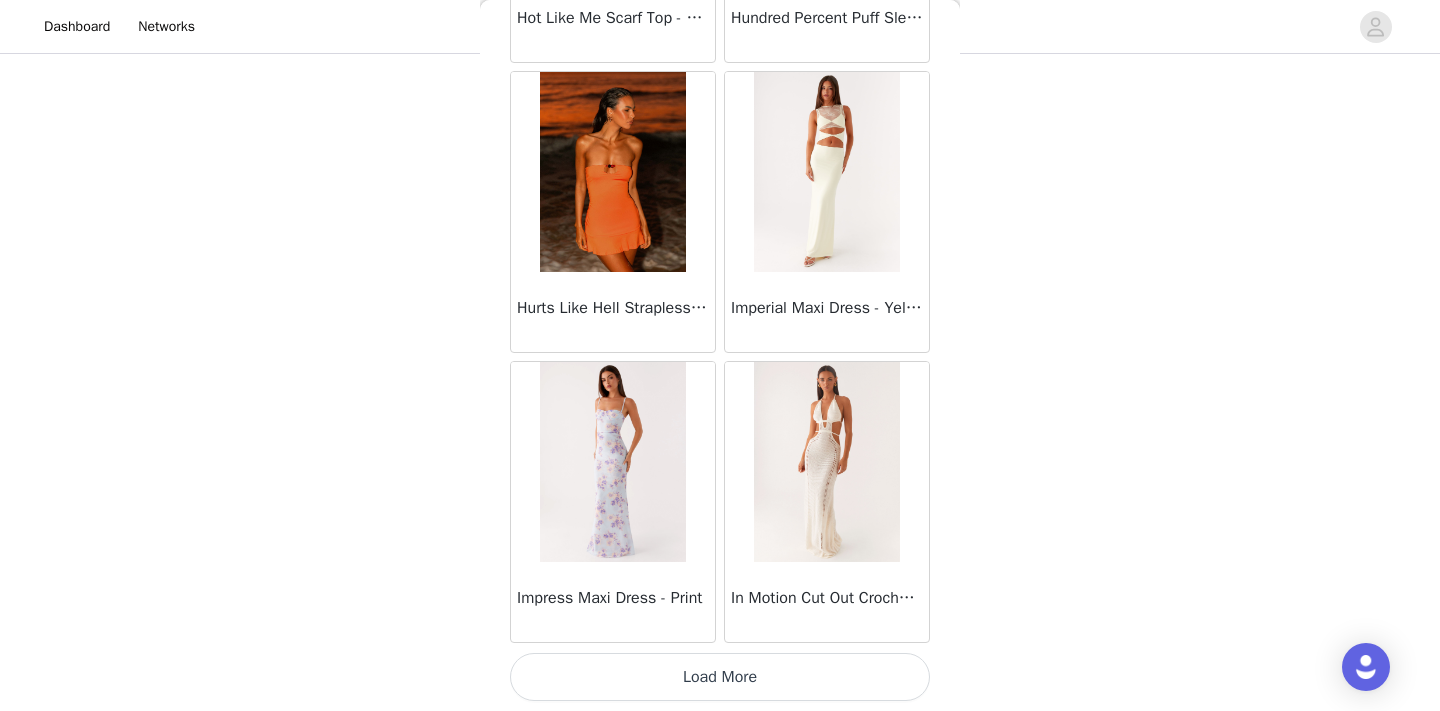 click on "Load More" at bounding box center (720, 677) 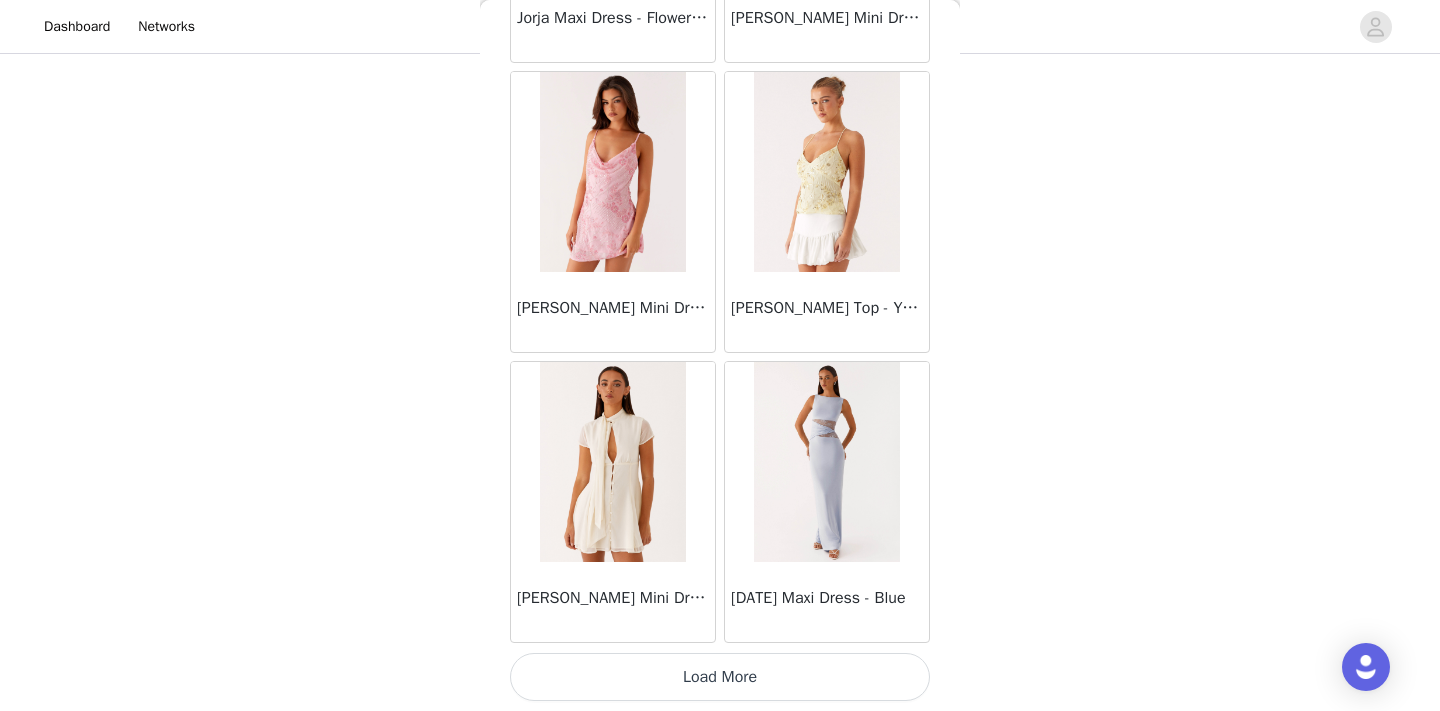 scroll, scrollTop: 30431, scrollLeft: 0, axis: vertical 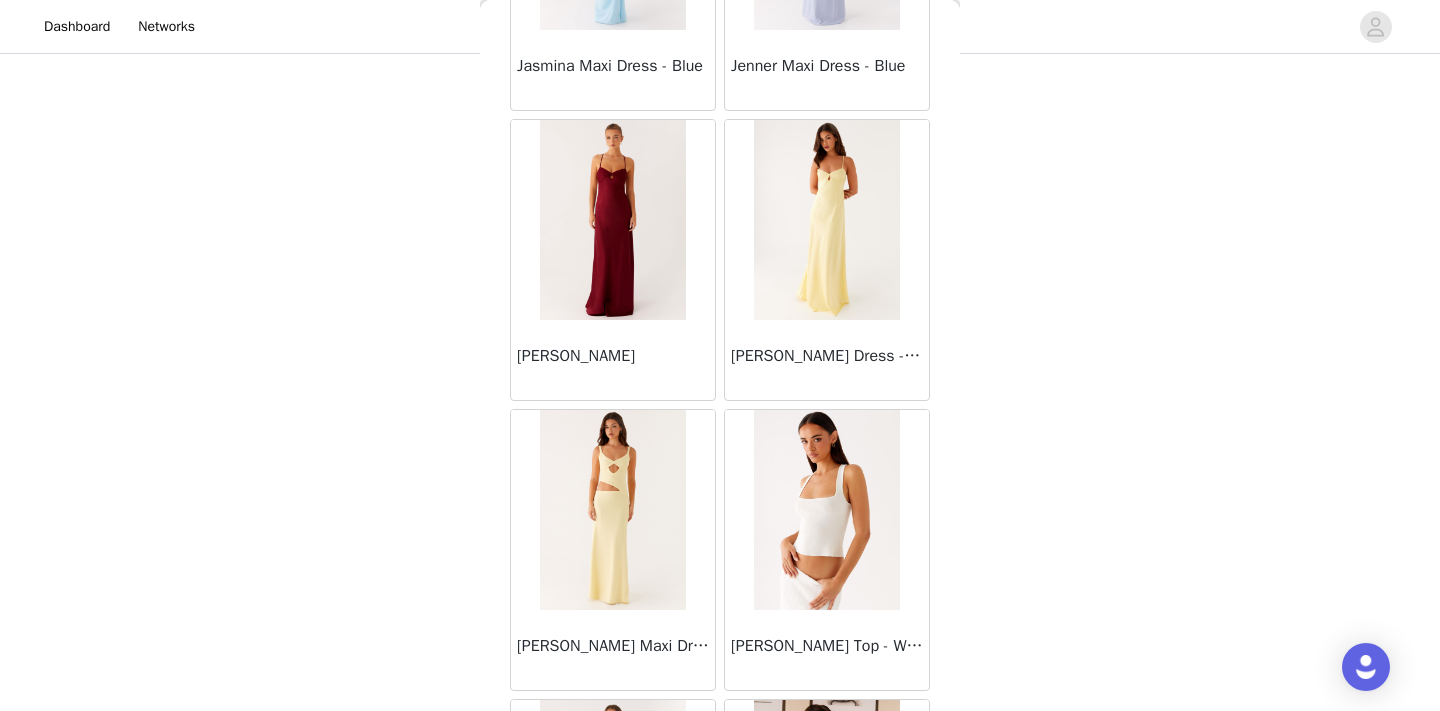 click on "[PERSON_NAME] Top - White" at bounding box center (827, 646) 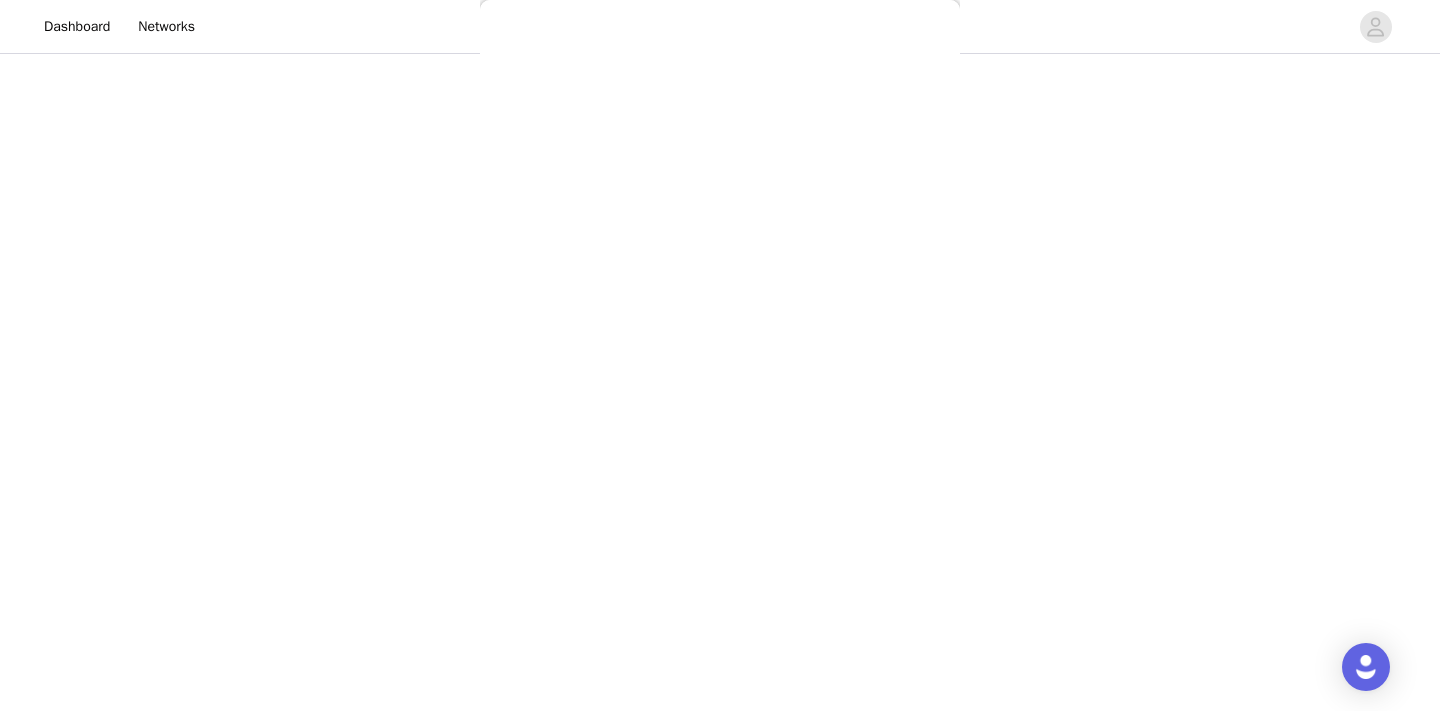 scroll, scrollTop: 0, scrollLeft: 0, axis: both 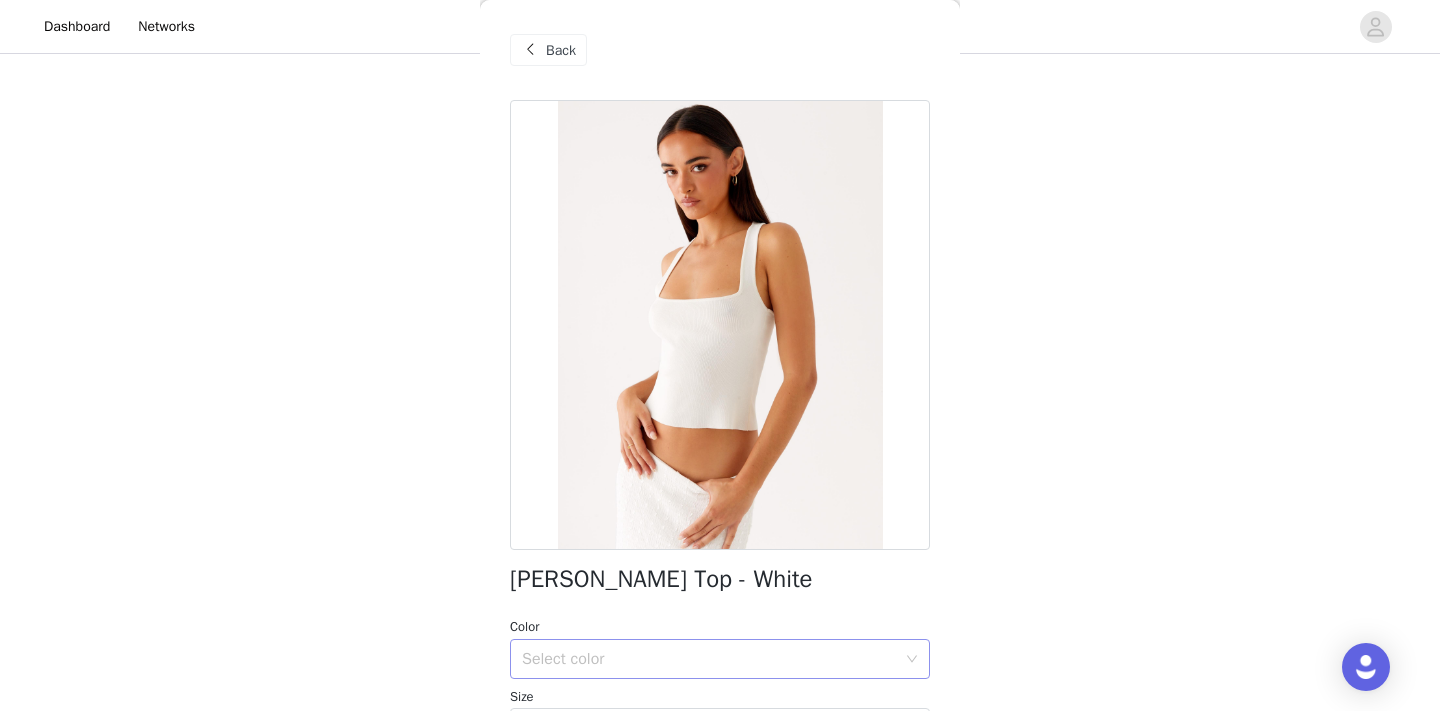 click on "Select color" at bounding box center [709, 659] 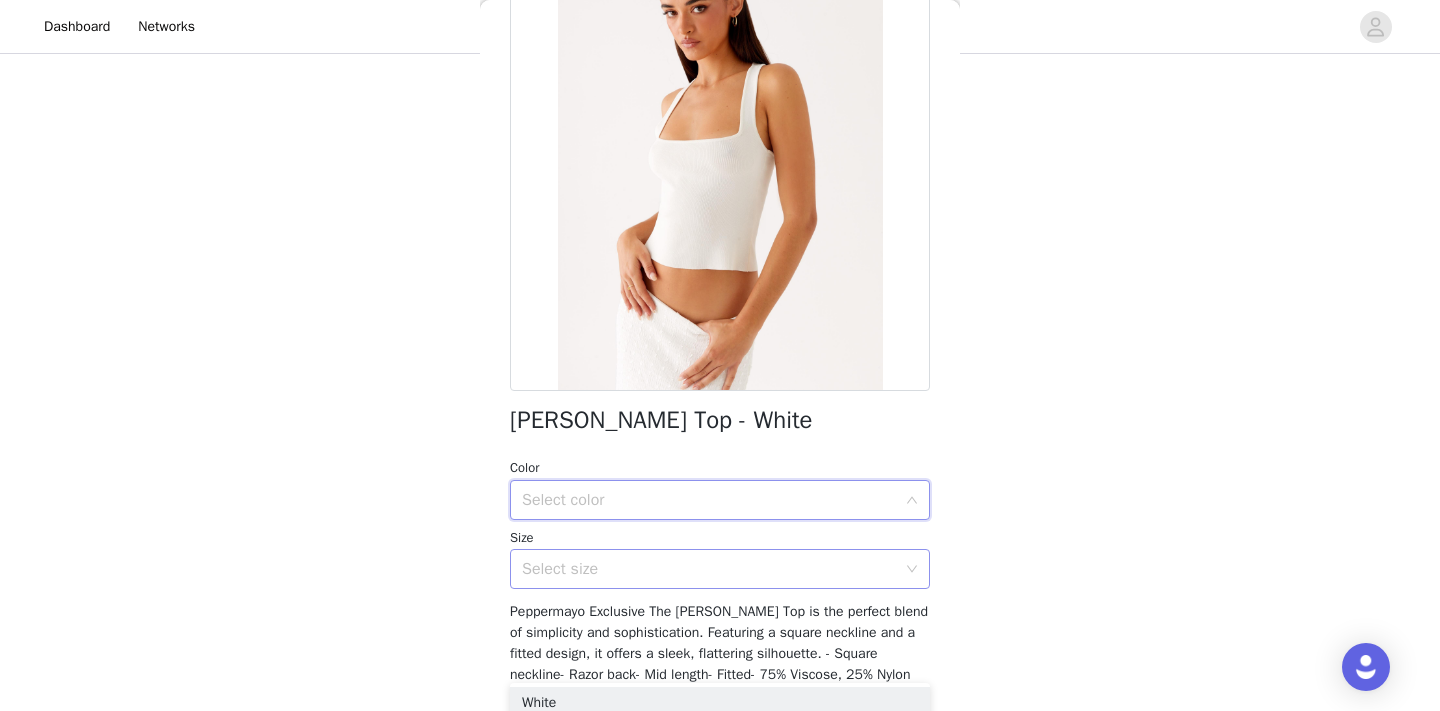 scroll, scrollTop: 167, scrollLeft: 0, axis: vertical 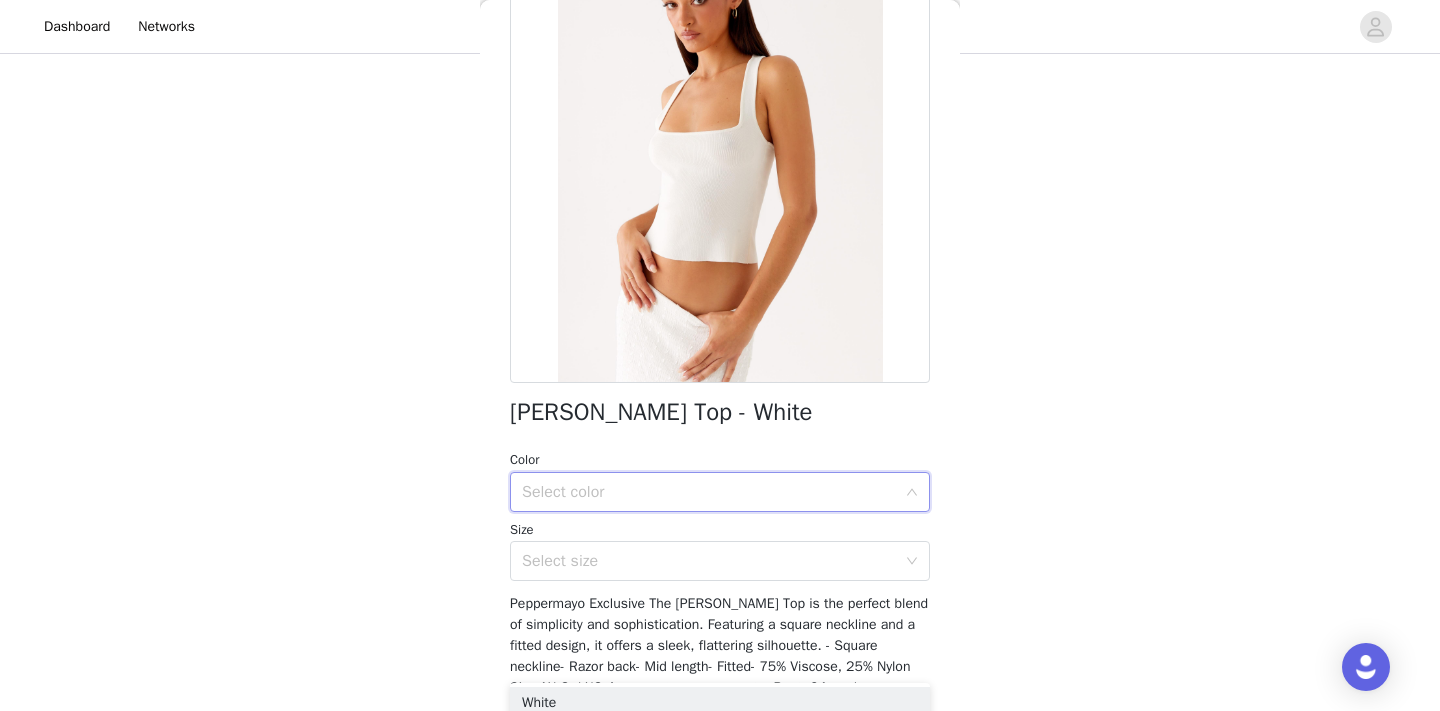 click on "Select color" at bounding box center [709, 492] 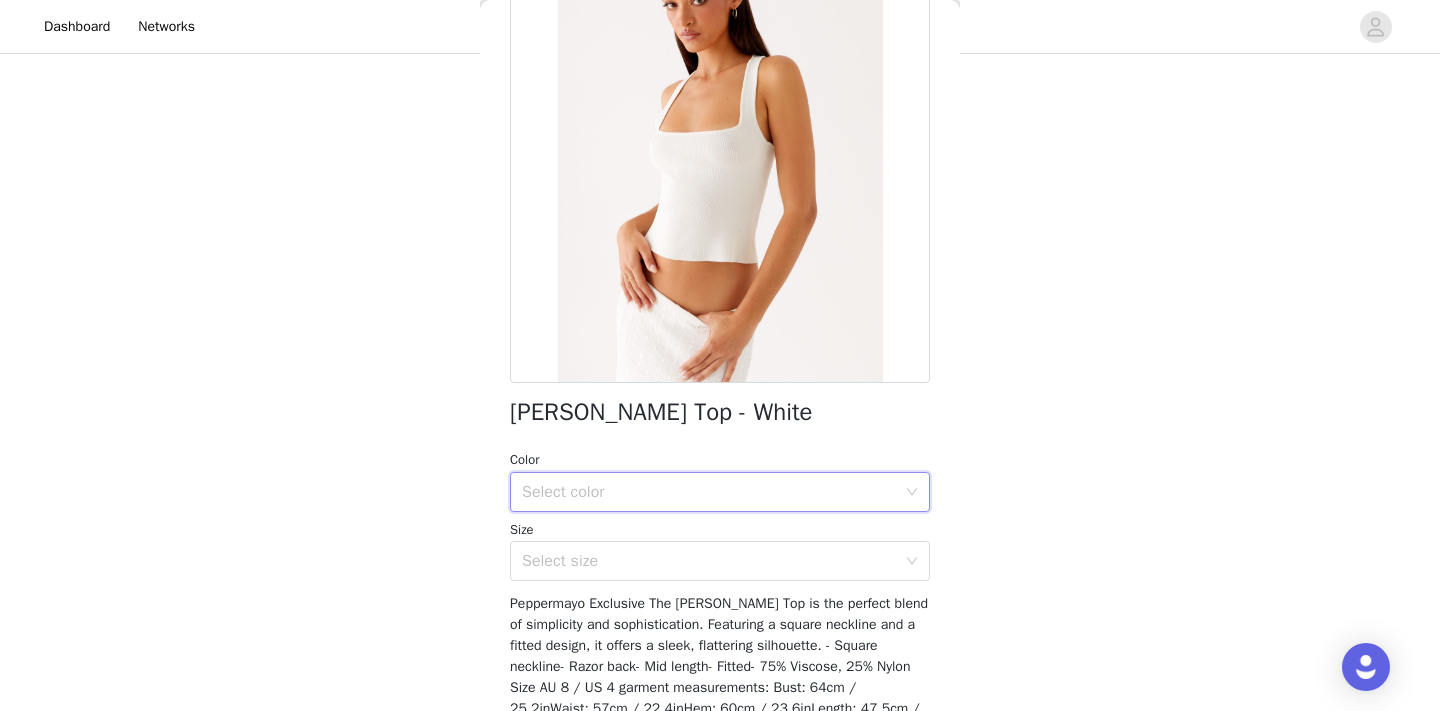 click on "Select color" at bounding box center [709, 492] 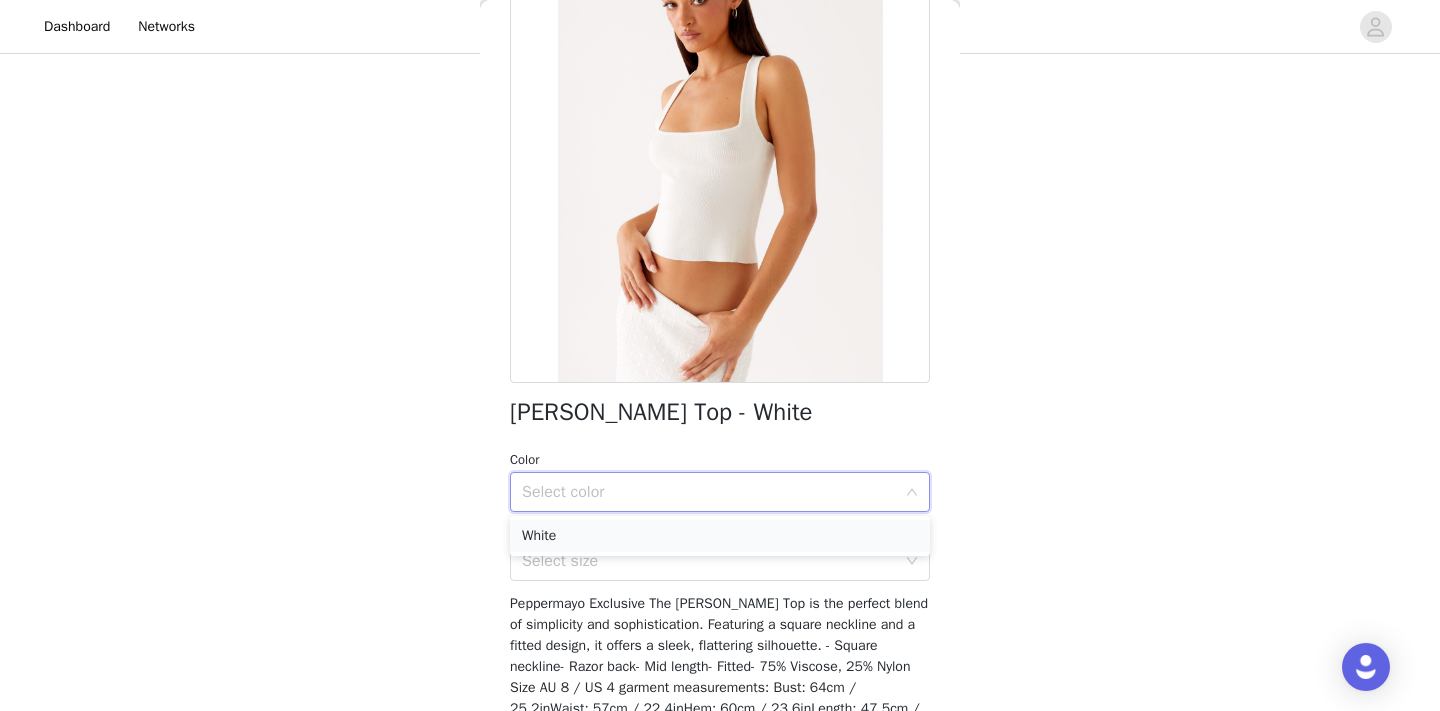 click on "White" at bounding box center [720, 536] 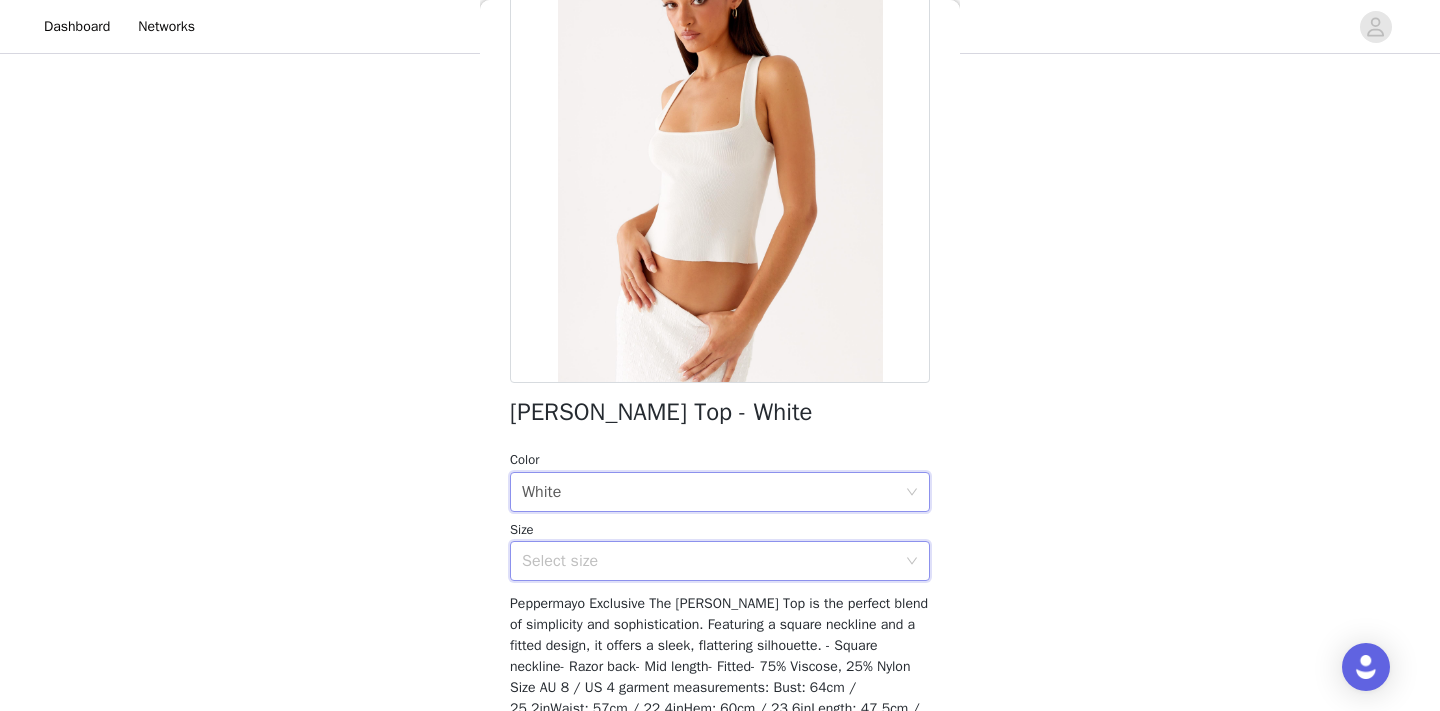 click on "Select size" at bounding box center [713, 561] 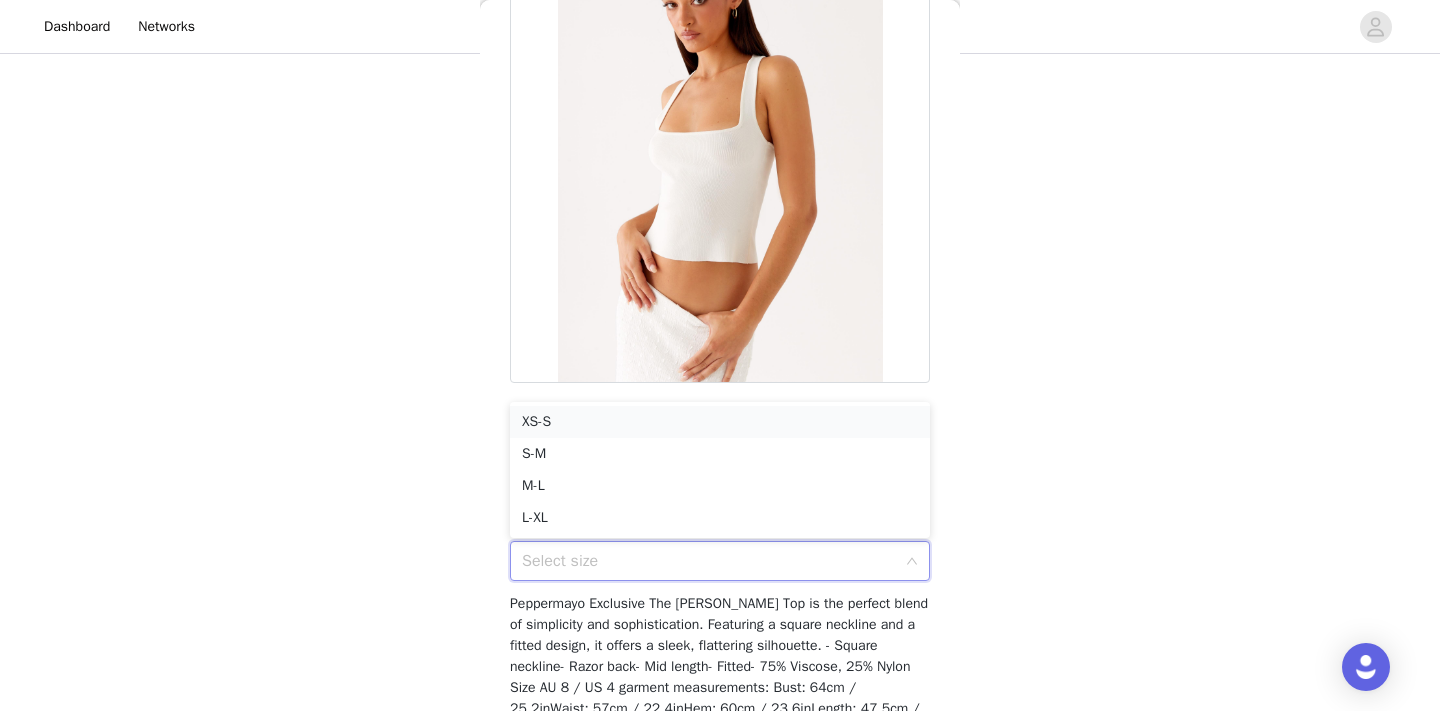 click on "XS-S" at bounding box center [720, 422] 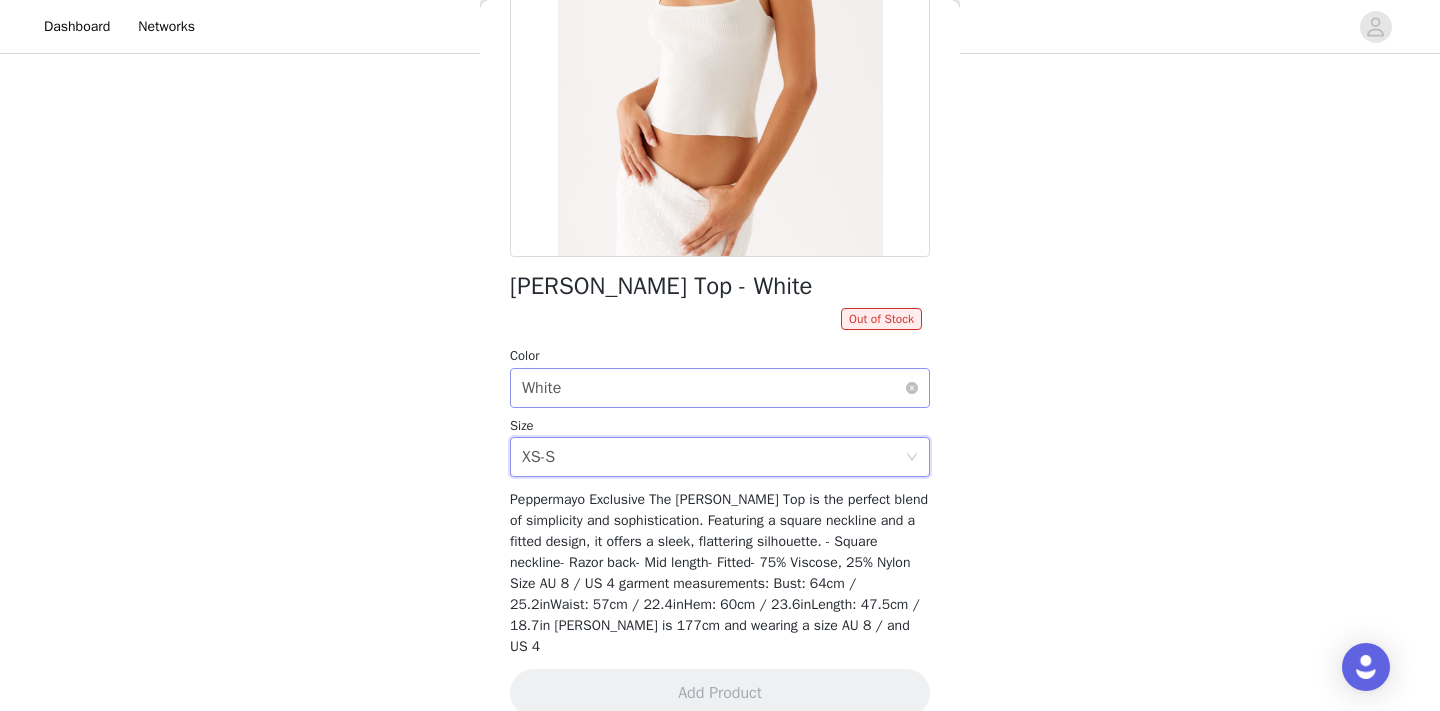 scroll, scrollTop: 292, scrollLeft: 0, axis: vertical 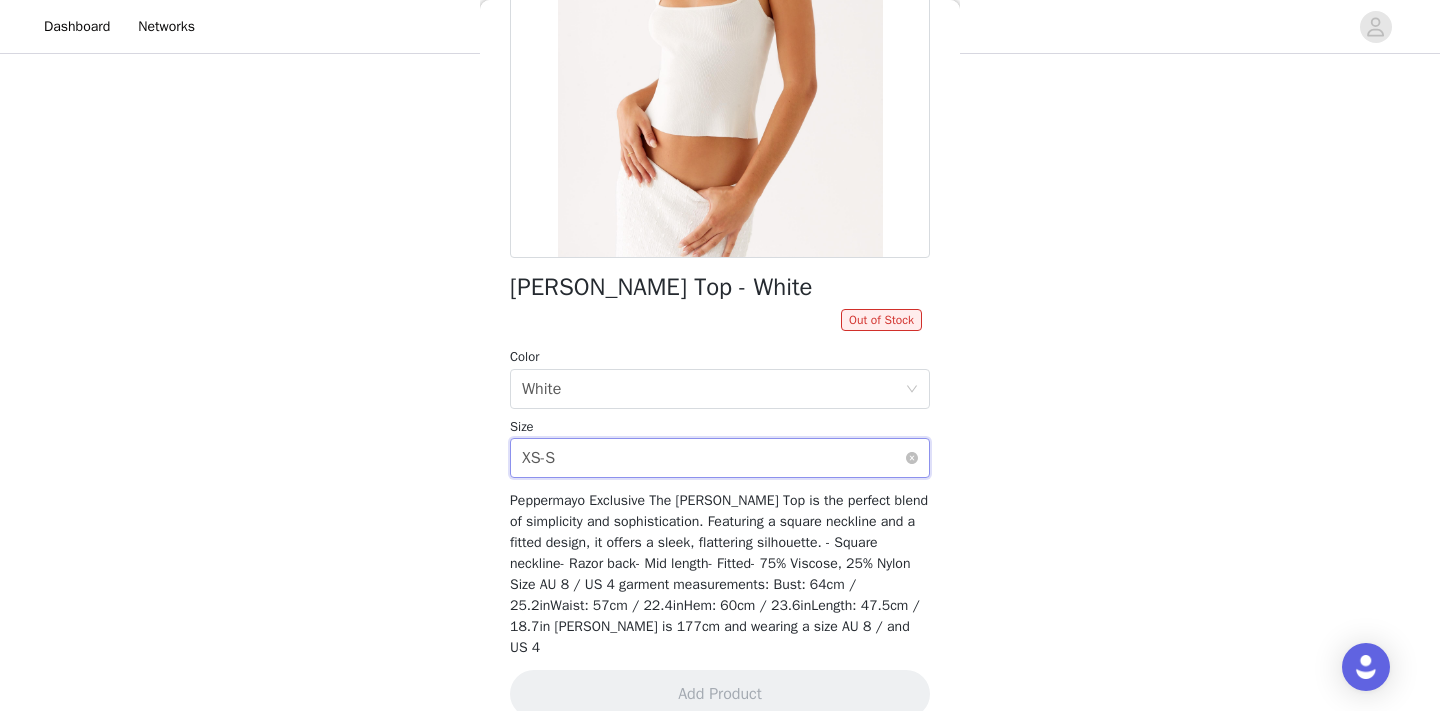 click on "Select size XS-S" at bounding box center (713, 458) 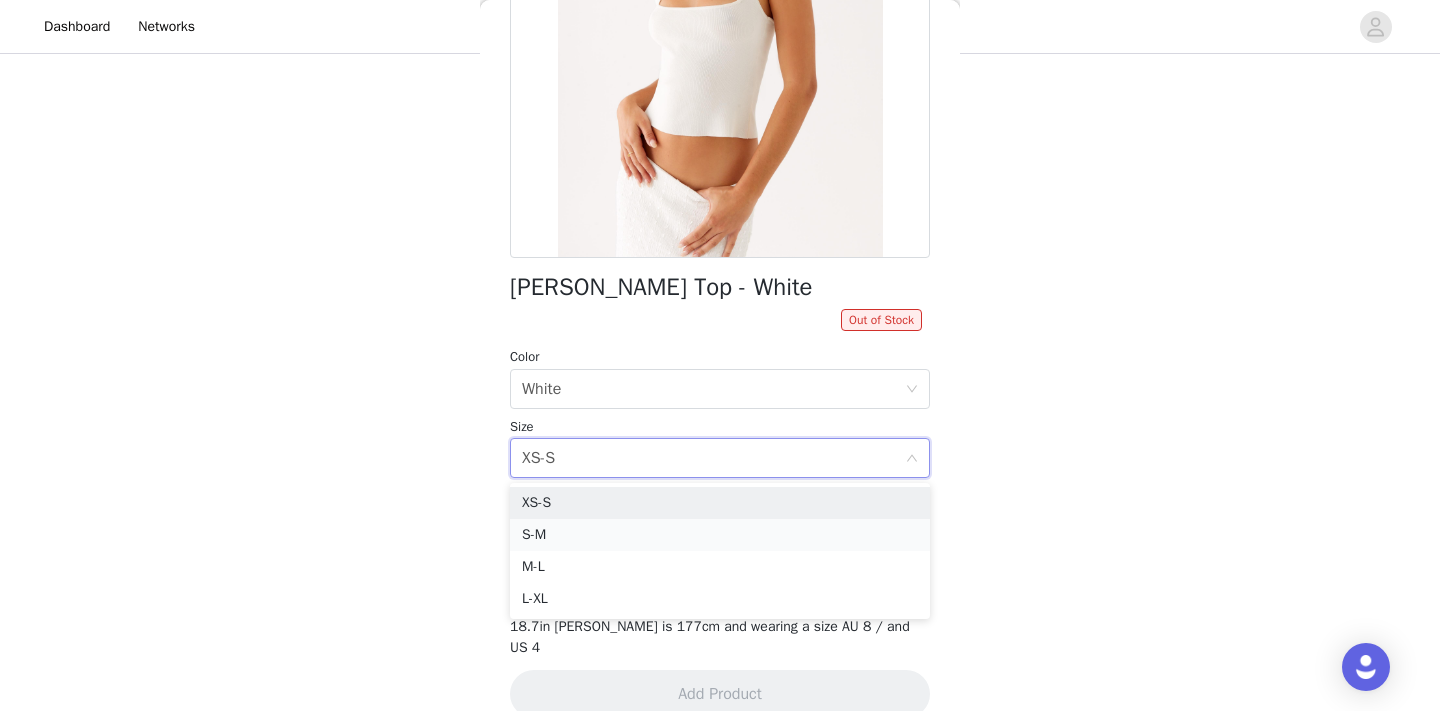 click on "S-M" at bounding box center [720, 535] 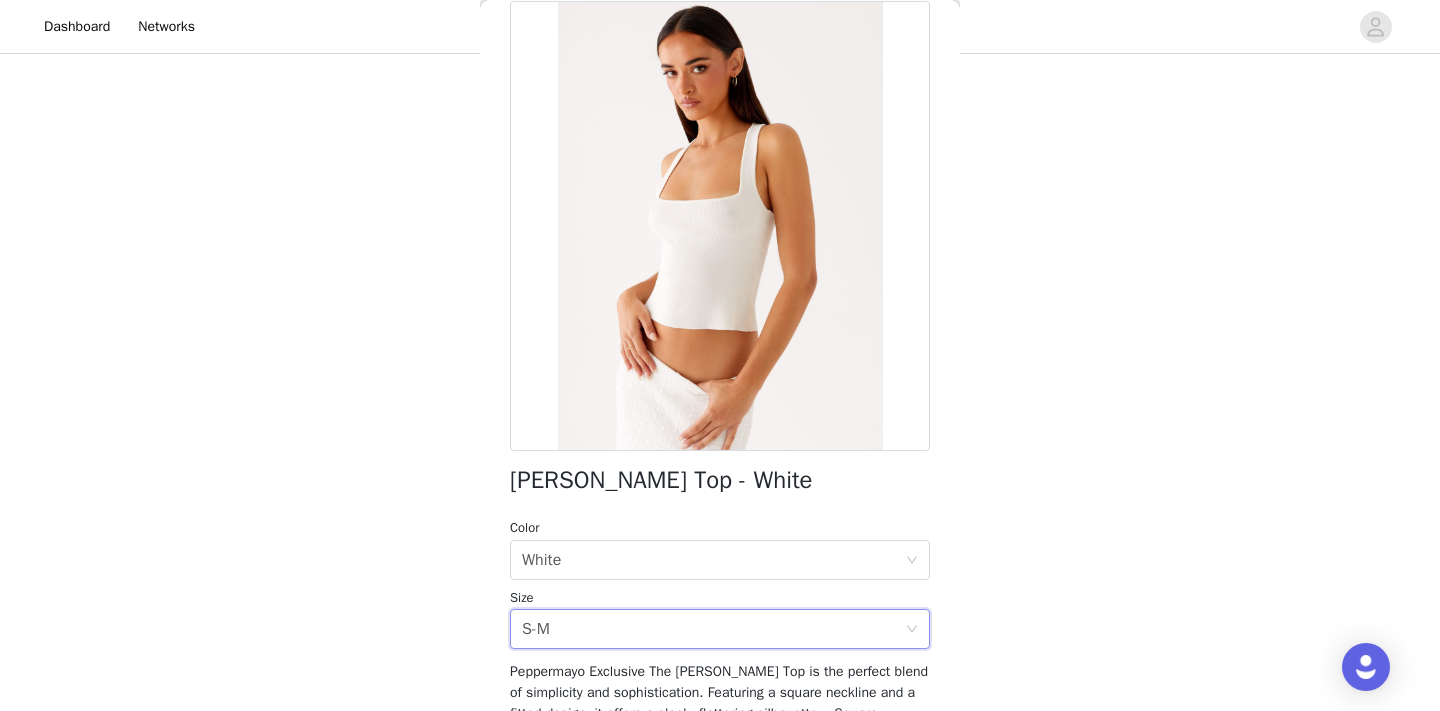 scroll, scrollTop: 102, scrollLeft: 0, axis: vertical 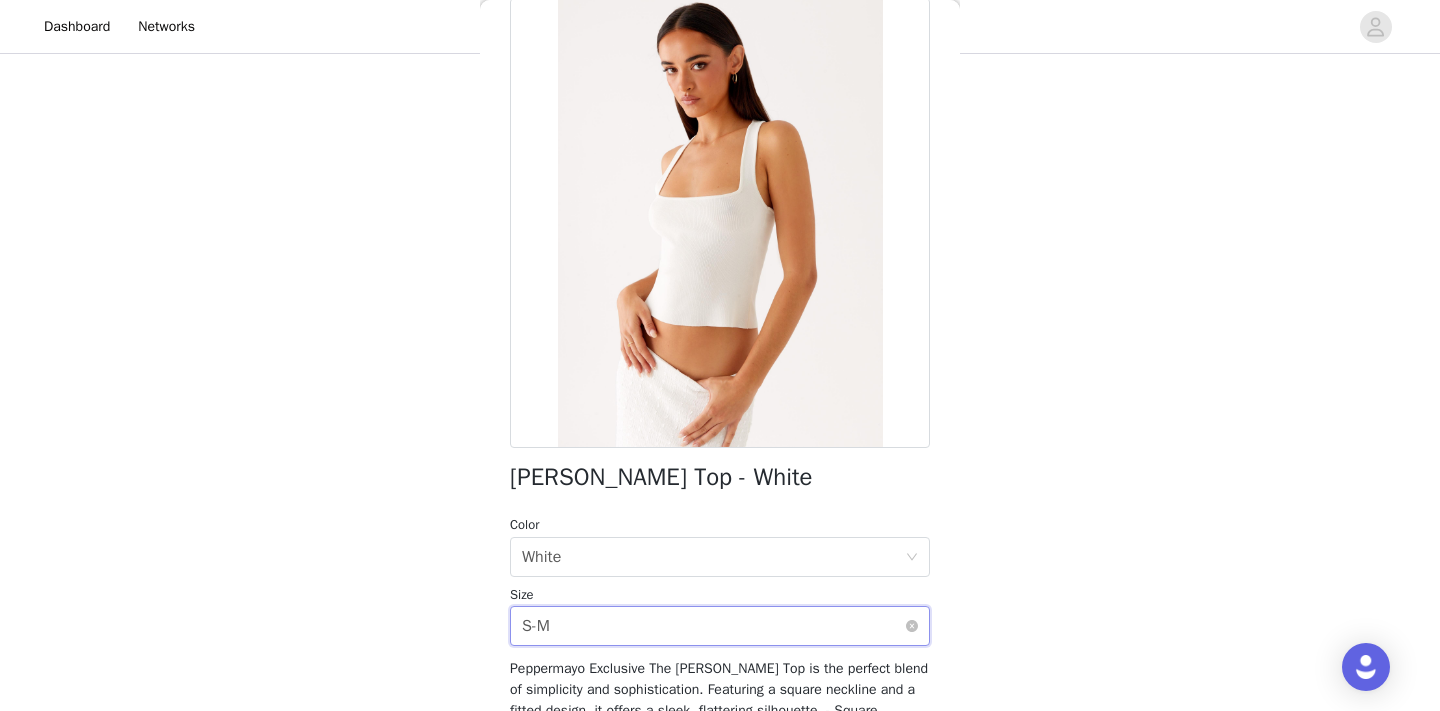 click on "Select size S-M" at bounding box center [713, 626] 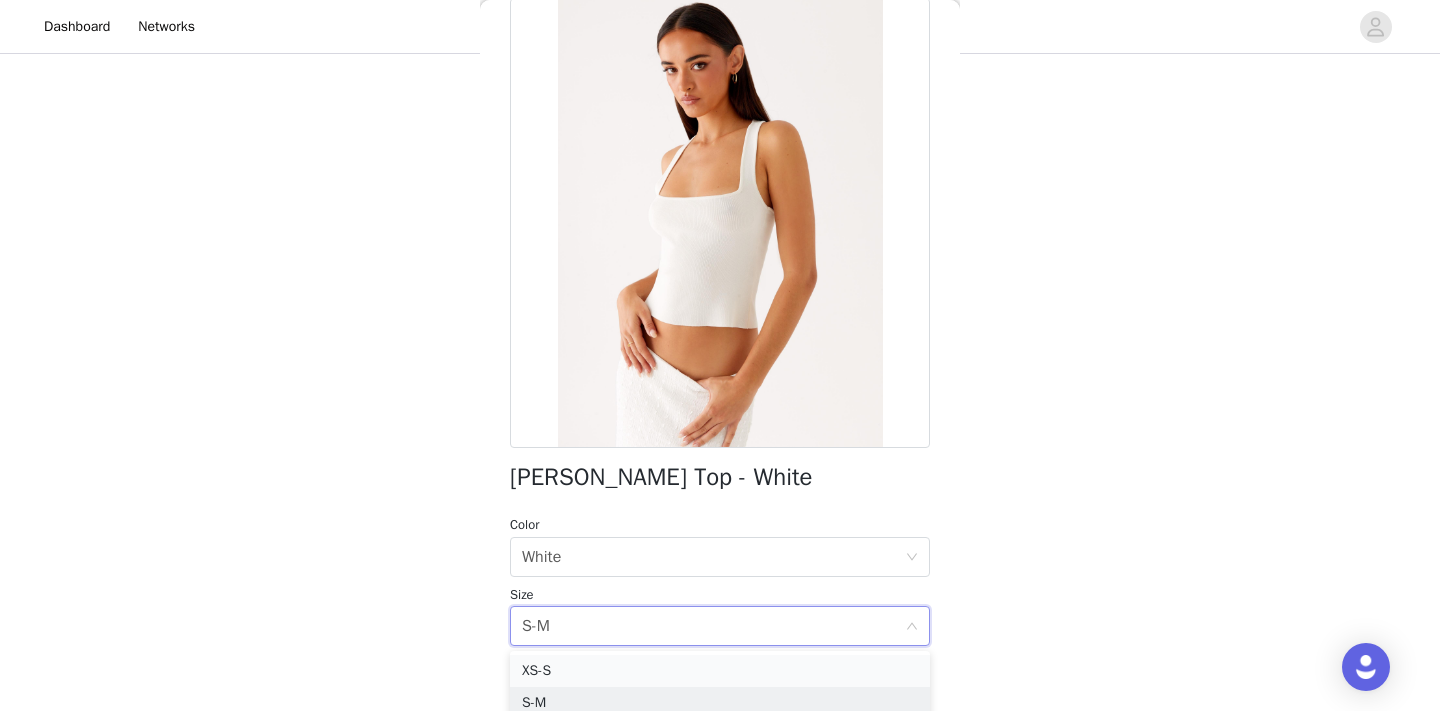 click on "XS-S" at bounding box center [720, 671] 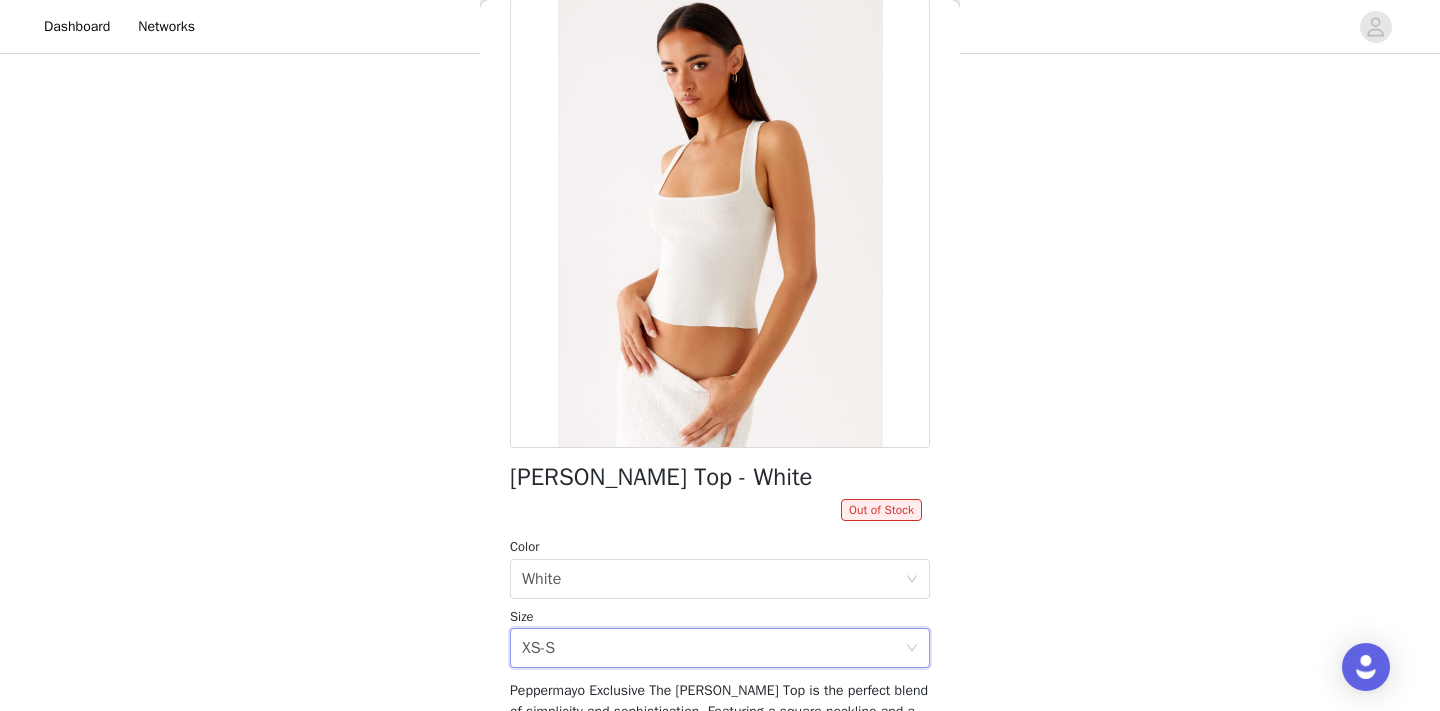 scroll, scrollTop: 0, scrollLeft: 0, axis: both 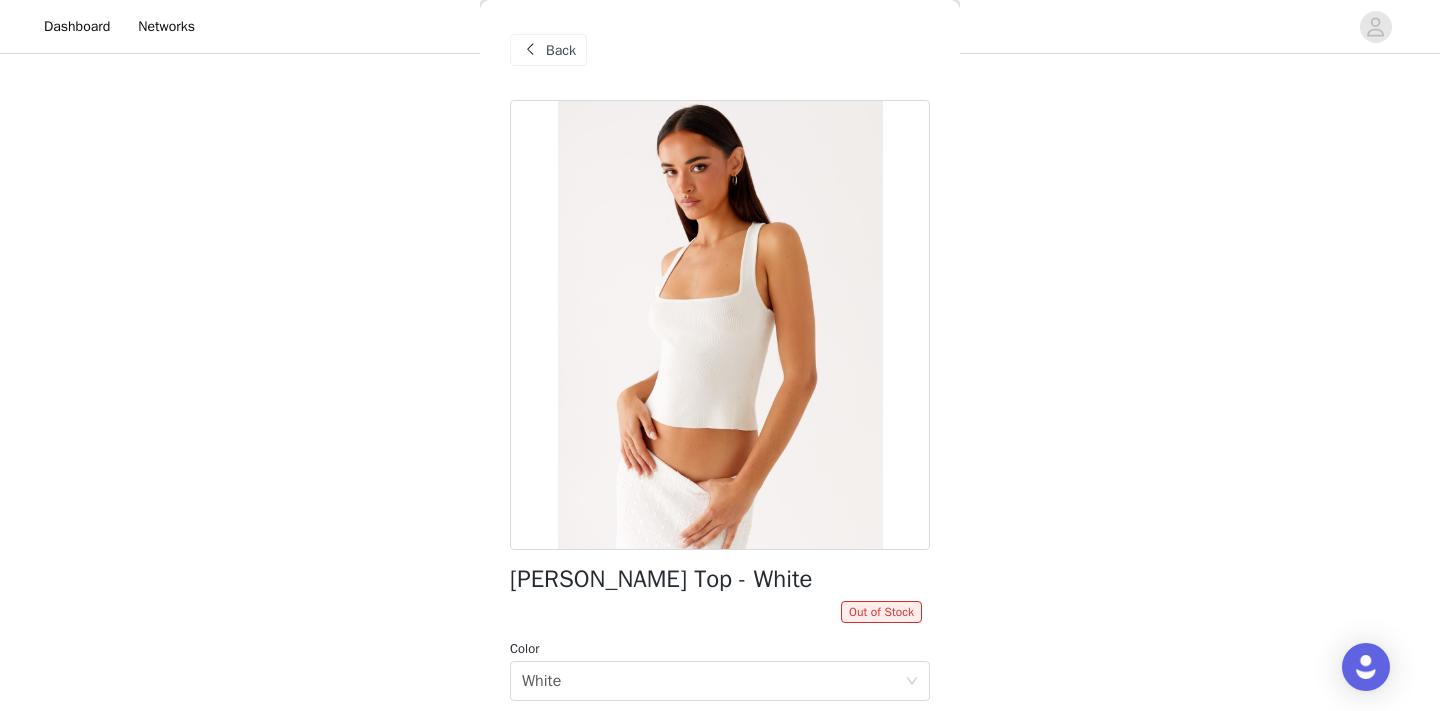 click on "Back" at bounding box center (720, 50) 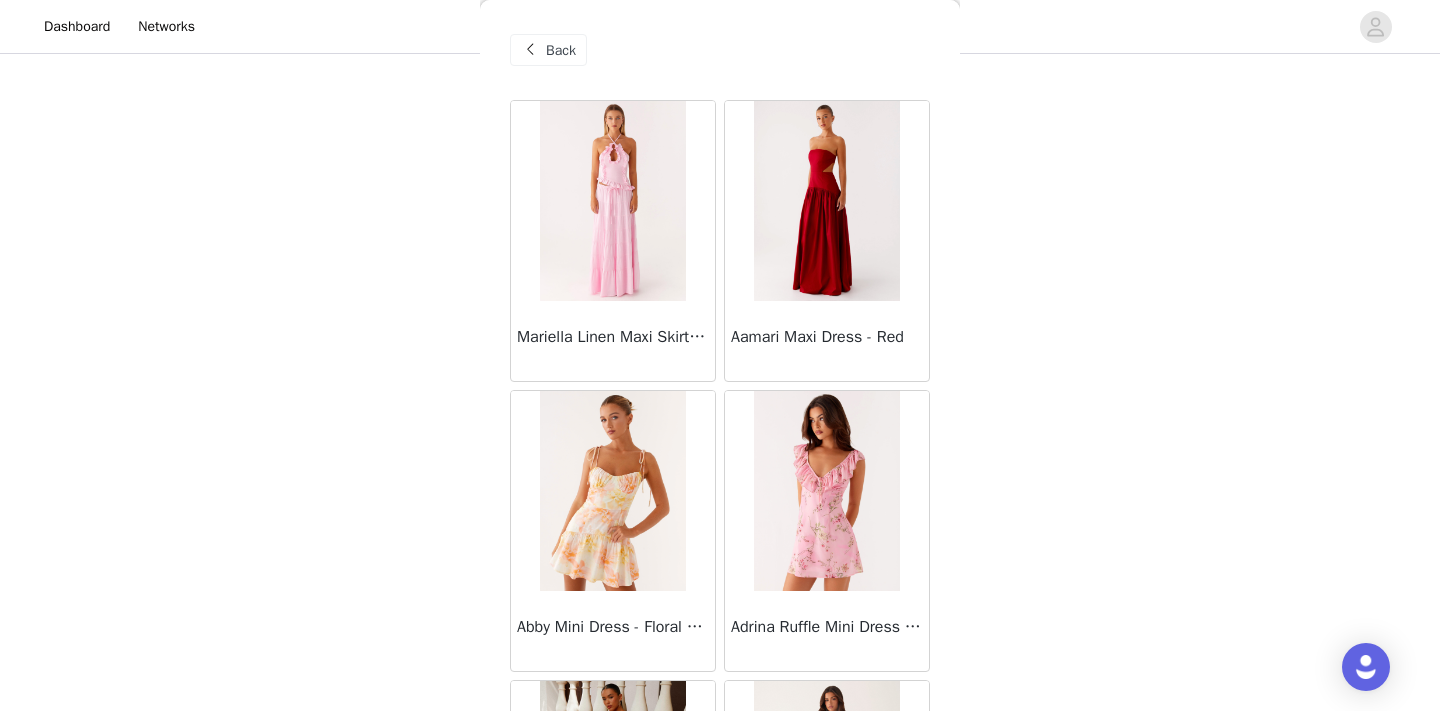 scroll, scrollTop: 851, scrollLeft: 0, axis: vertical 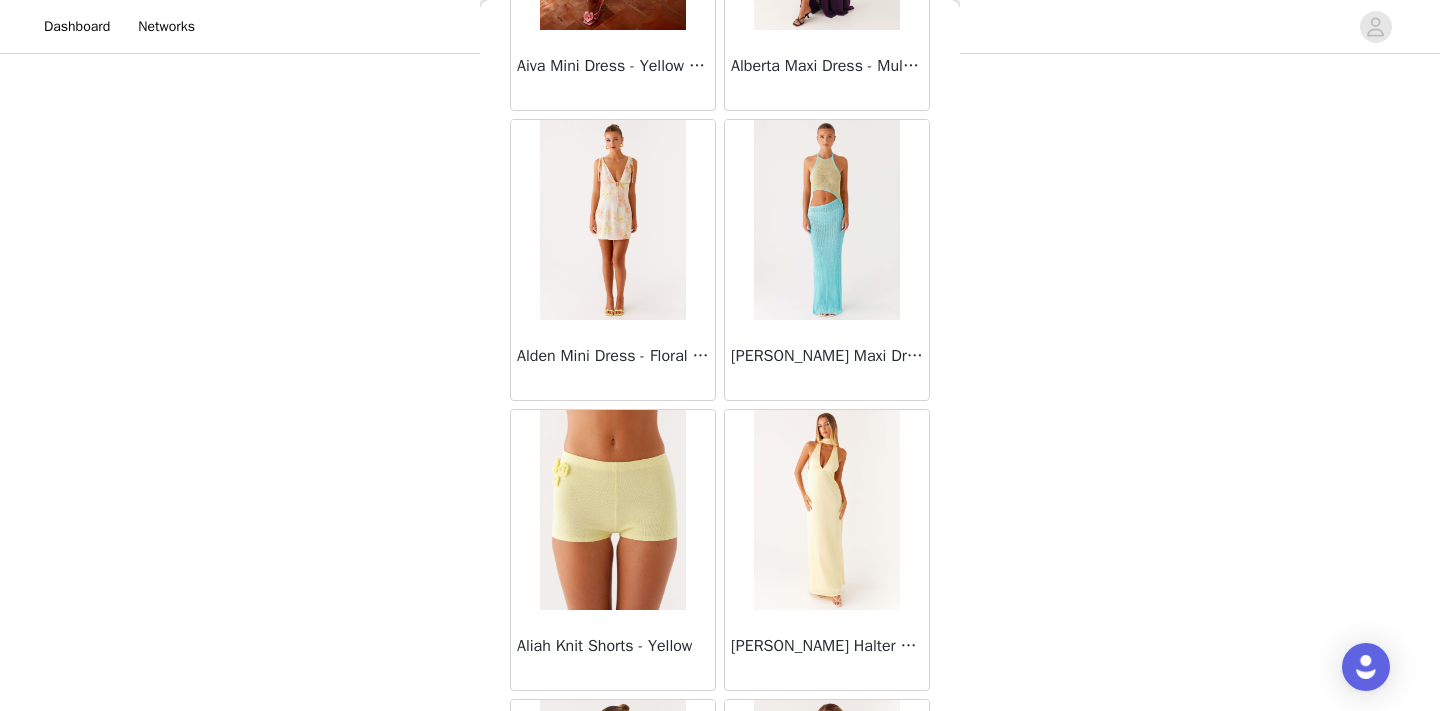 click on "Alden Mini Dress - Floral Print" at bounding box center (613, 356) 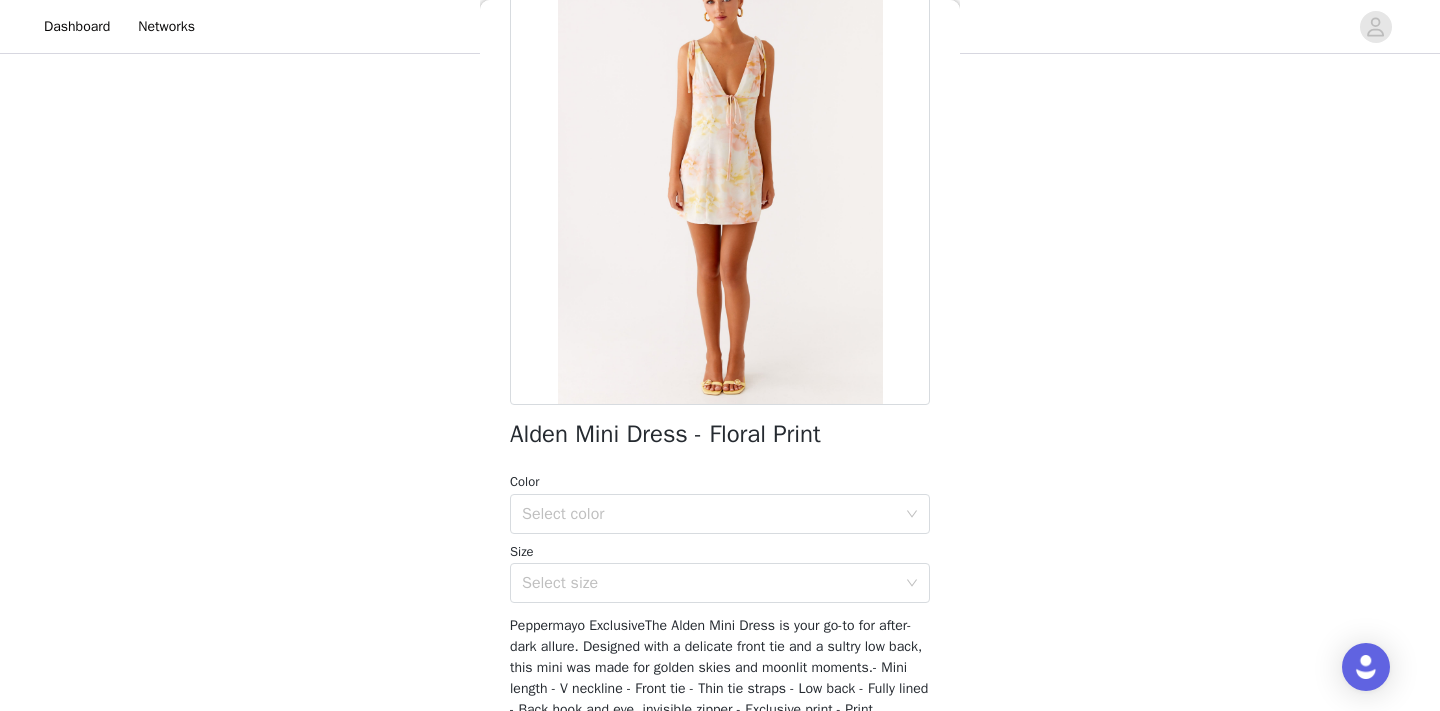scroll, scrollTop: 179, scrollLeft: 0, axis: vertical 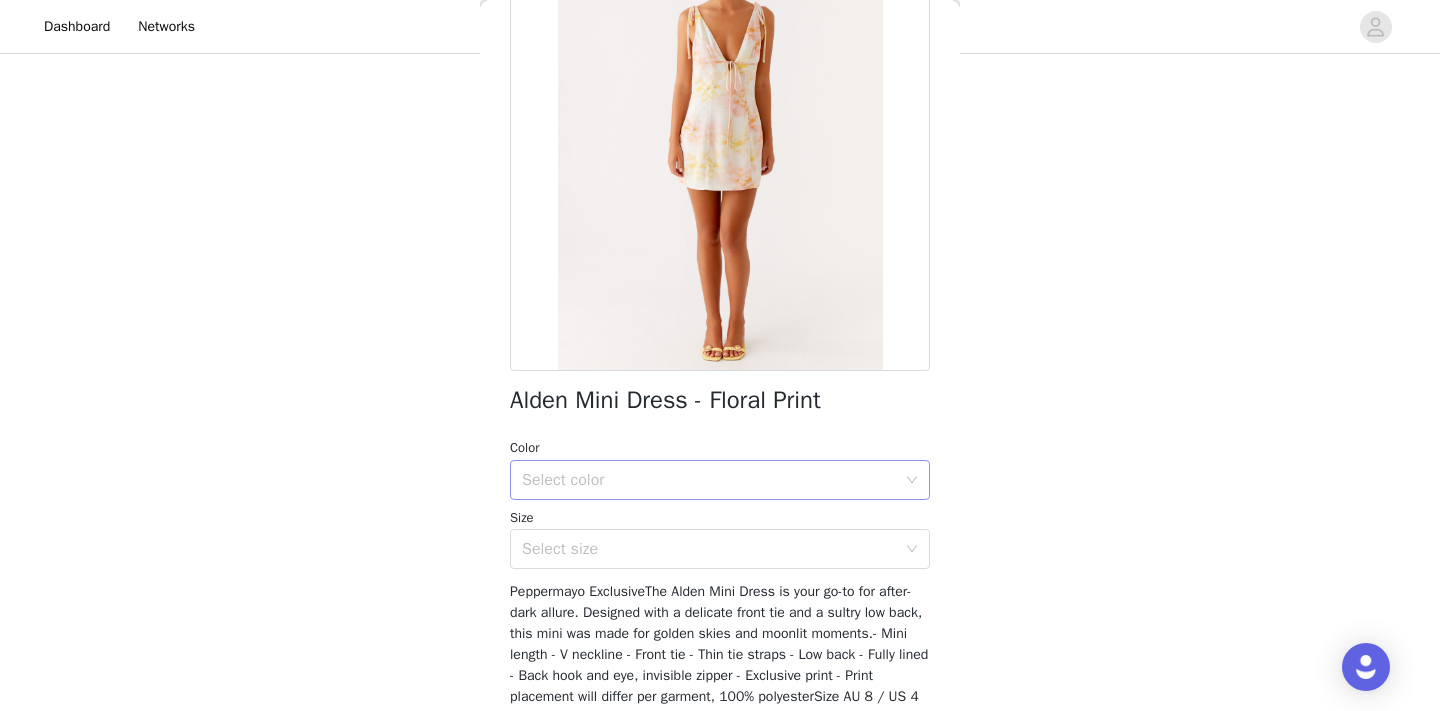 click on "Select color" at bounding box center [709, 480] 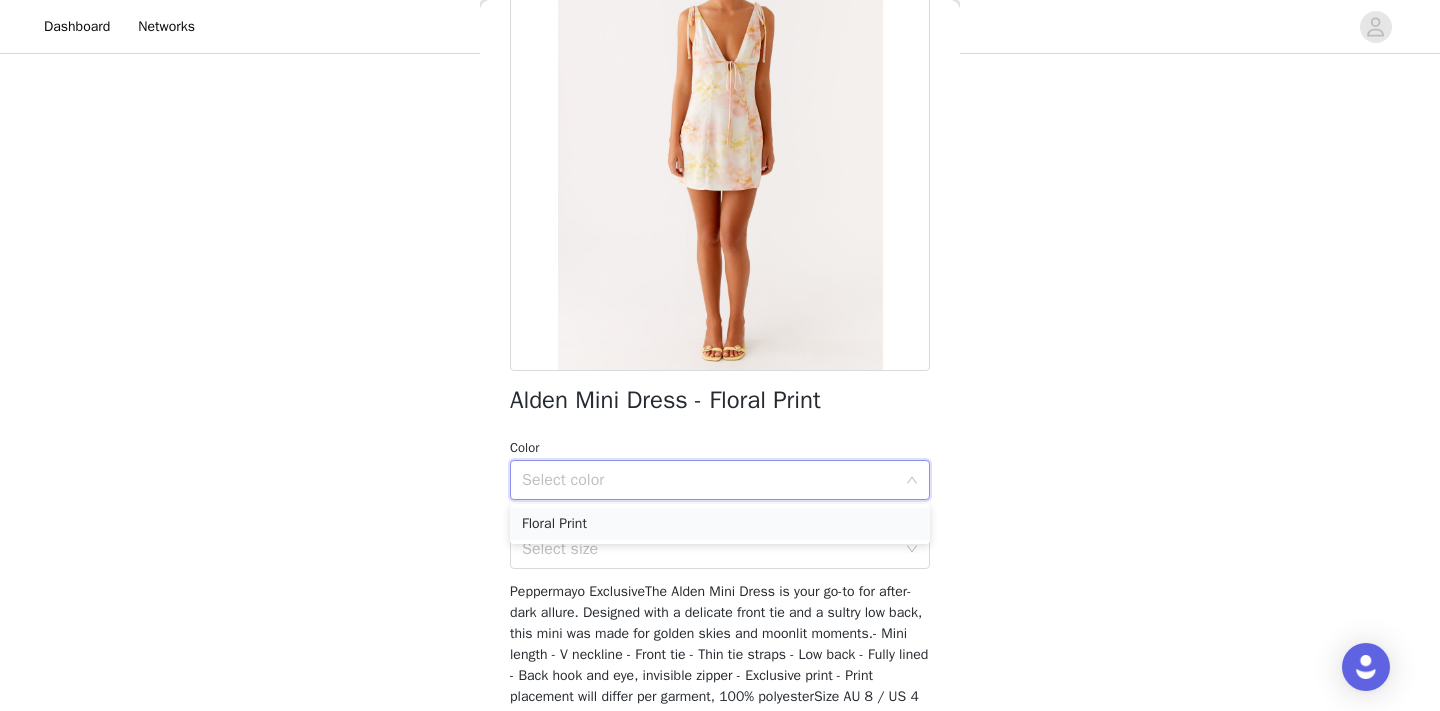 click on "Floral Print" at bounding box center [720, 524] 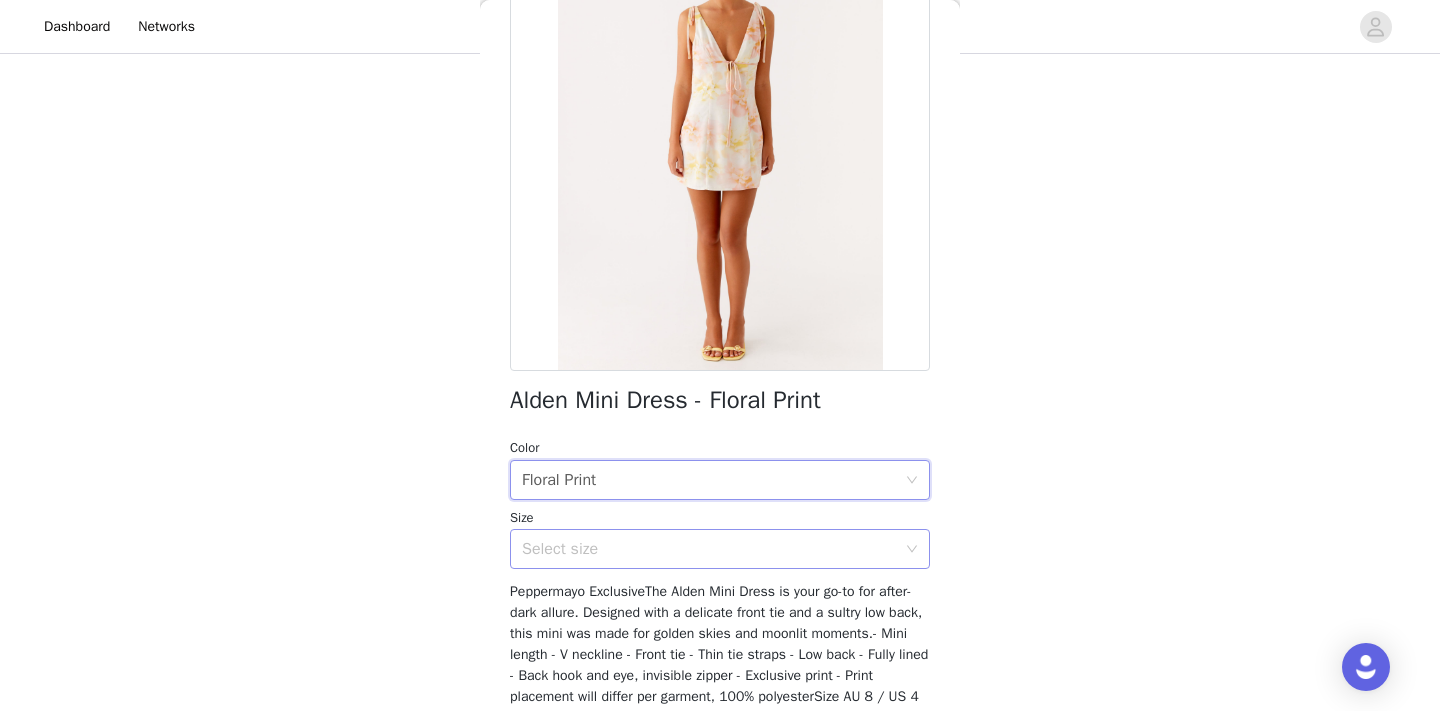 click on "Select size" at bounding box center (709, 549) 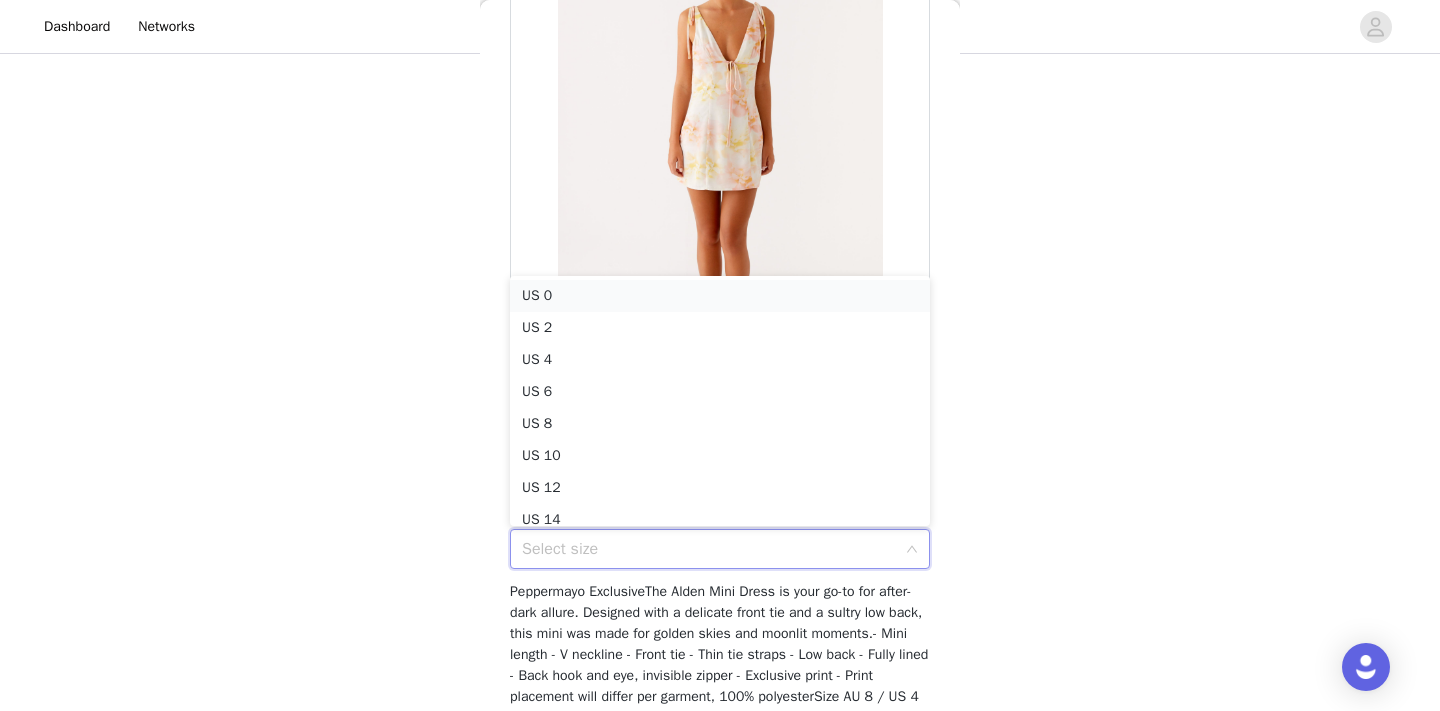 click on "US 0" at bounding box center [720, 296] 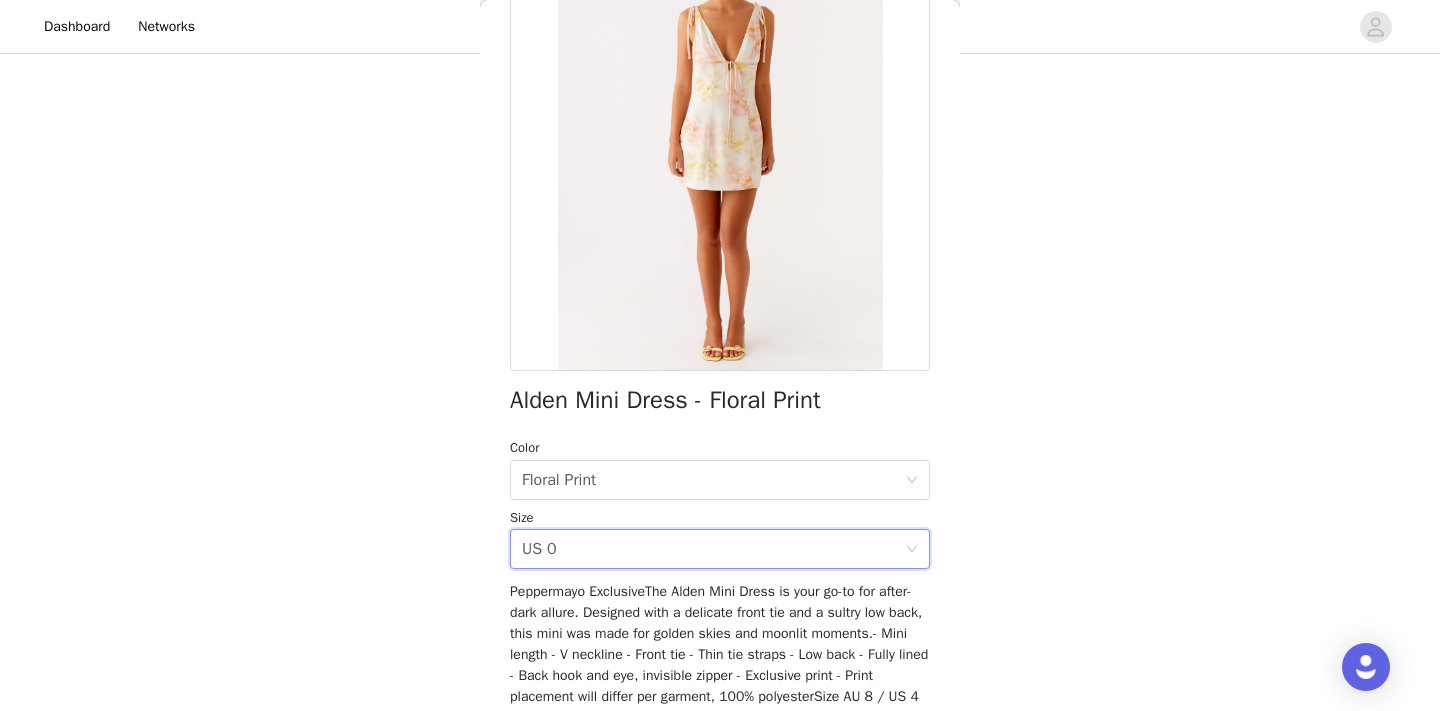 scroll, scrollTop: 343, scrollLeft: 0, axis: vertical 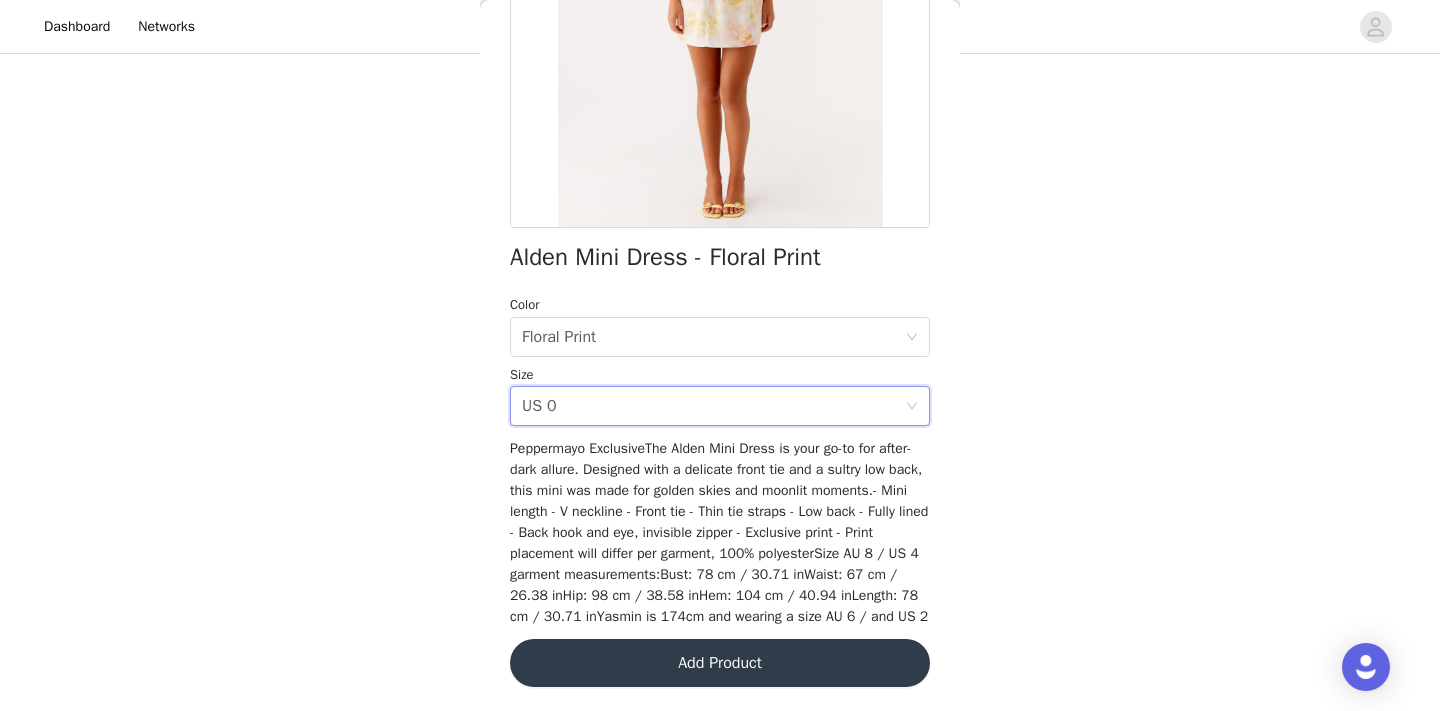 click on "Add Product" at bounding box center (720, 663) 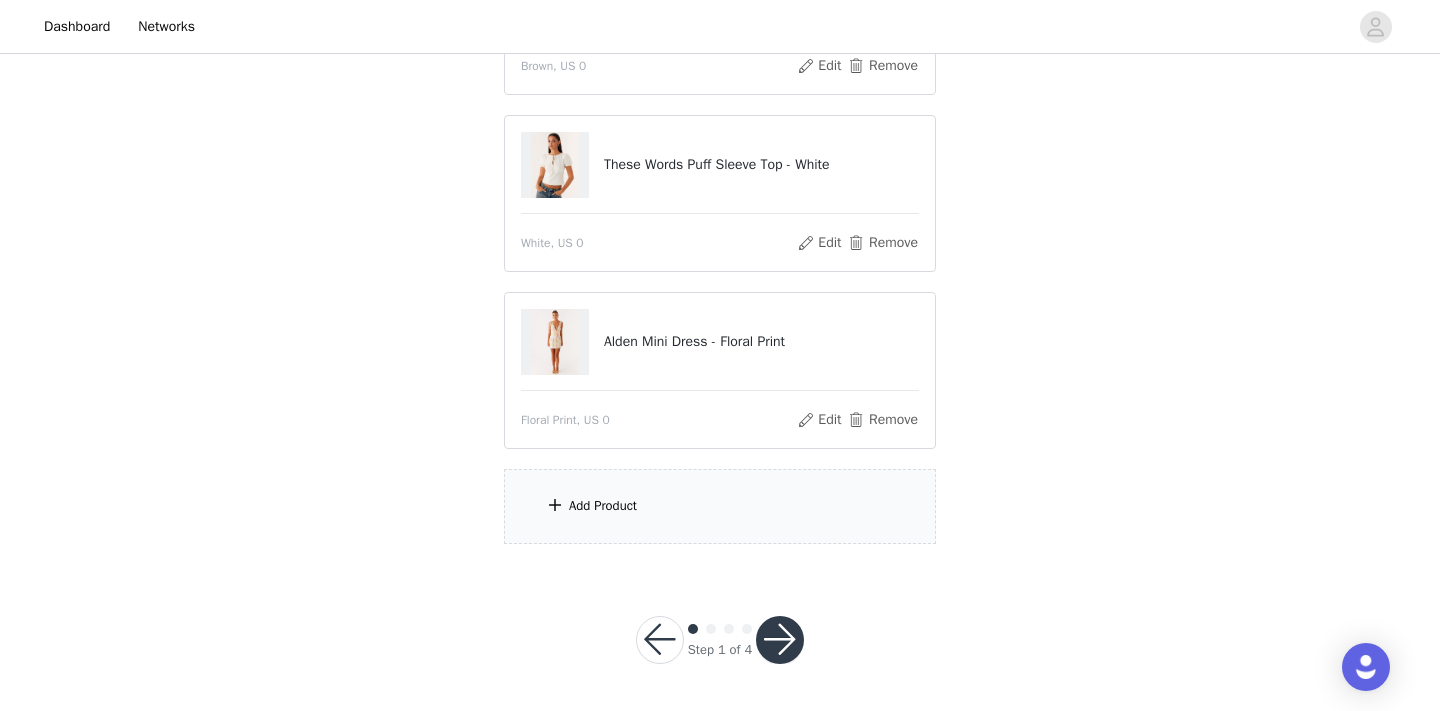 scroll, scrollTop: 338, scrollLeft: 0, axis: vertical 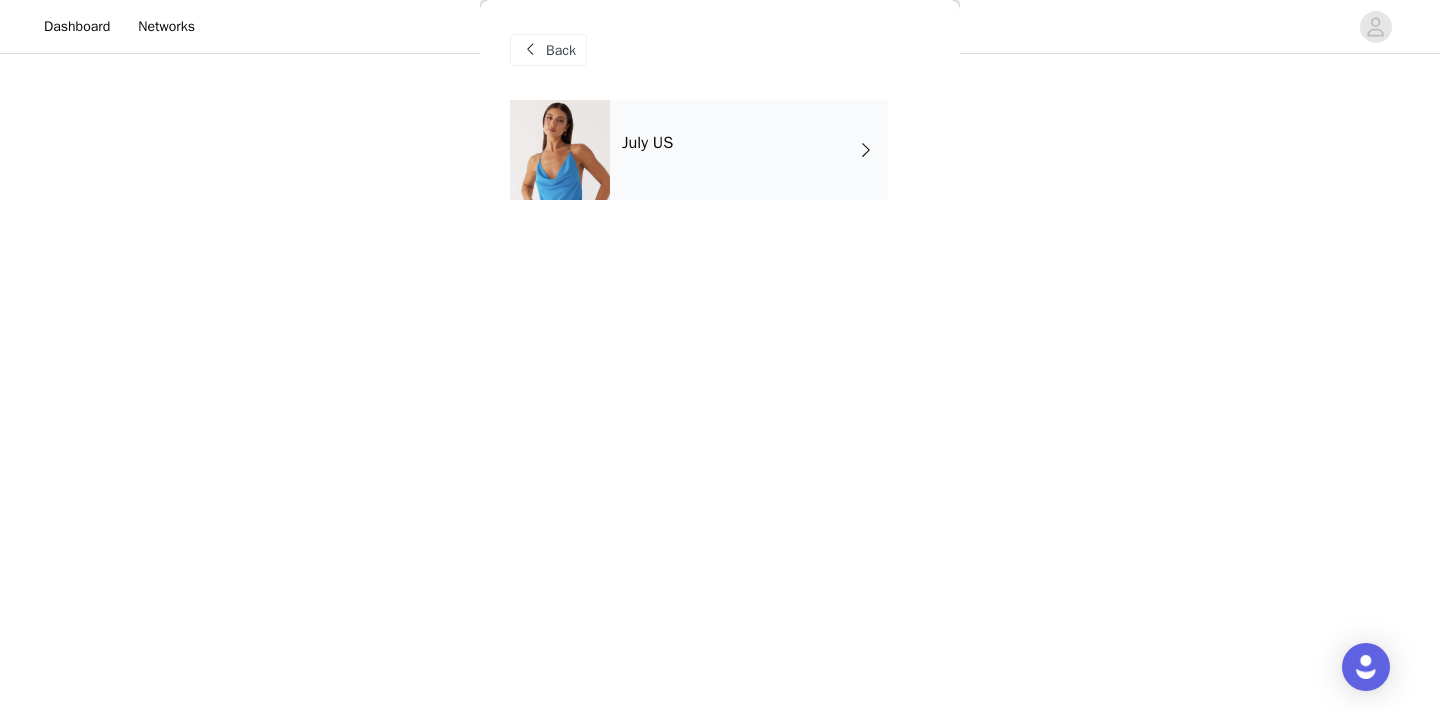 click on "July US" at bounding box center [749, 150] 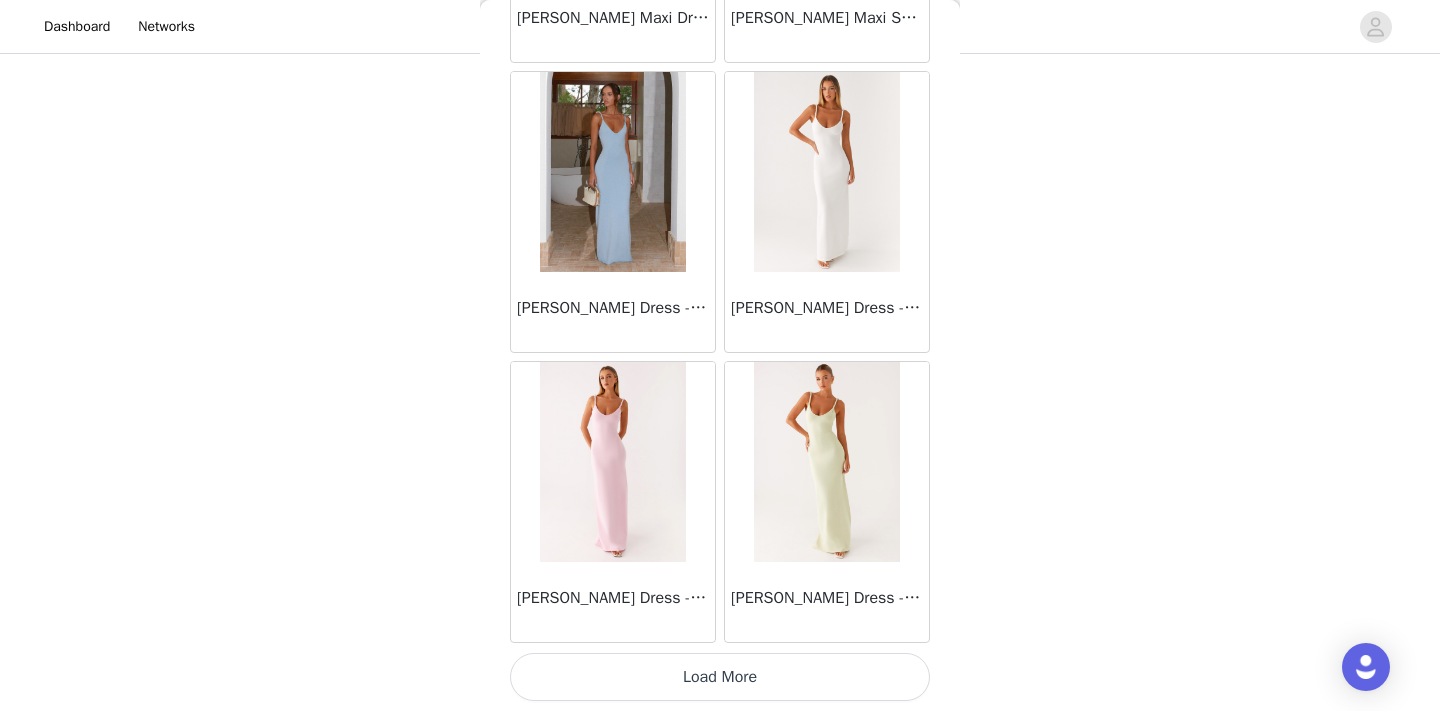 click on "Load More" at bounding box center (720, 677) 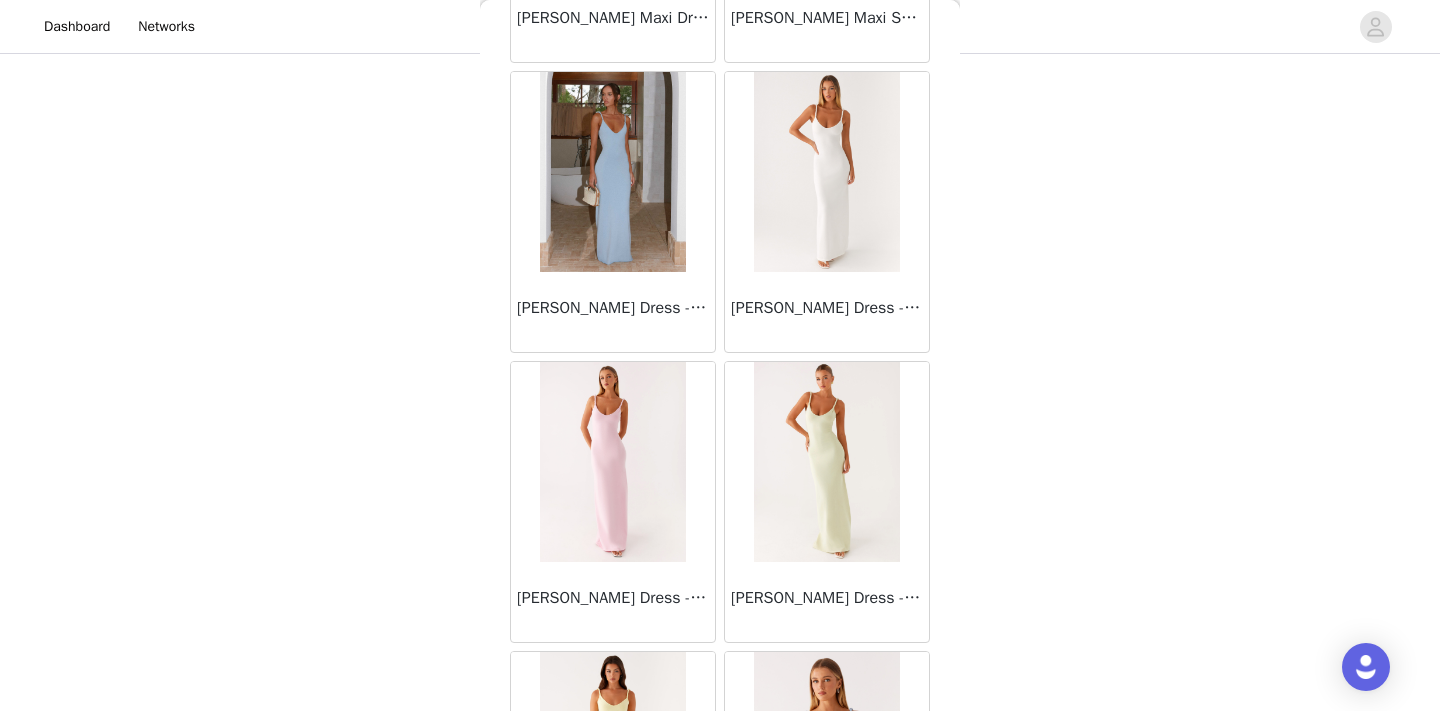 scroll, scrollTop: 5249, scrollLeft: 0, axis: vertical 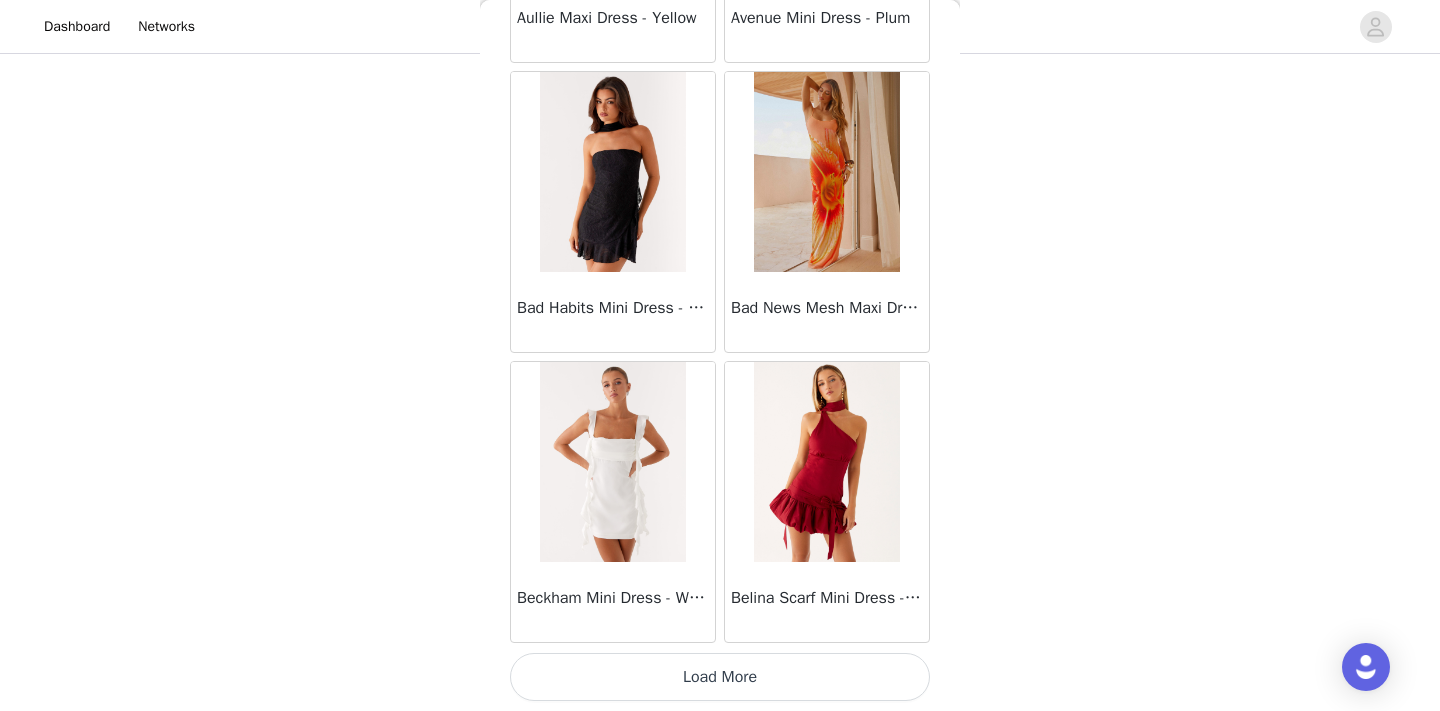 click on "Load More" at bounding box center (720, 677) 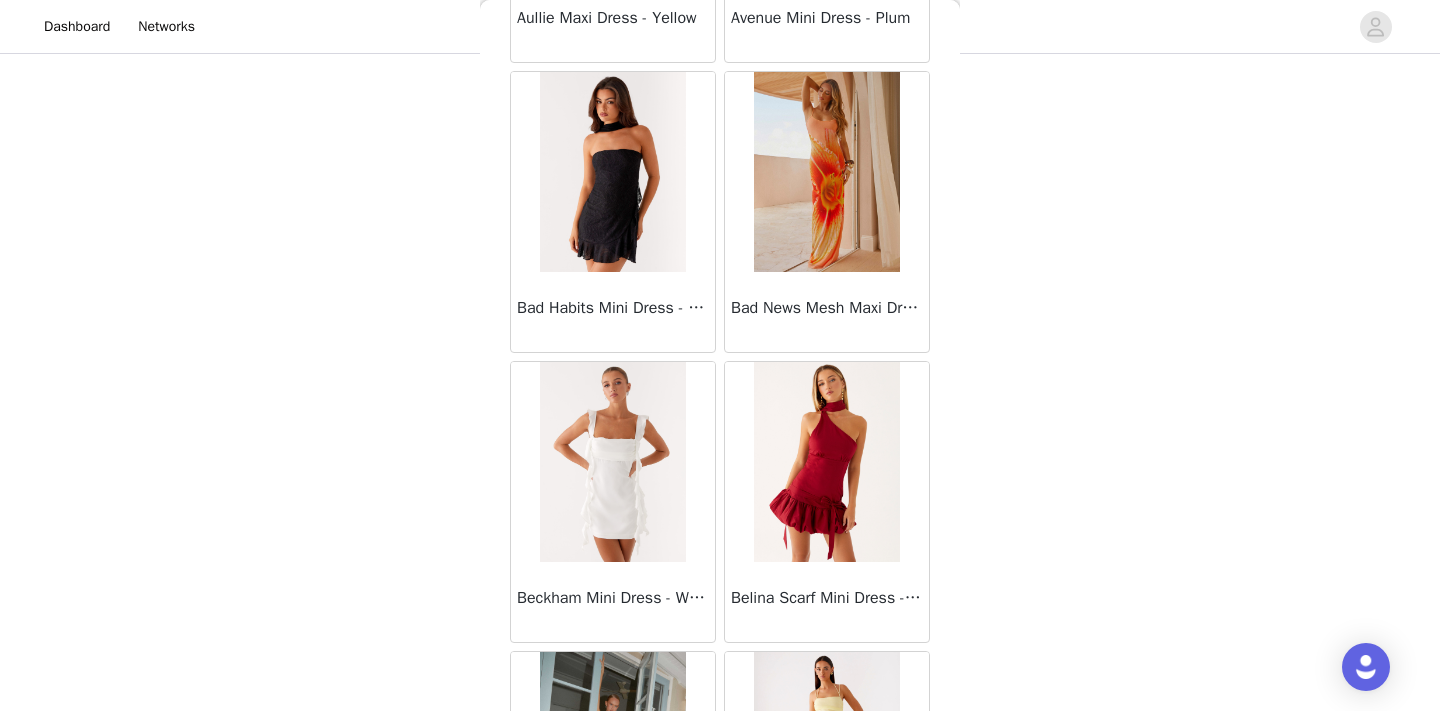 scroll, scrollTop: 0, scrollLeft: 0, axis: both 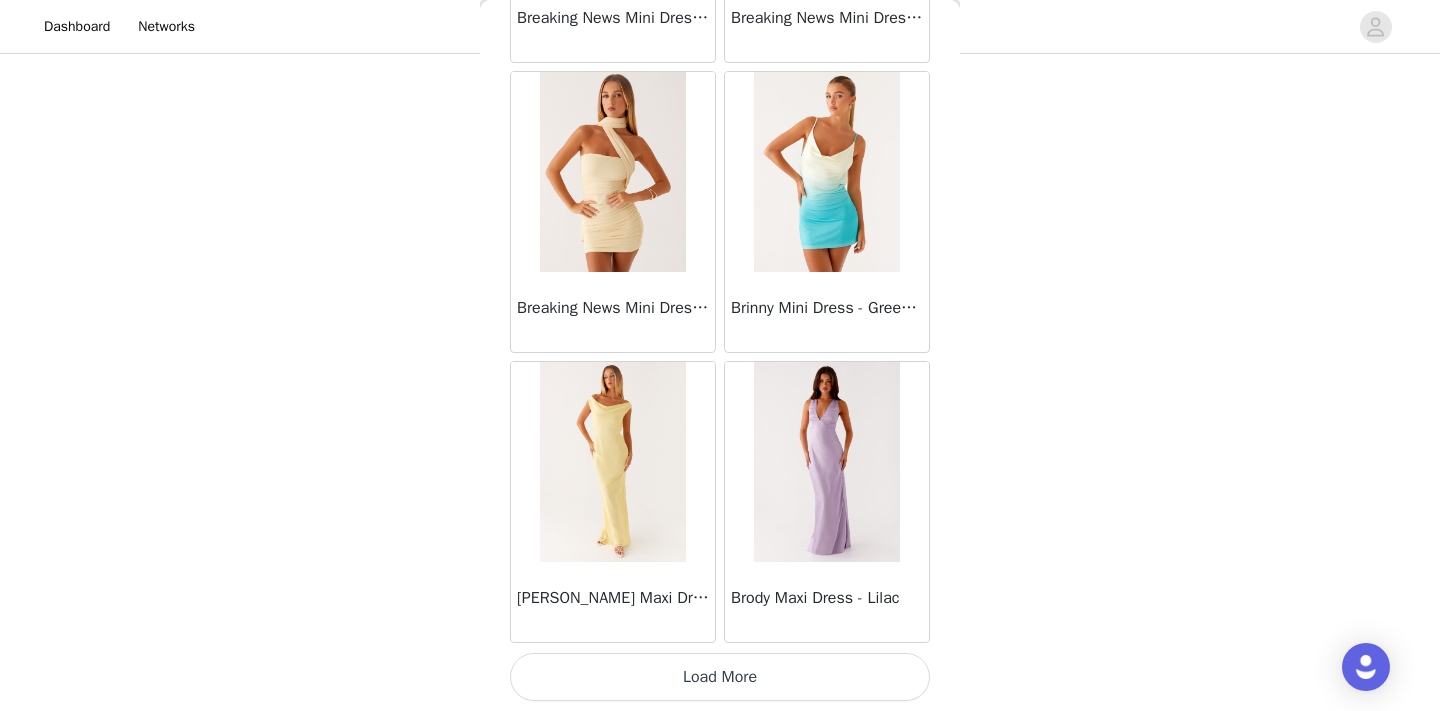 click on "Load More" at bounding box center [720, 677] 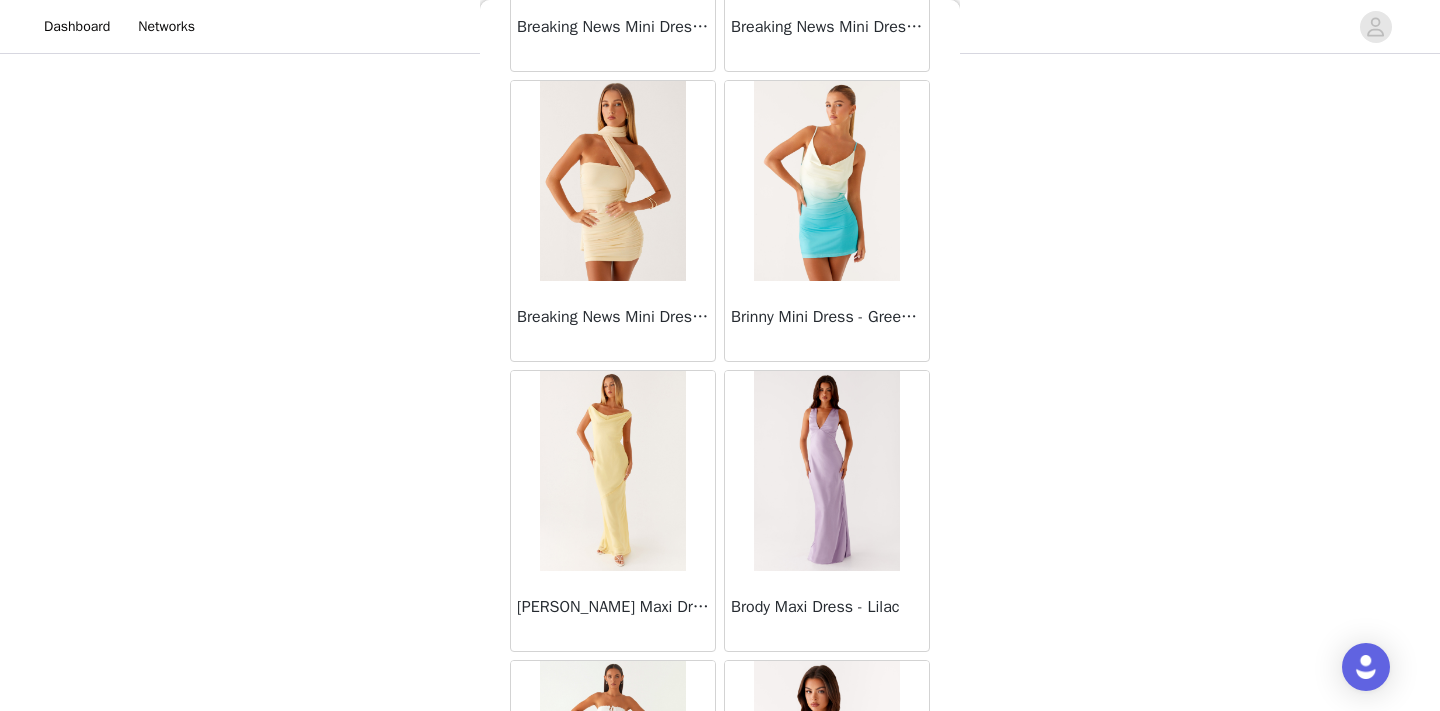 scroll, scrollTop: 8149, scrollLeft: 0, axis: vertical 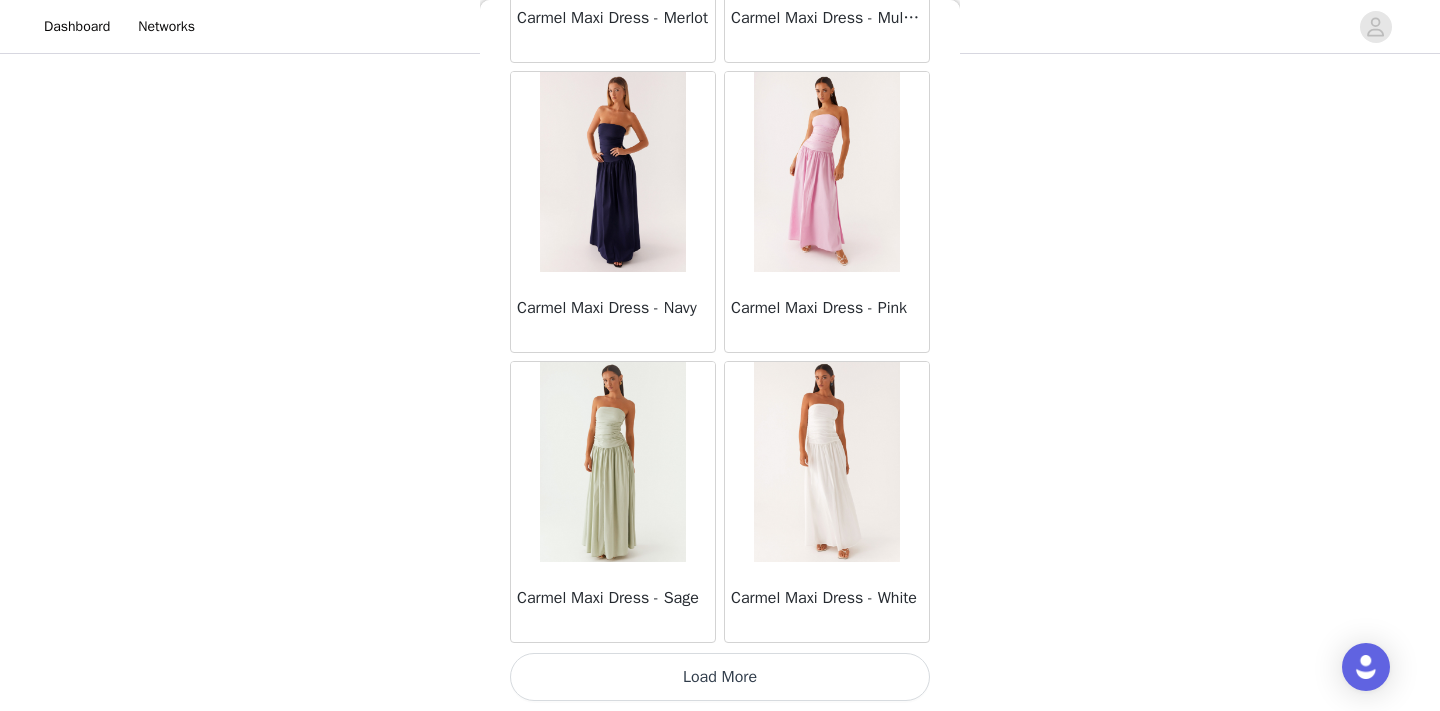 click on "Load More" at bounding box center [720, 677] 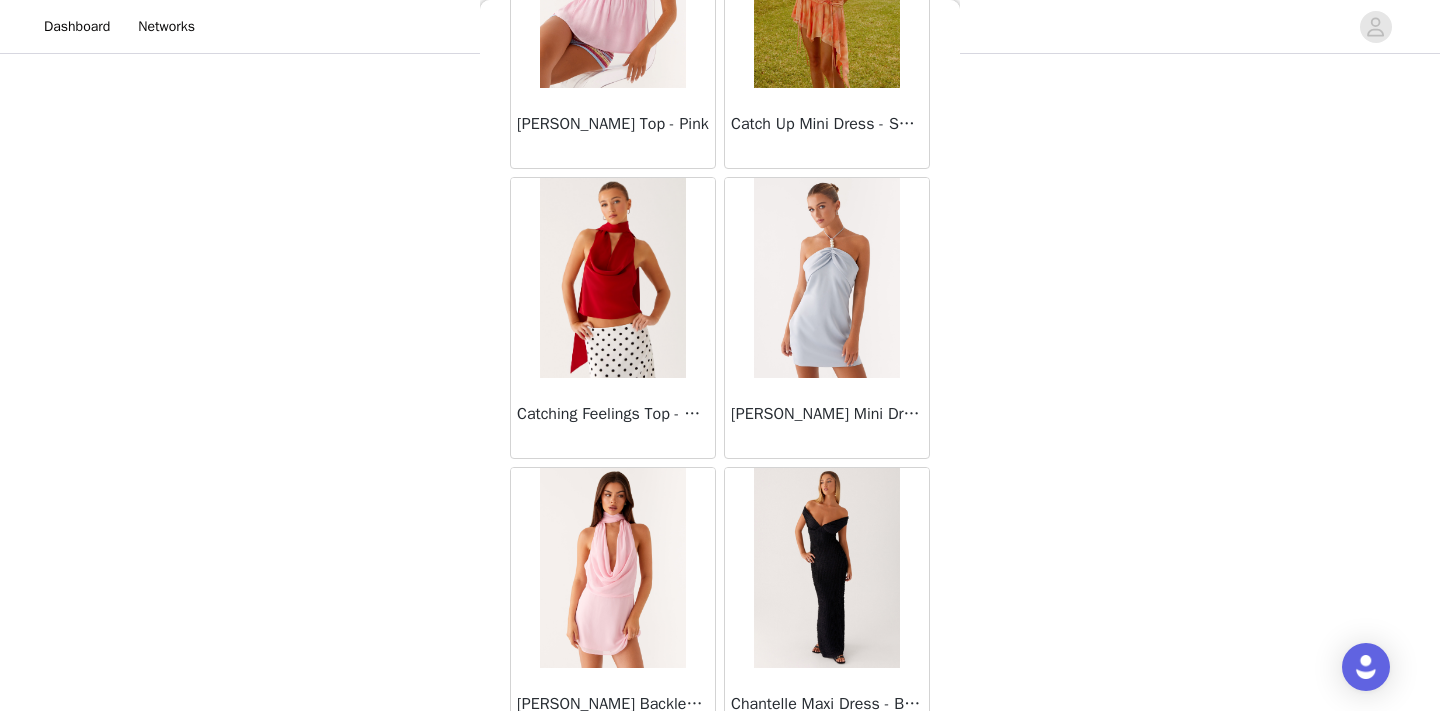 scroll, scrollTop: 13949, scrollLeft: 0, axis: vertical 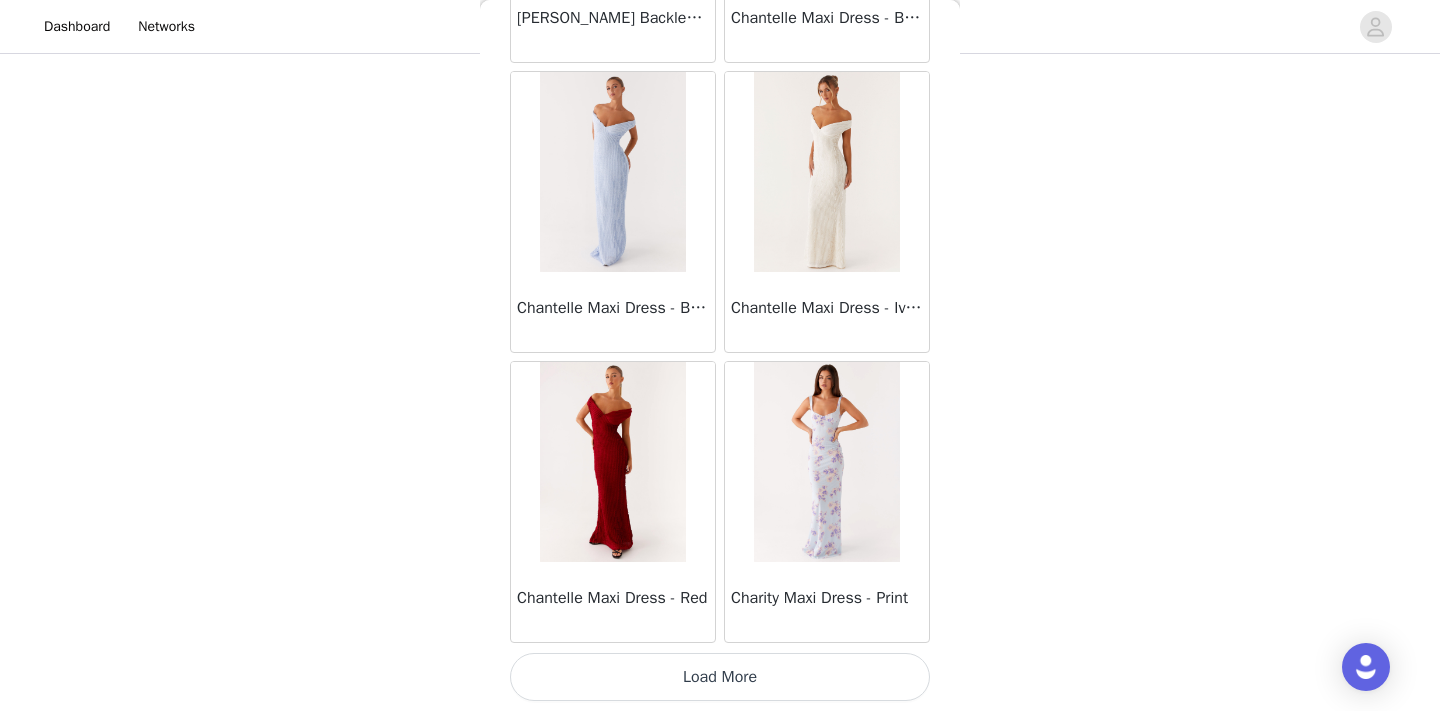 click on "Load More" at bounding box center (720, 677) 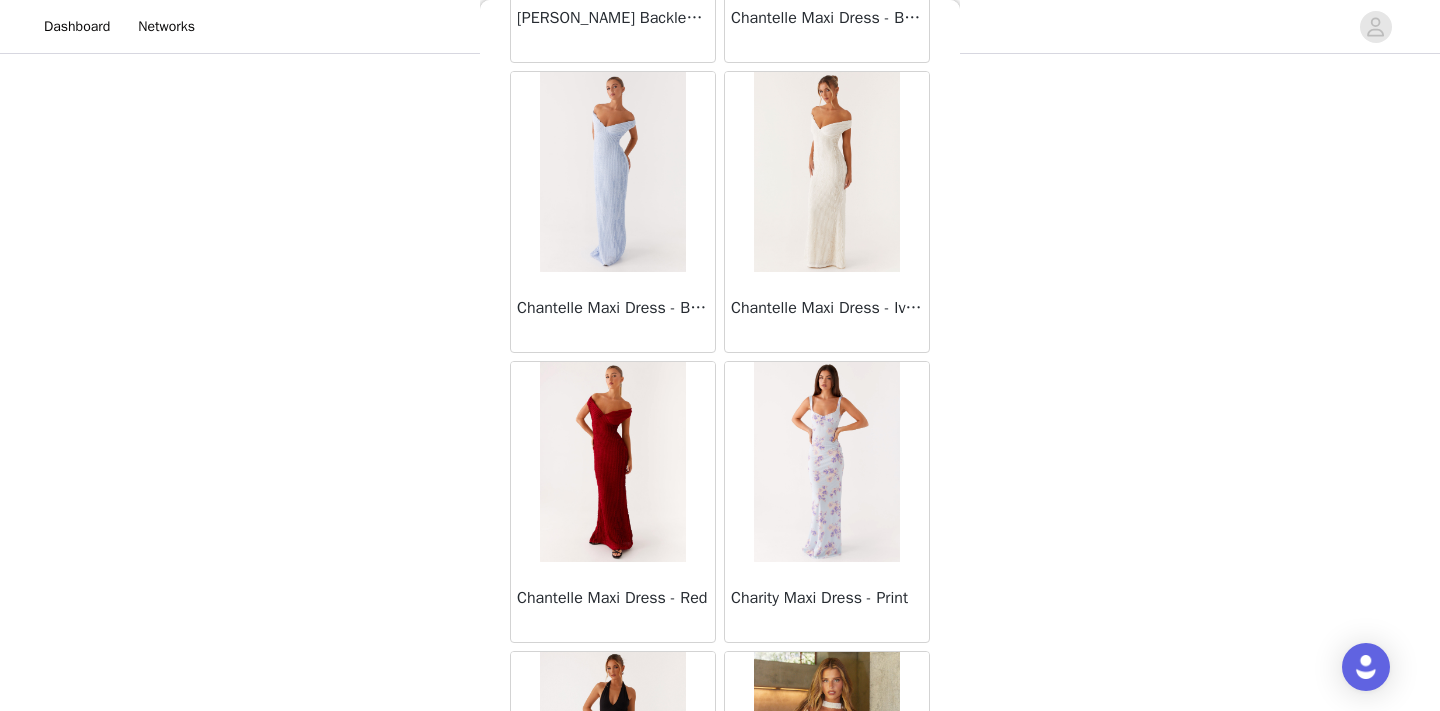 scroll, scrollTop: 16849, scrollLeft: 0, axis: vertical 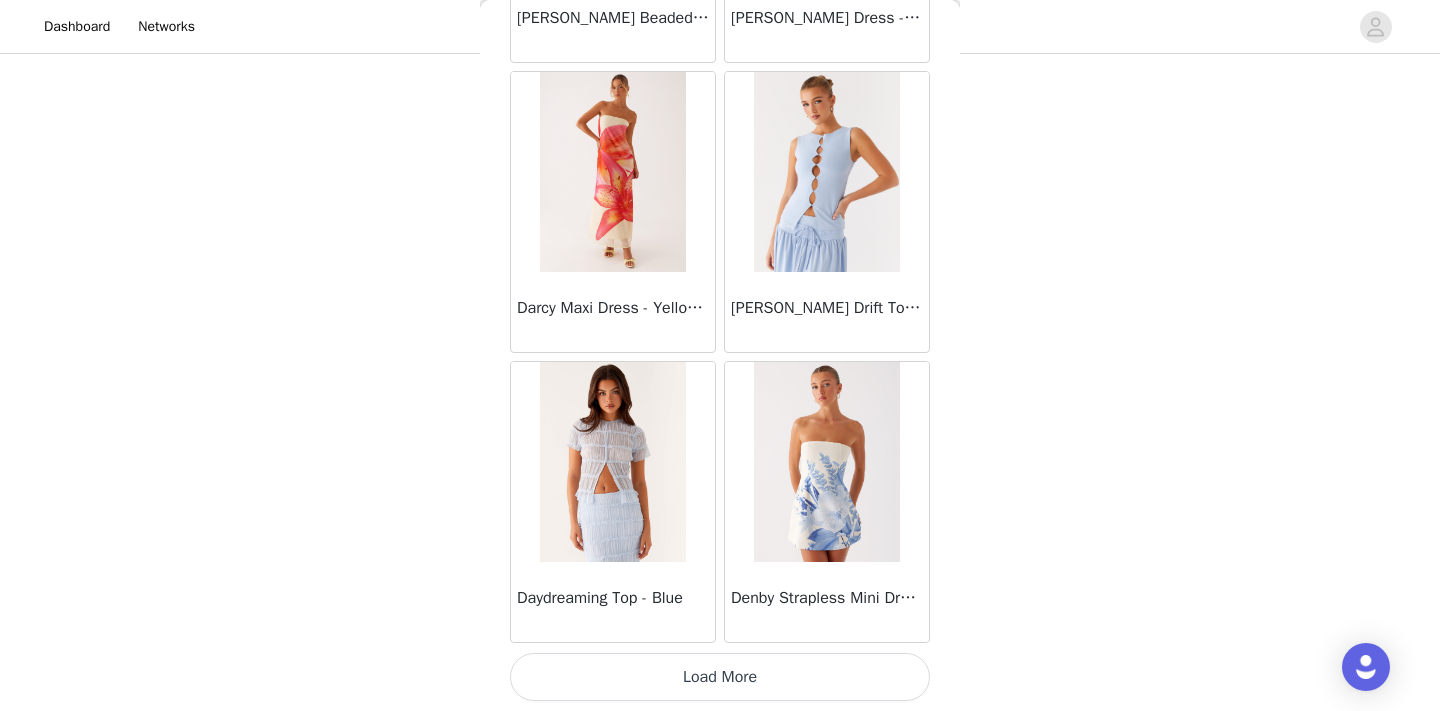 click on "Load More" at bounding box center [720, 677] 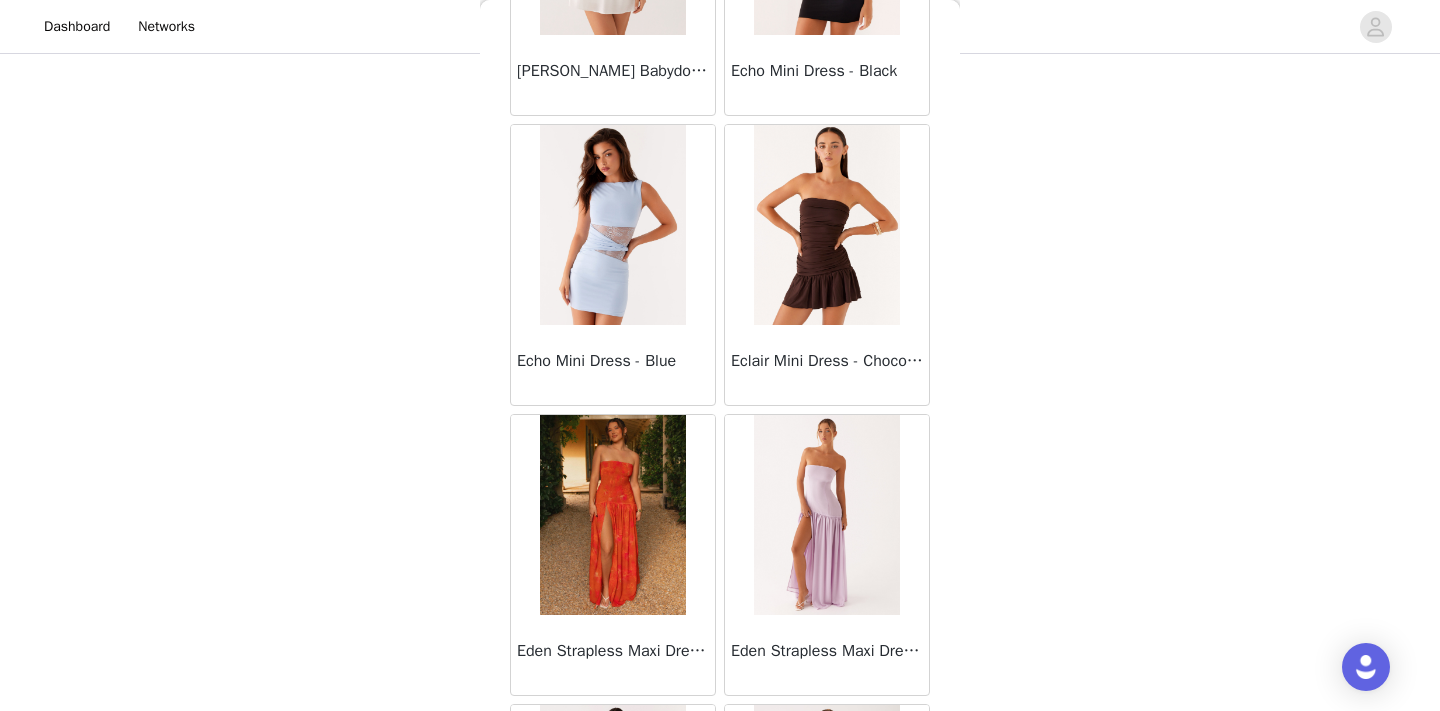 scroll, scrollTop: 19749, scrollLeft: 0, axis: vertical 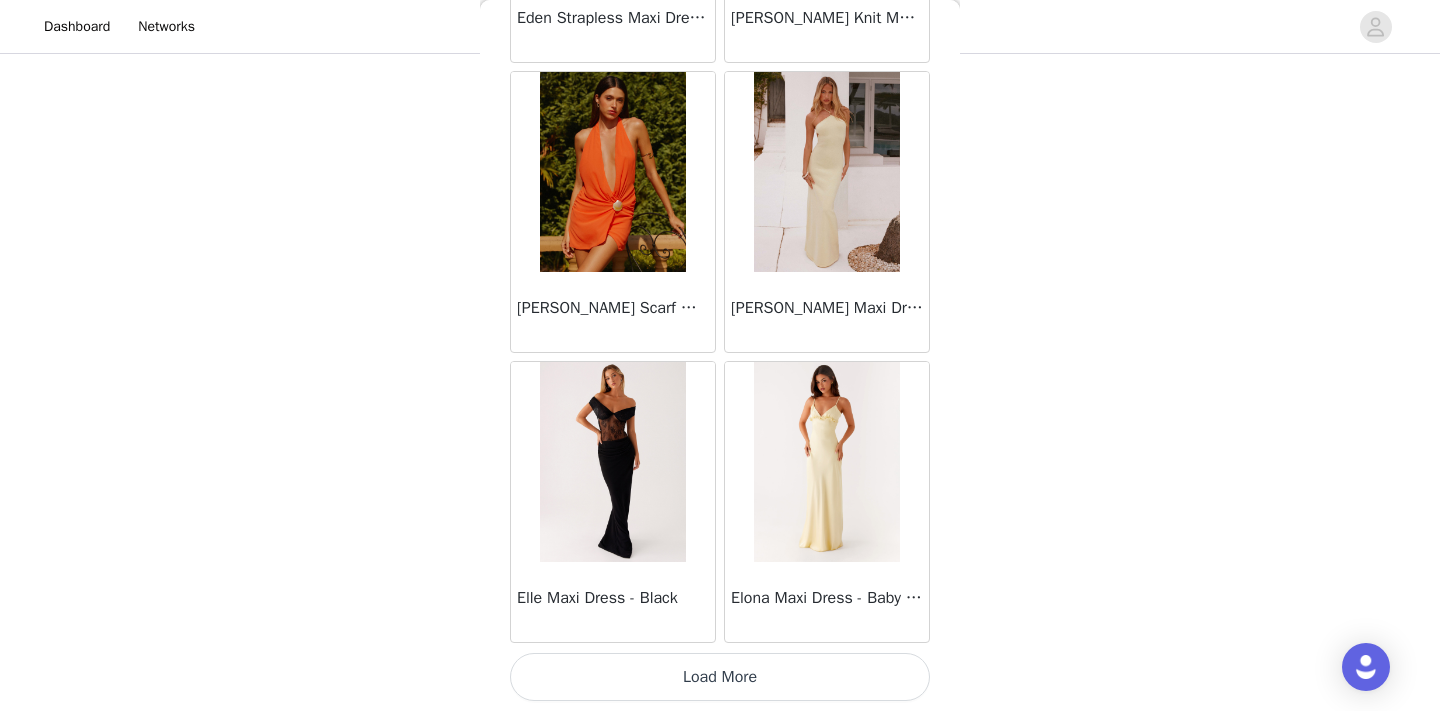 click on "Load More" at bounding box center [720, 677] 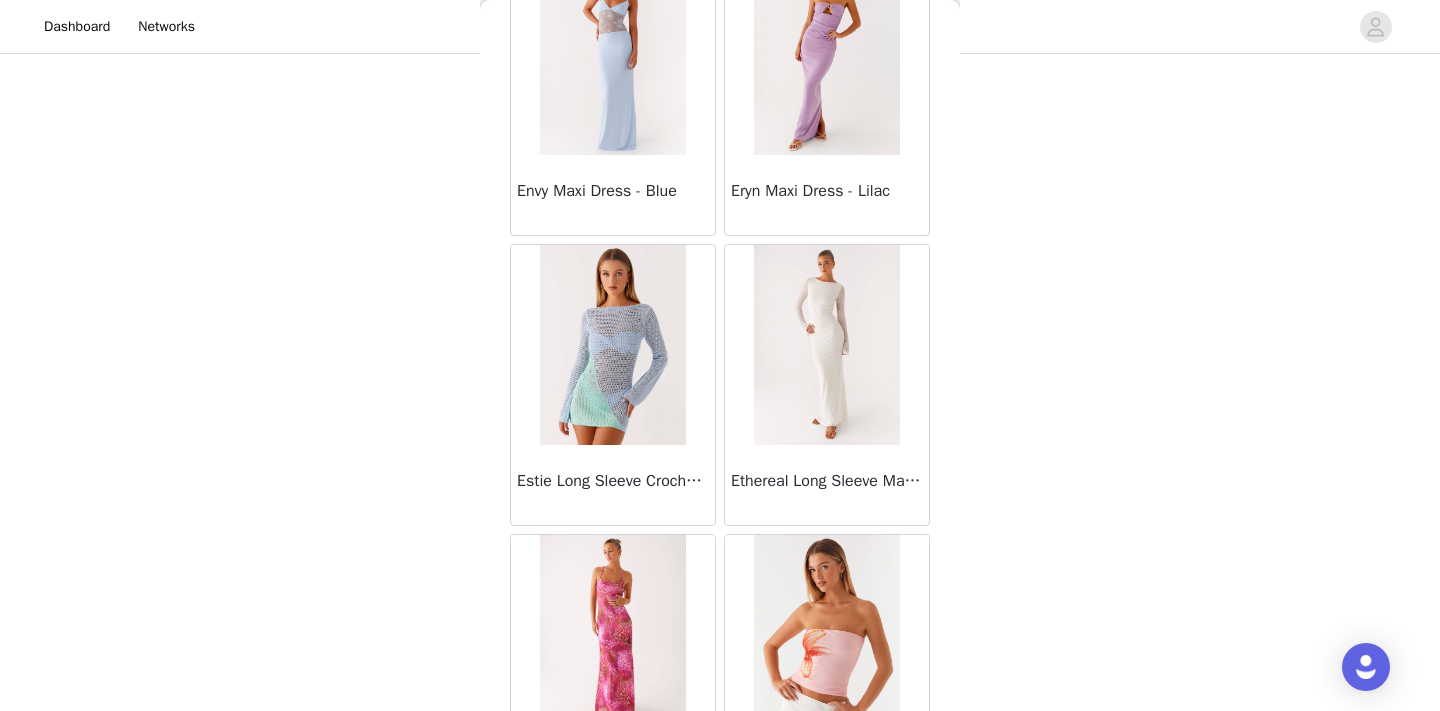 scroll, scrollTop: 22649, scrollLeft: 0, axis: vertical 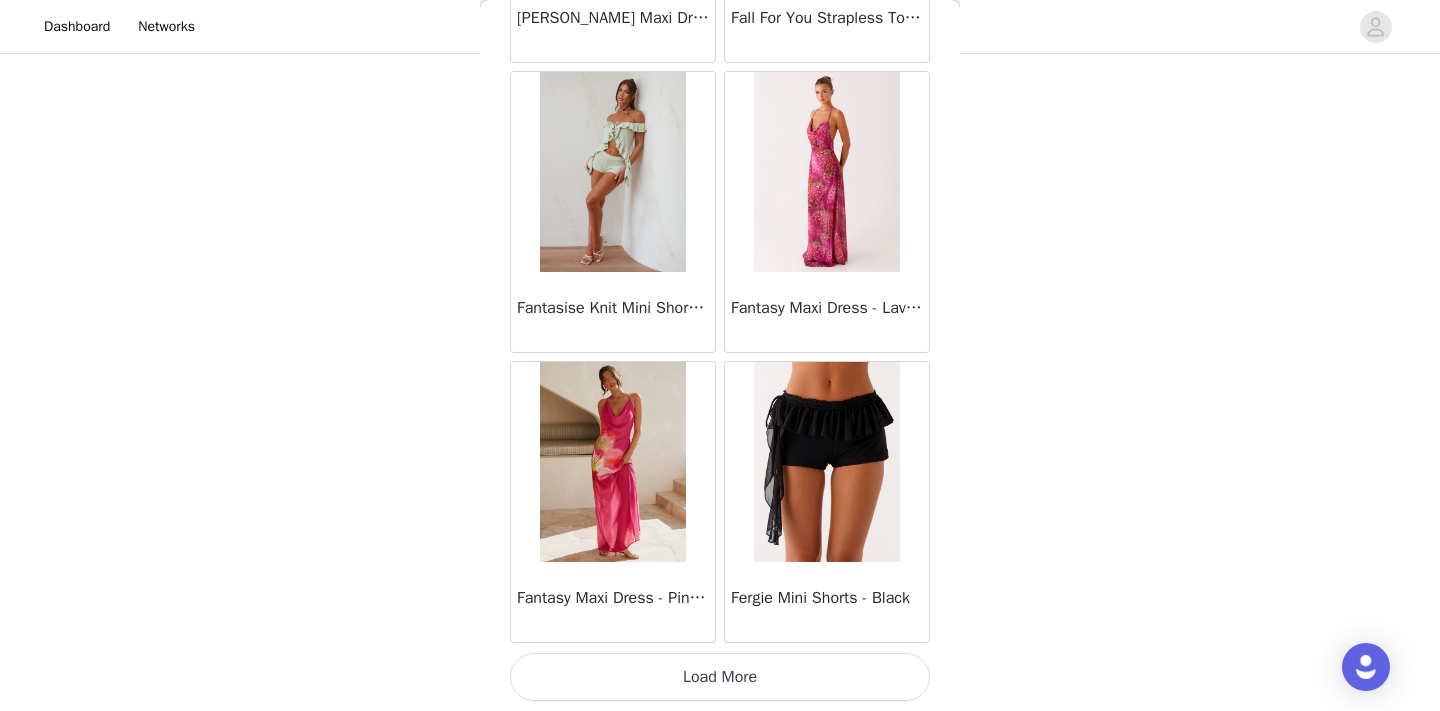 click on "Load More" at bounding box center (720, 677) 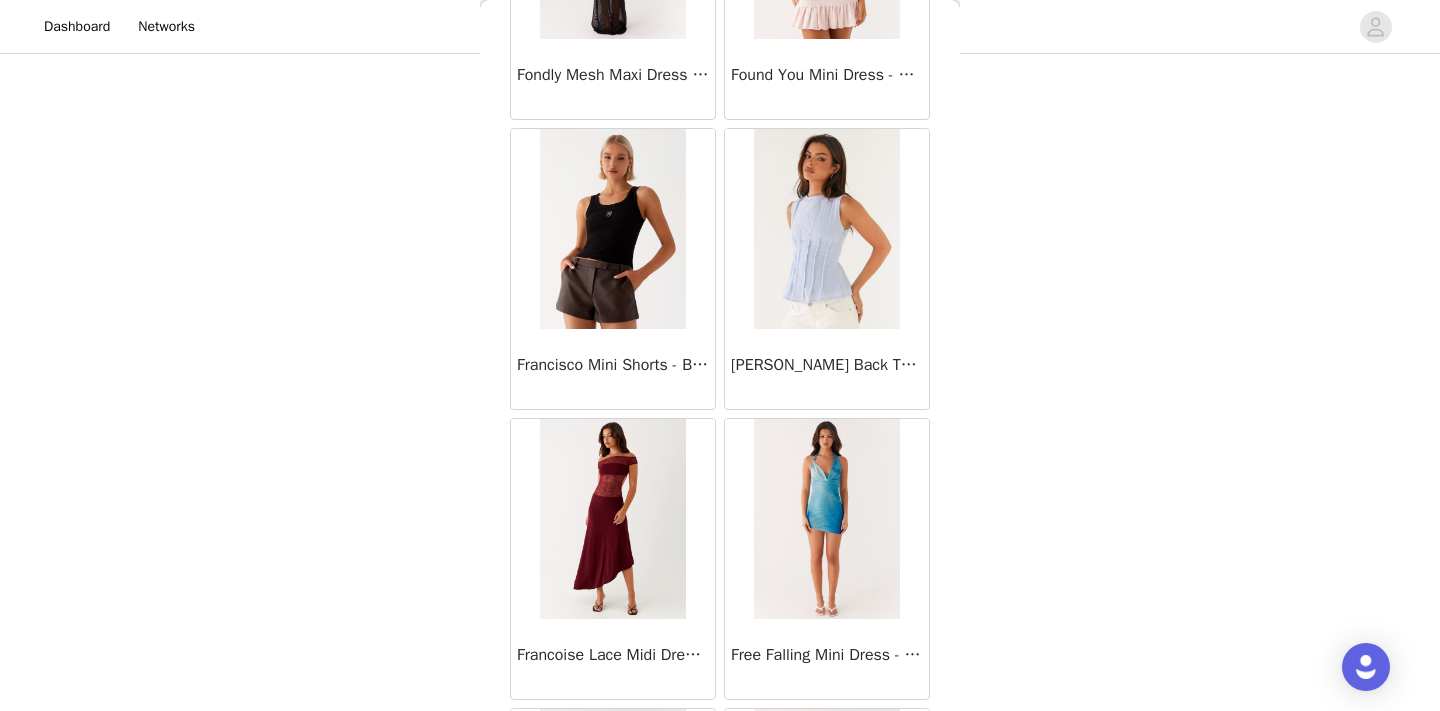 scroll, scrollTop: 25549, scrollLeft: 0, axis: vertical 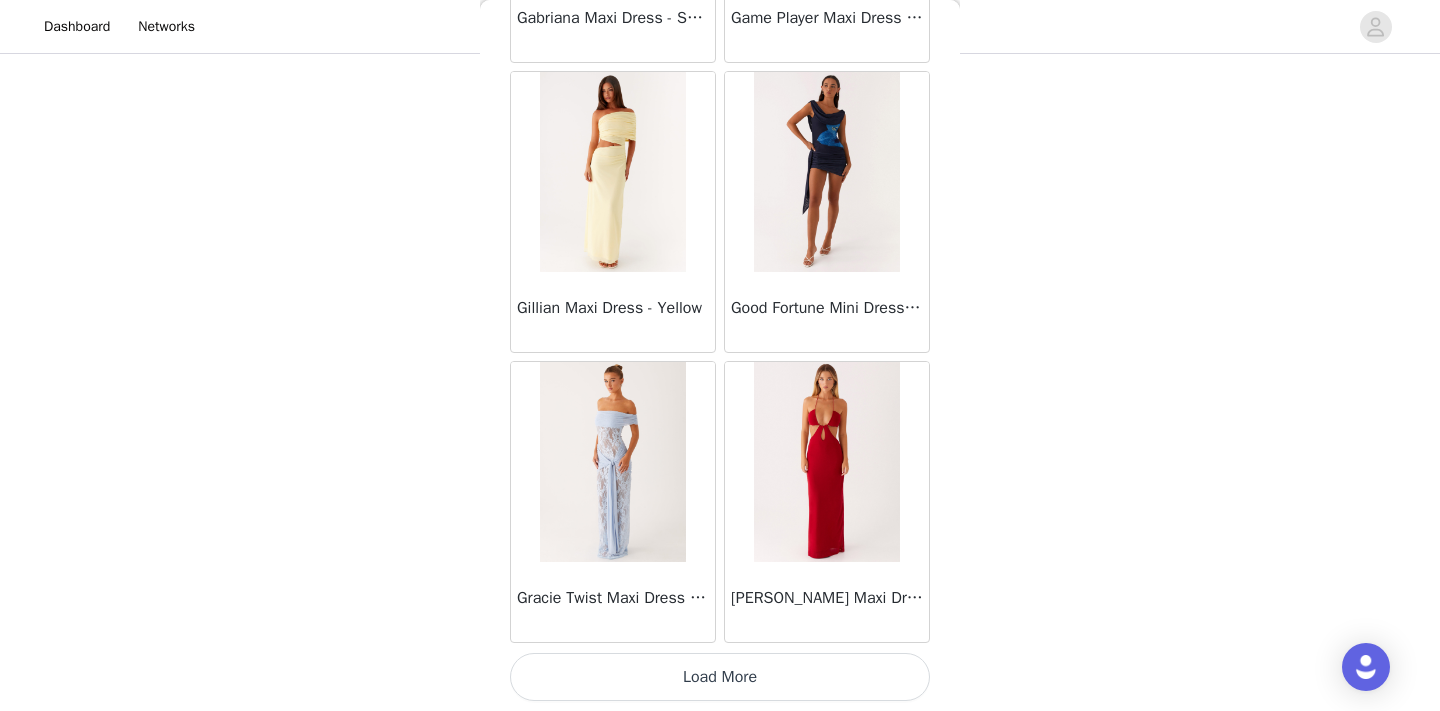 click on "Load More" at bounding box center (720, 677) 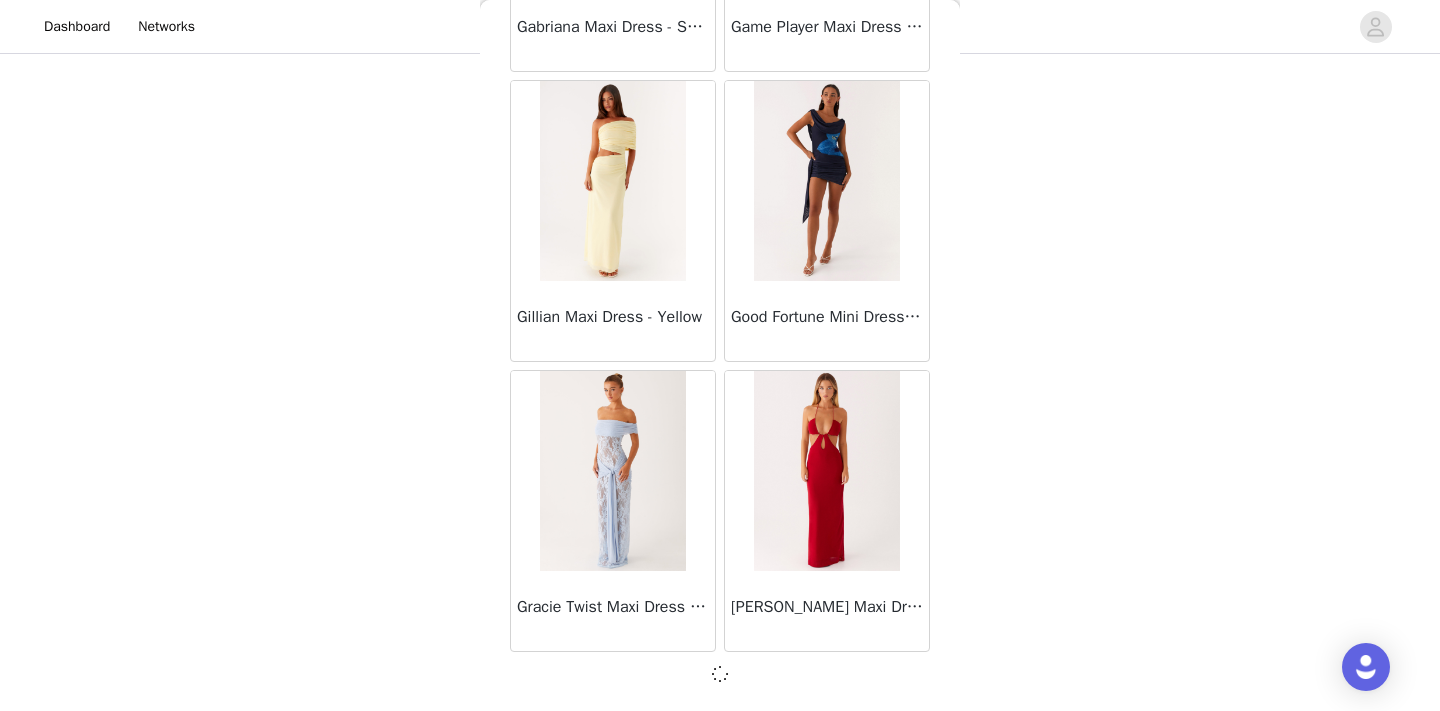 scroll, scrollTop: 25549, scrollLeft: 0, axis: vertical 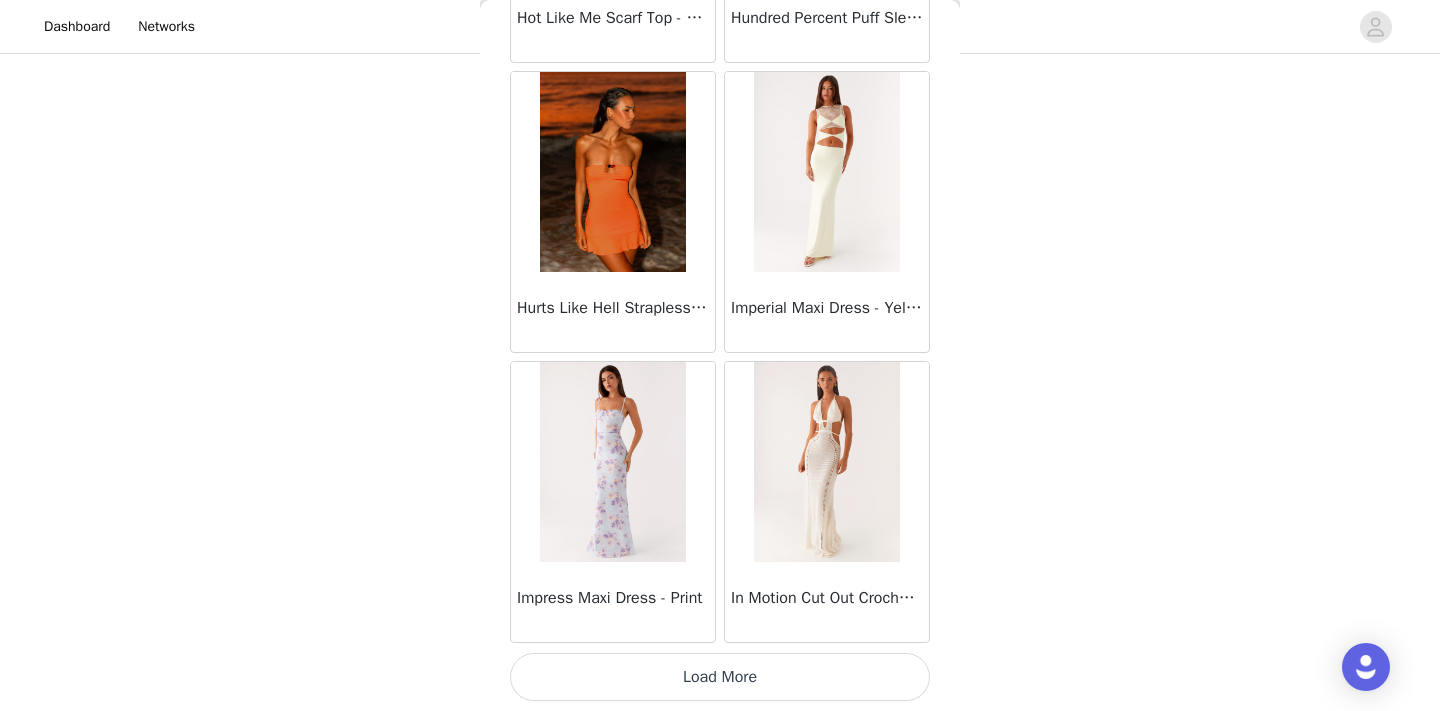 click on "Load More" at bounding box center [720, 677] 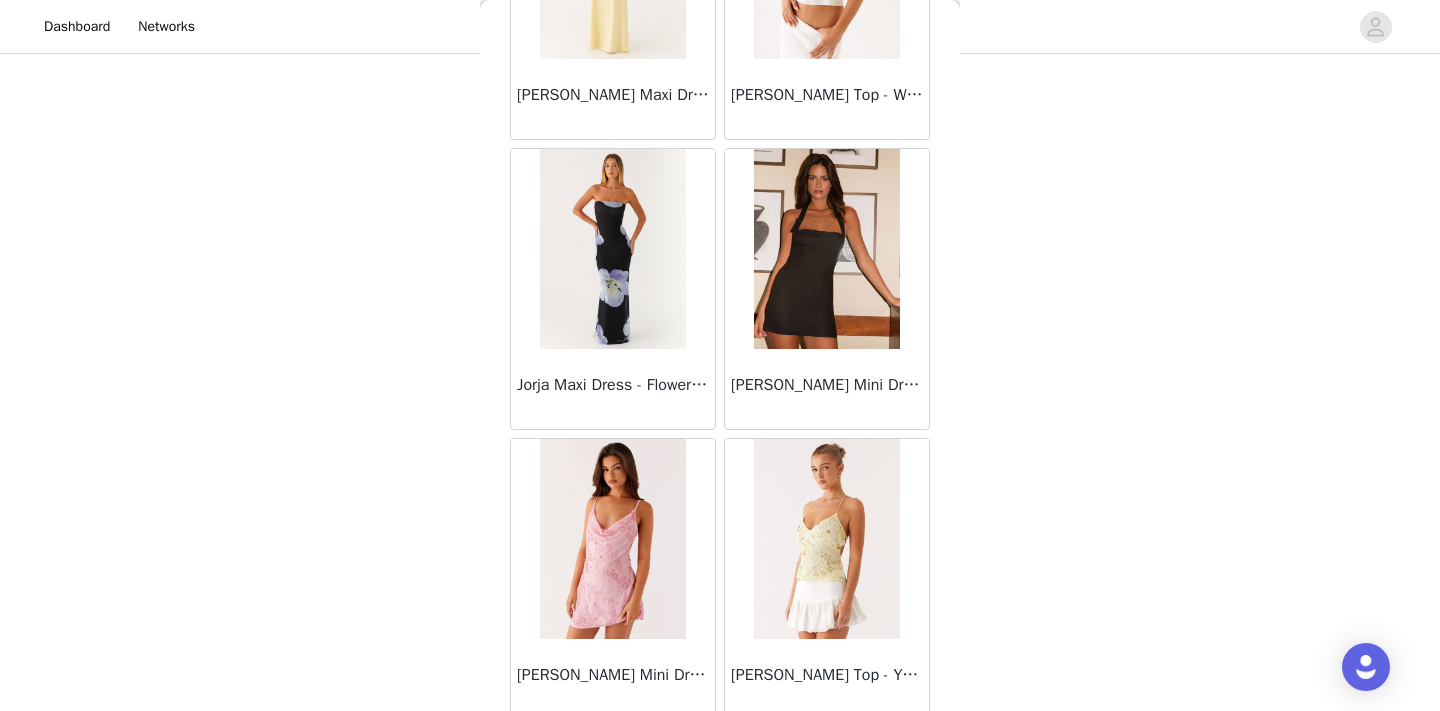 scroll, scrollTop: 31349, scrollLeft: 0, axis: vertical 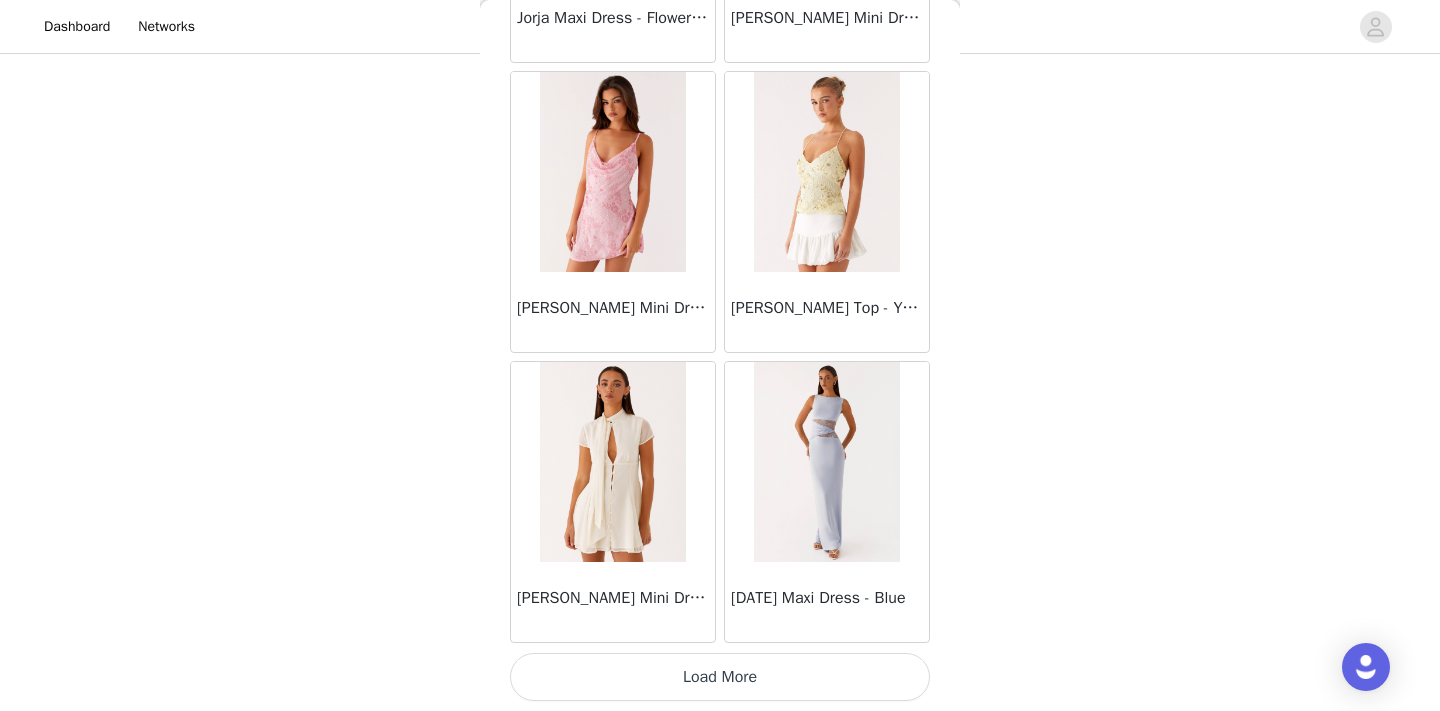 click on "Load More" at bounding box center (720, 677) 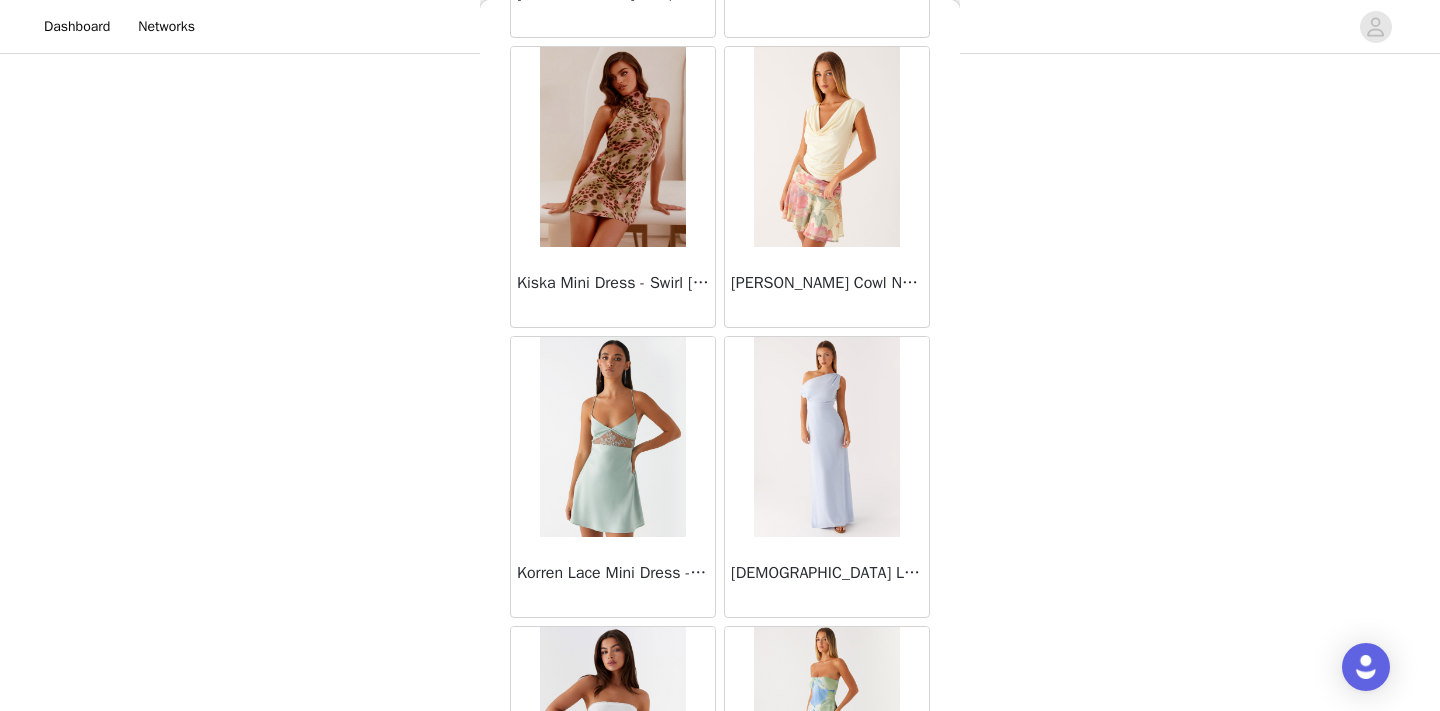 scroll, scrollTop: 34249, scrollLeft: 0, axis: vertical 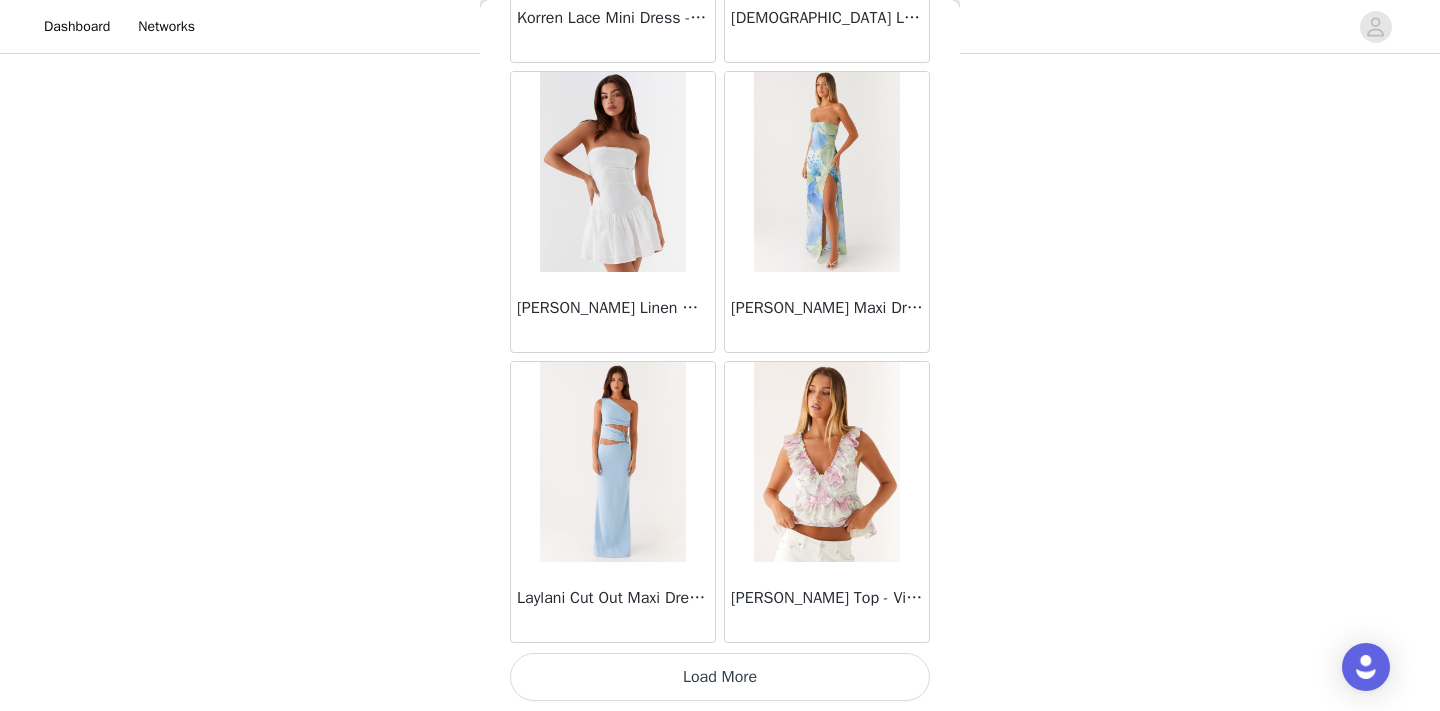 click on "[PERSON_NAME] Top - Vintage Floral" at bounding box center [827, 598] 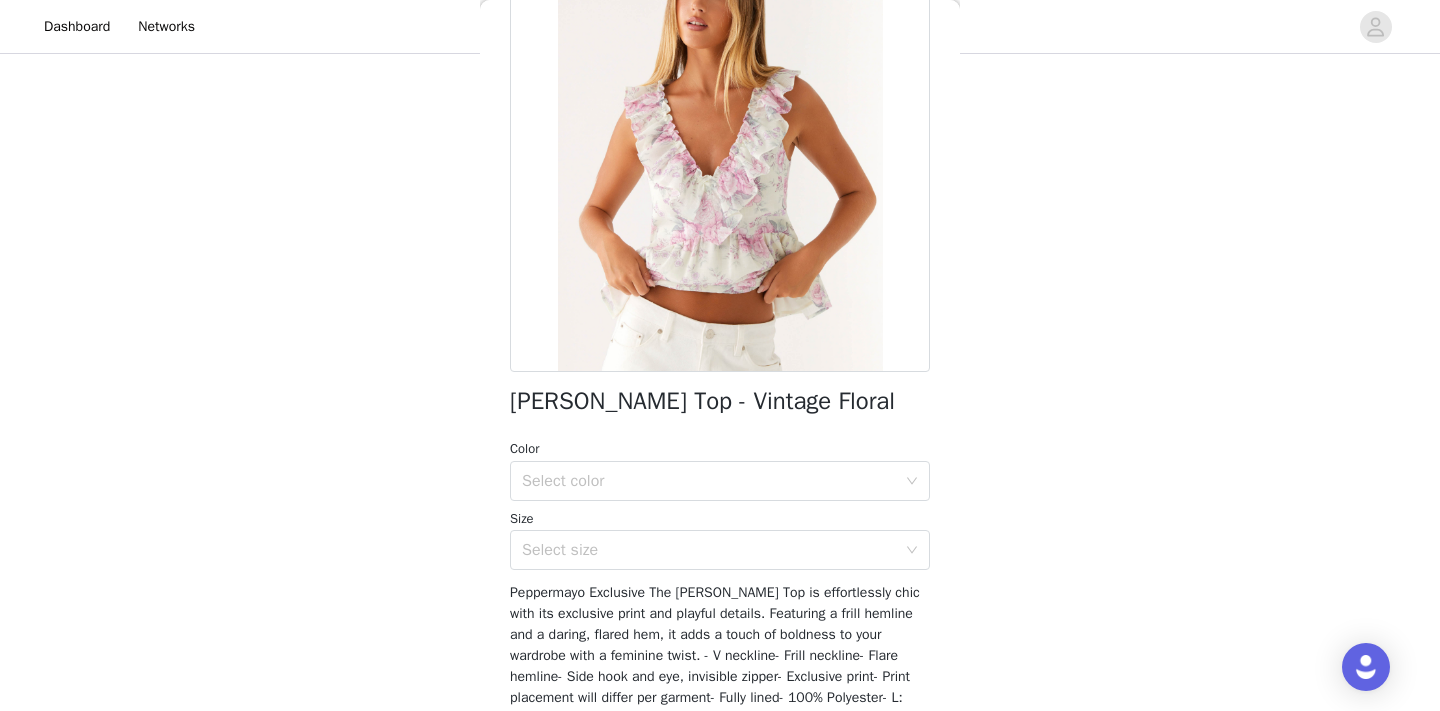 scroll, scrollTop: 202, scrollLeft: 0, axis: vertical 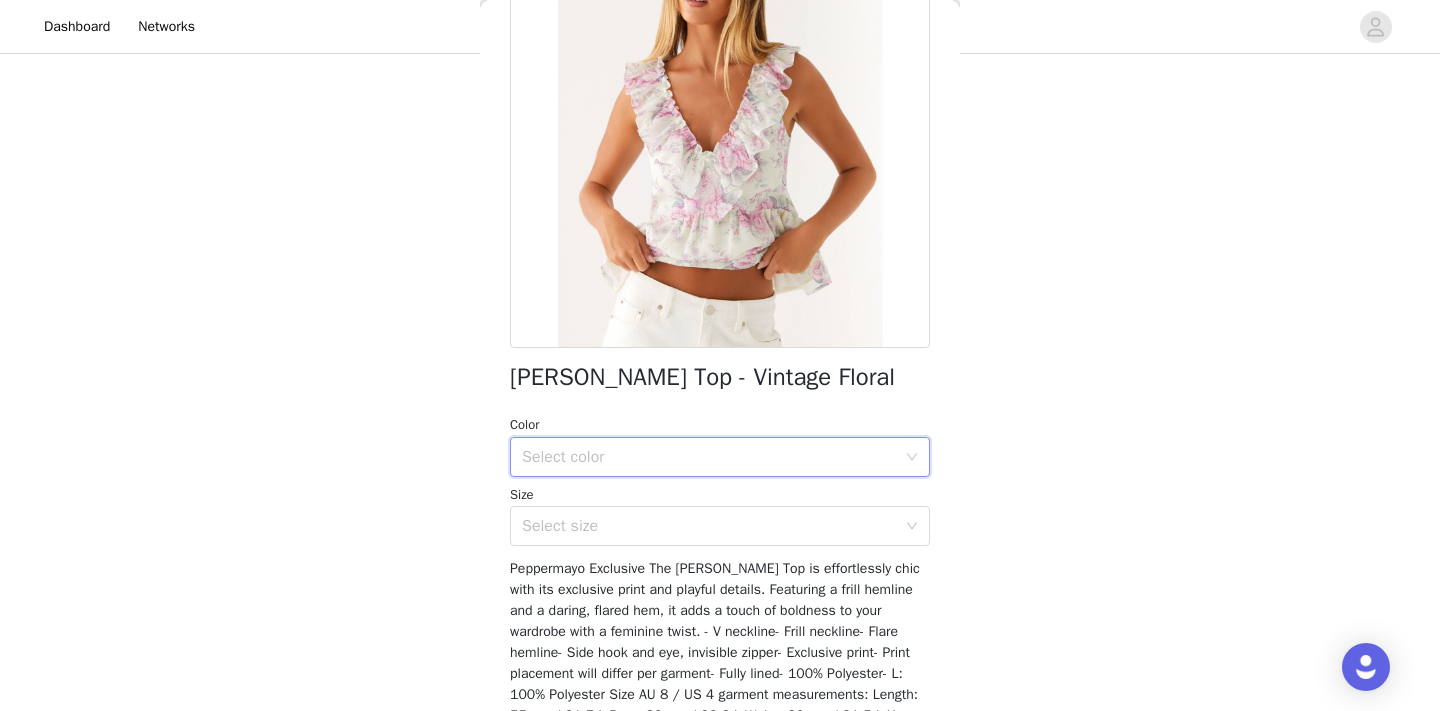 click on "Select color" at bounding box center [713, 457] 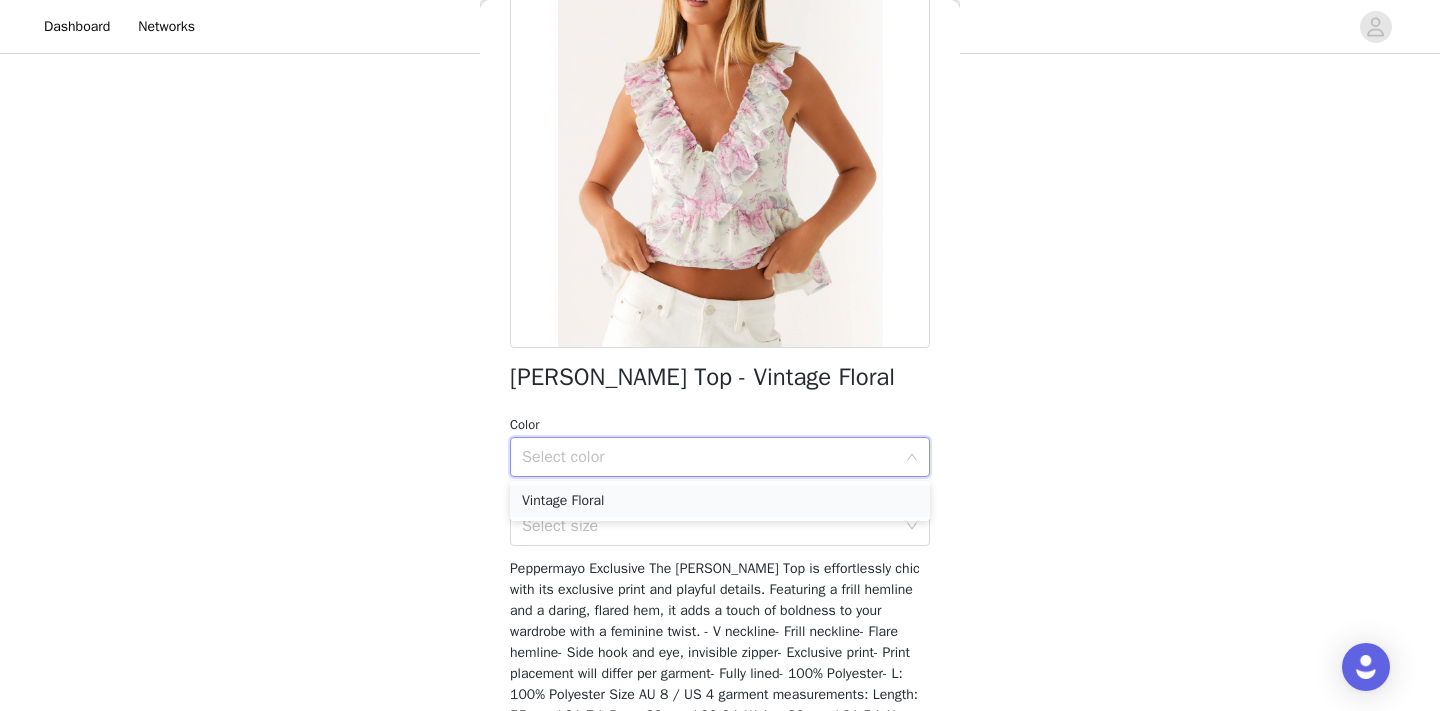 click on "Vintage Floral" at bounding box center [720, 501] 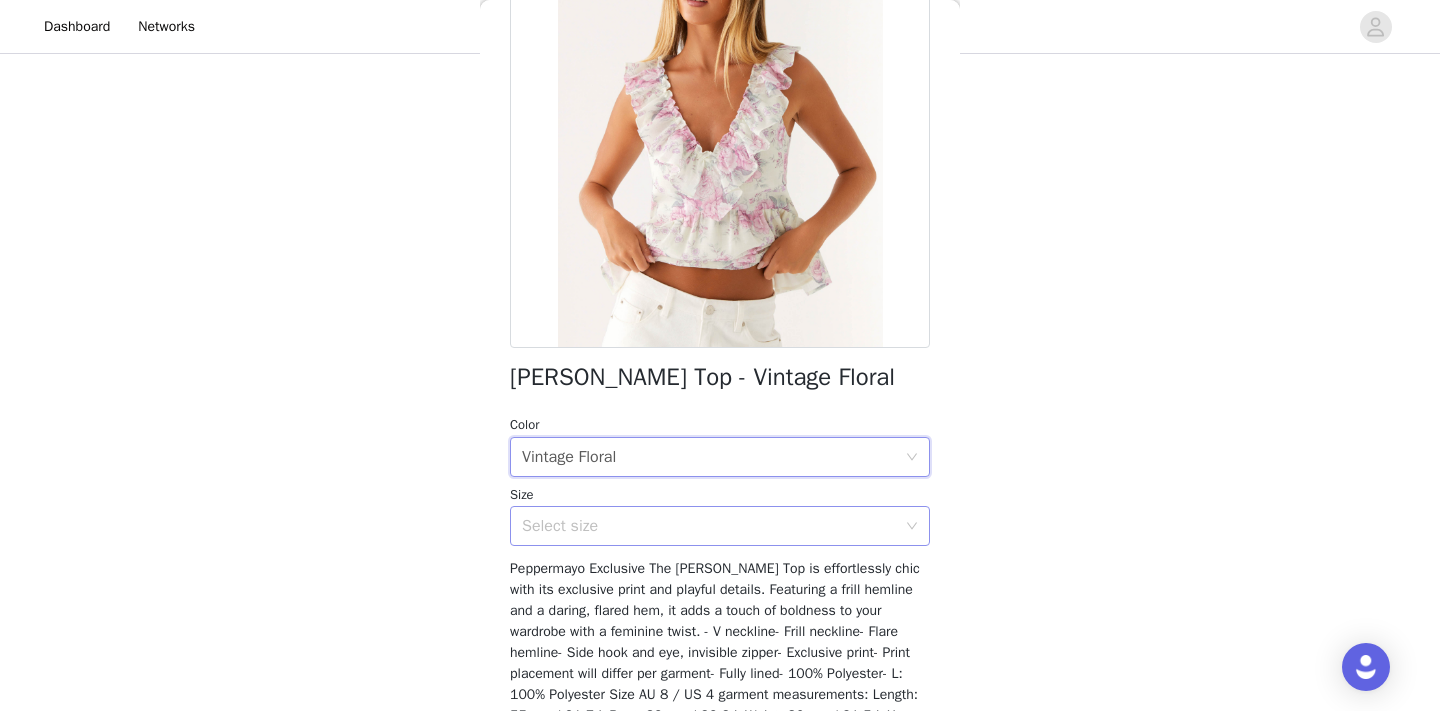 click on "Select size" at bounding box center (709, 526) 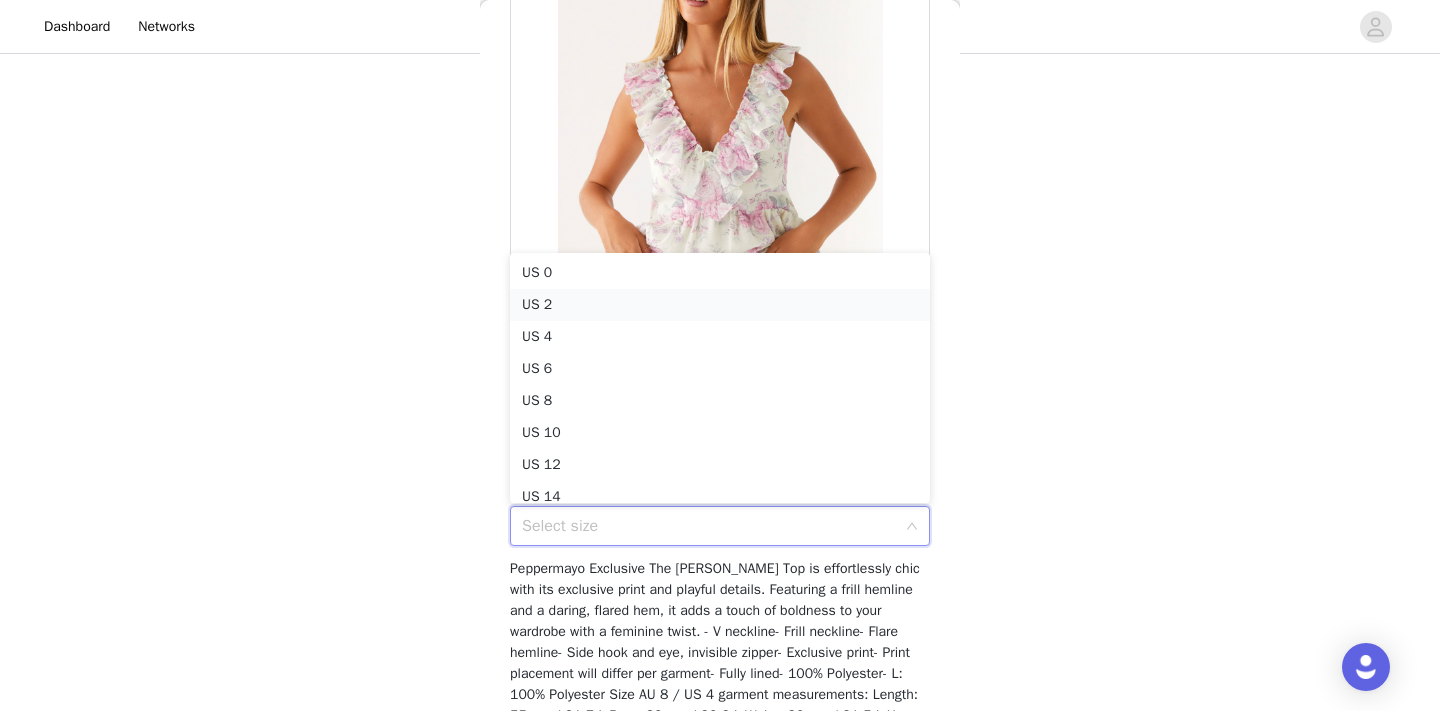 click on "US 2" at bounding box center (720, 305) 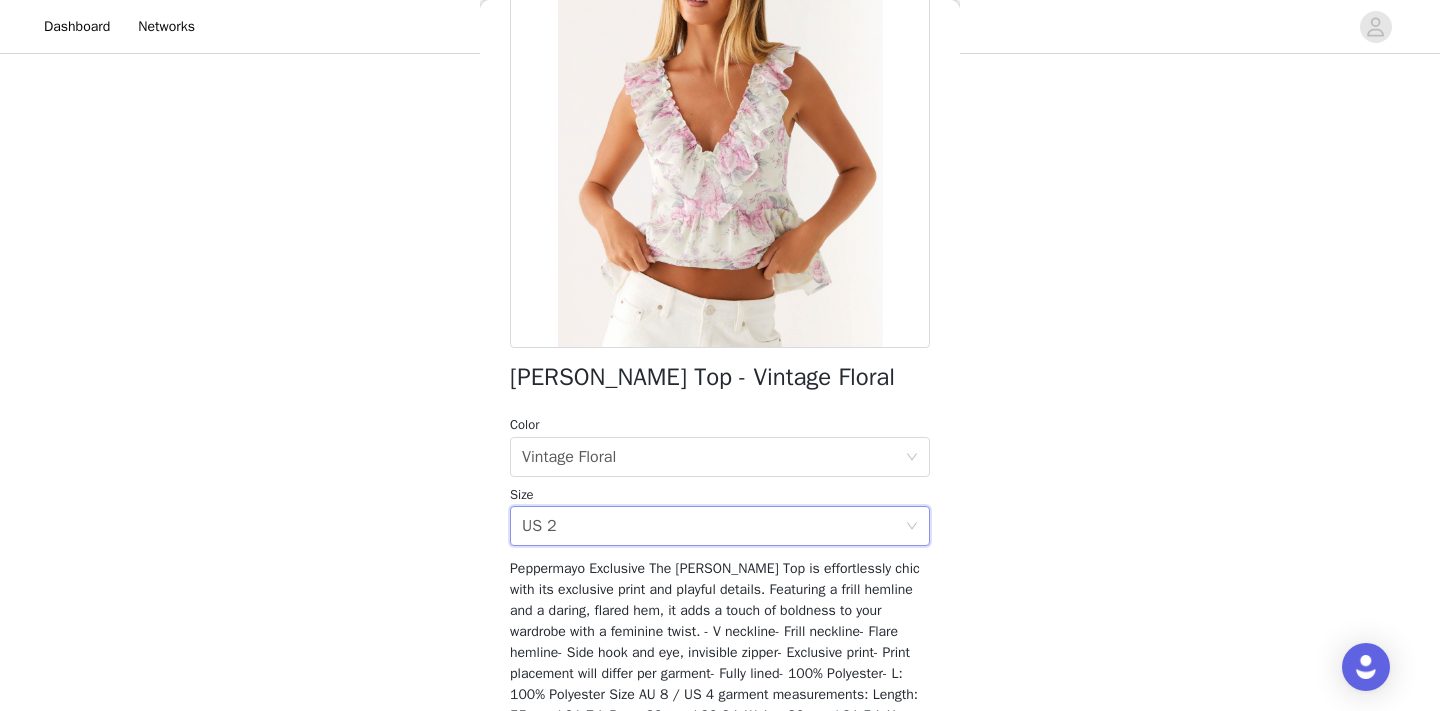 scroll, scrollTop: 343, scrollLeft: 0, axis: vertical 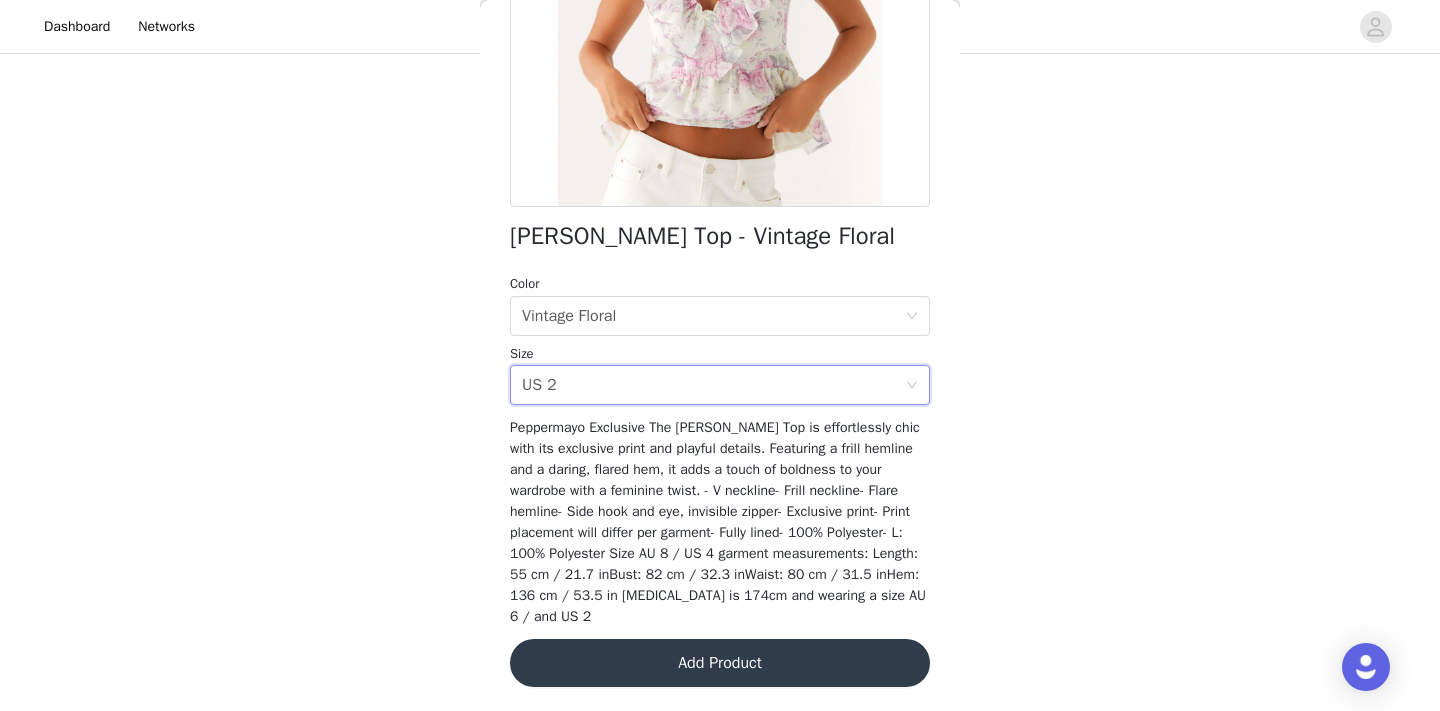 click on "Add Product" at bounding box center [720, 663] 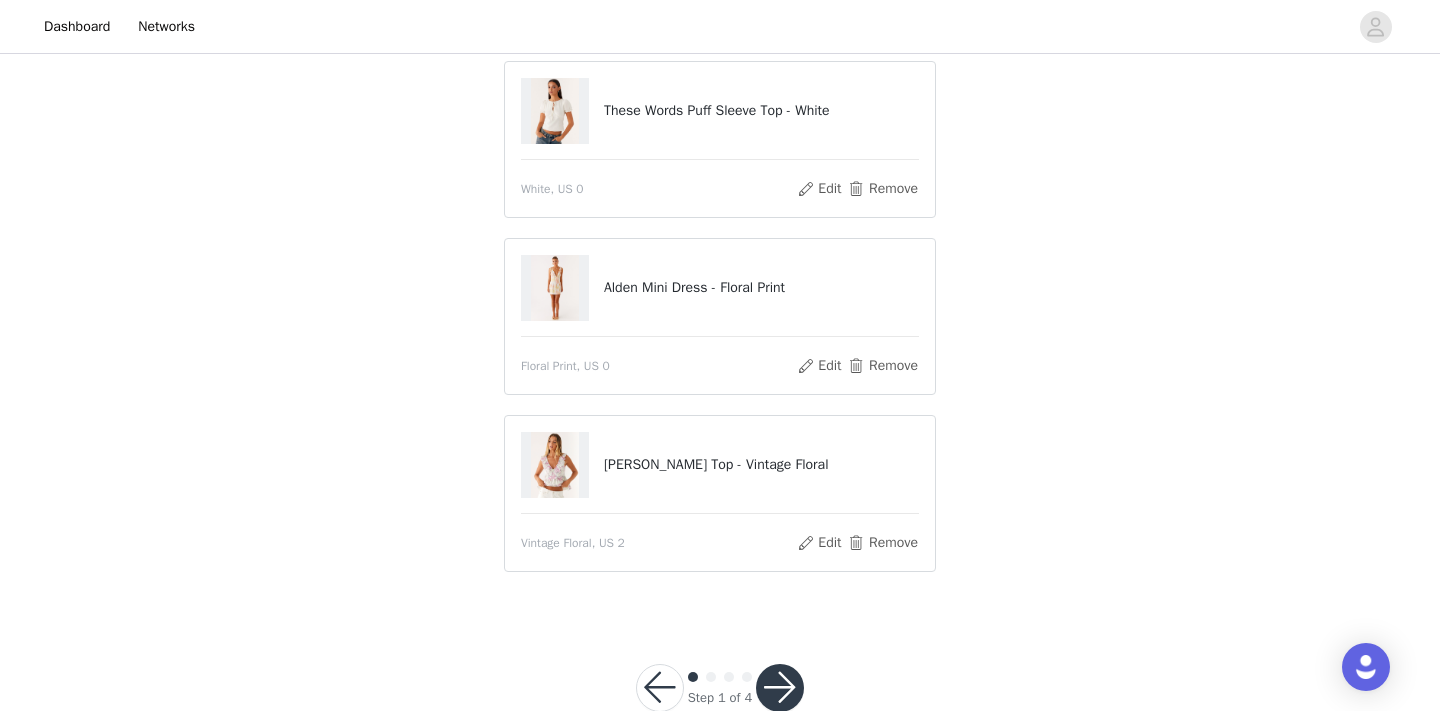 scroll, scrollTop: 386, scrollLeft: 0, axis: vertical 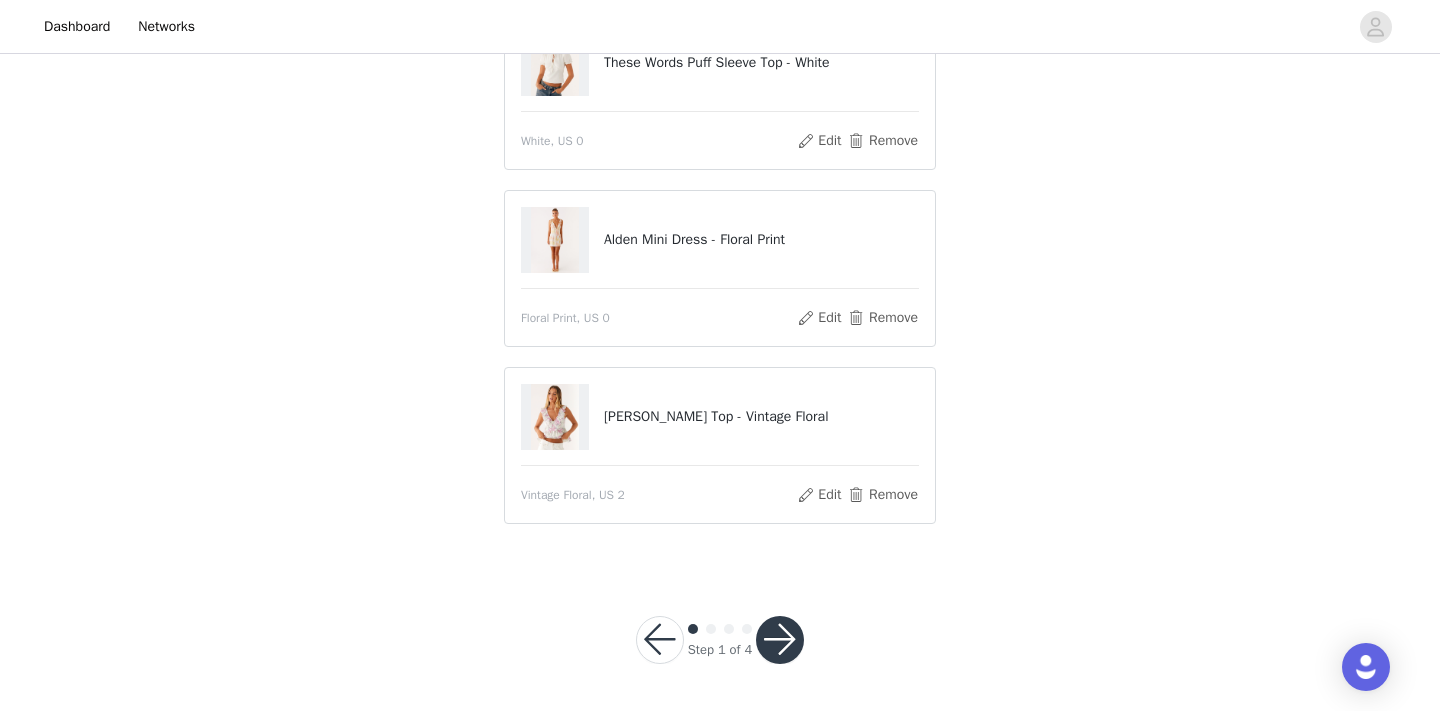 click at bounding box center [780, 640] 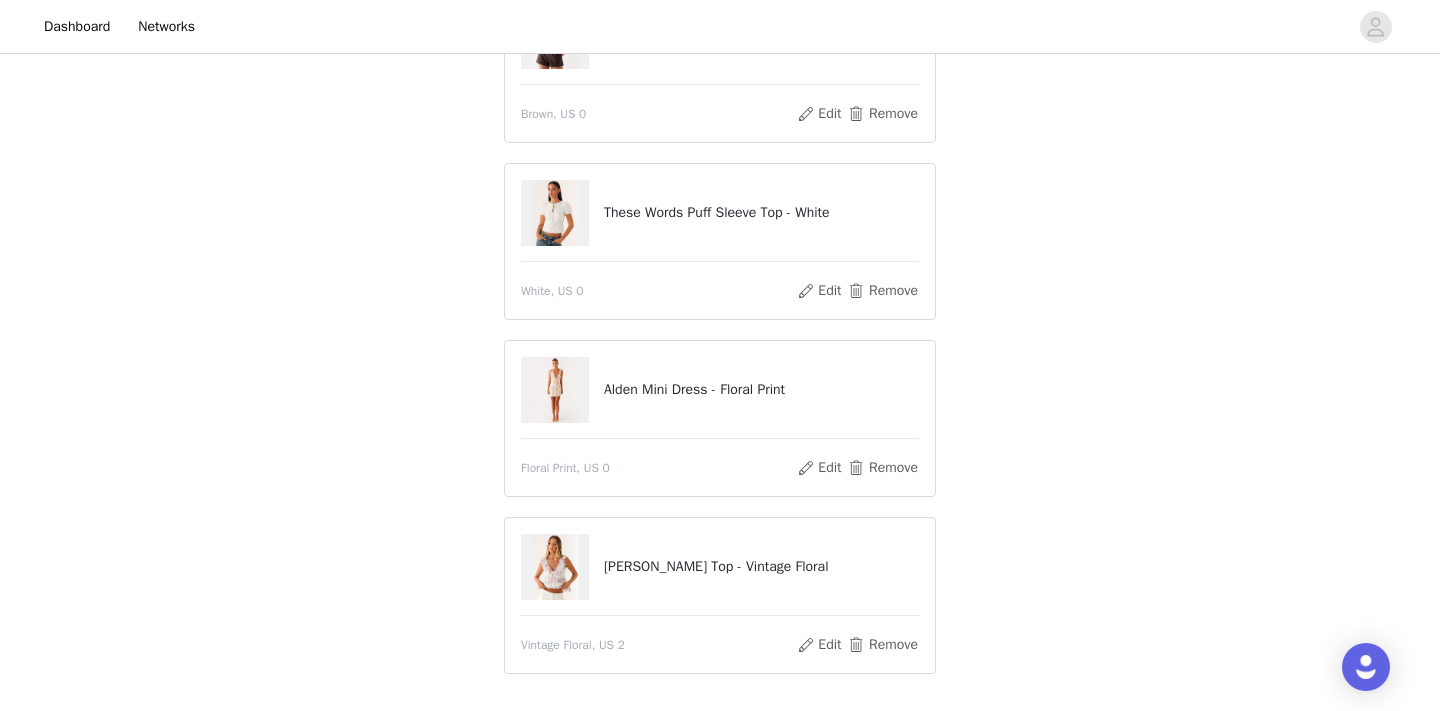 scroll, scrollTop: 386, scrollLeft: 0, axis: vertical 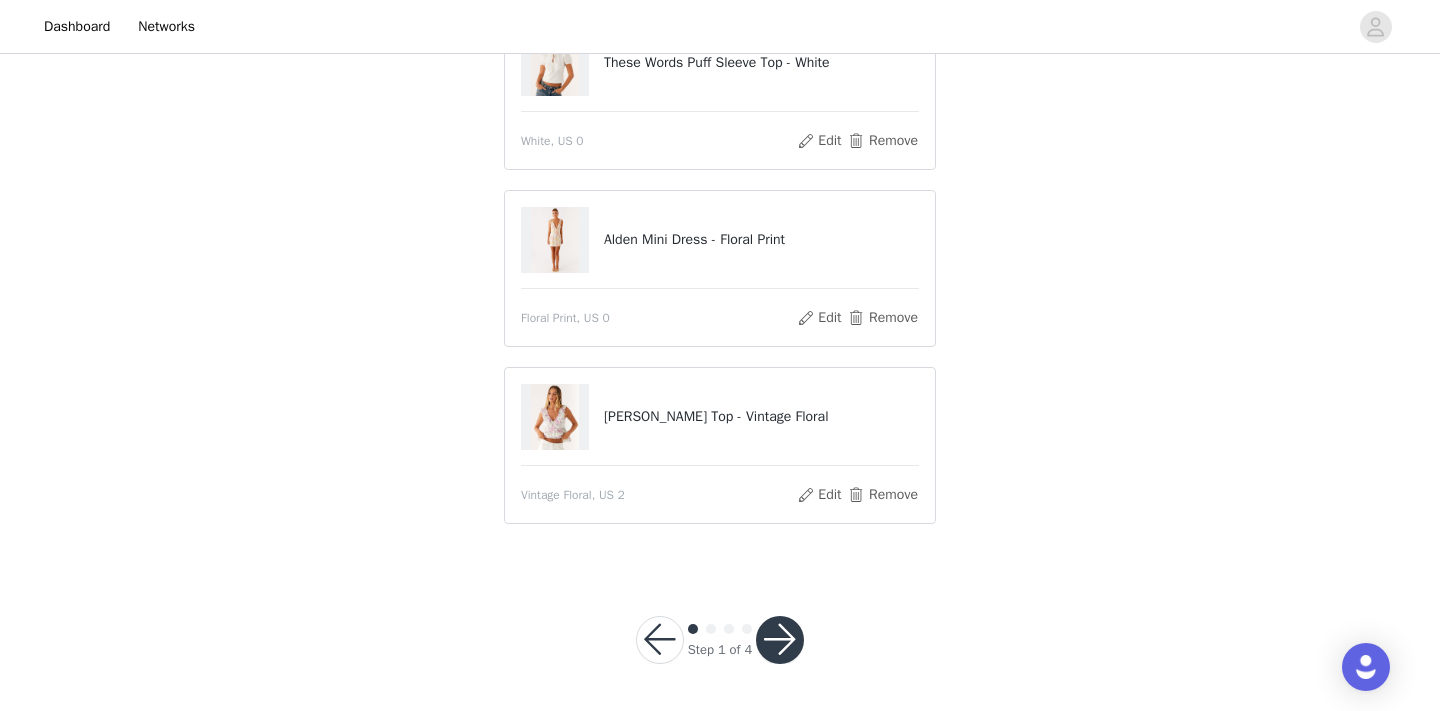 click at bounding box center (780, 640) 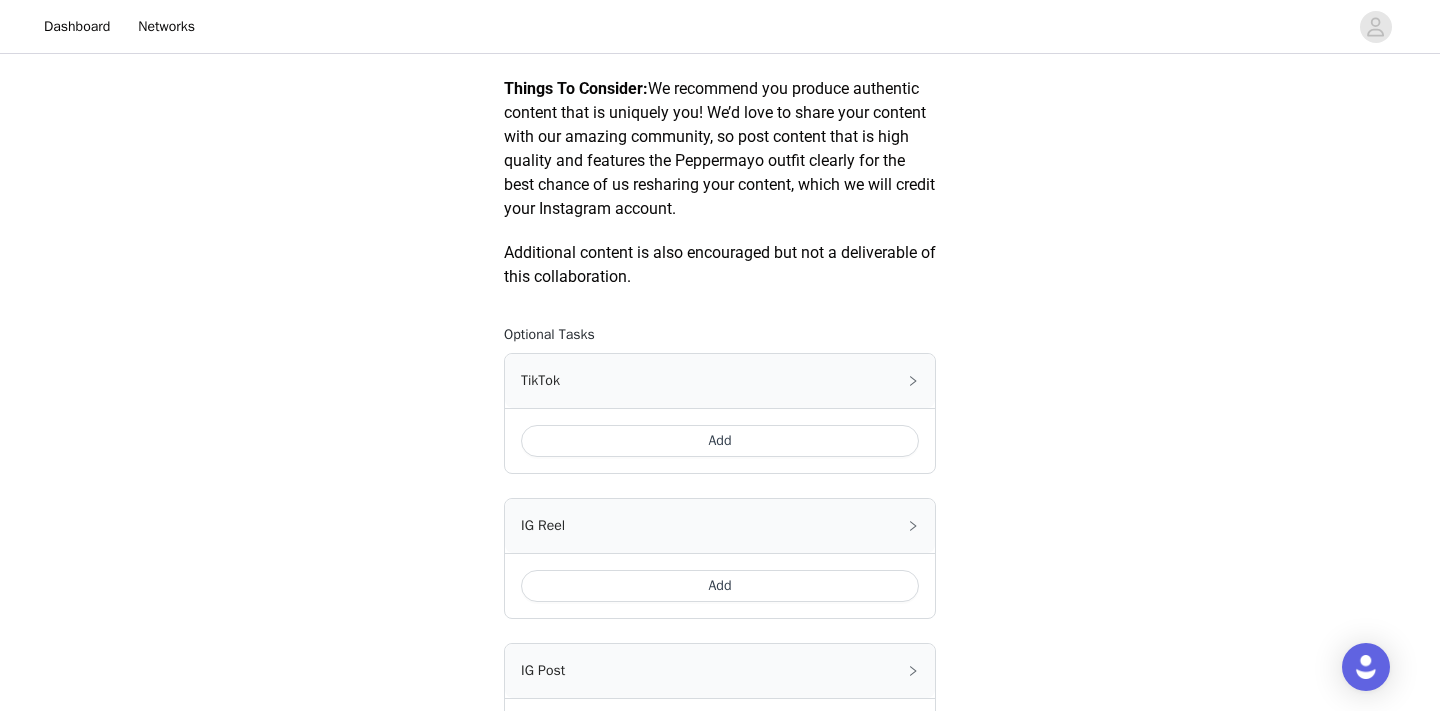 scroll, scrollTop: 1002, scrollLeft: 0, axis: vertical 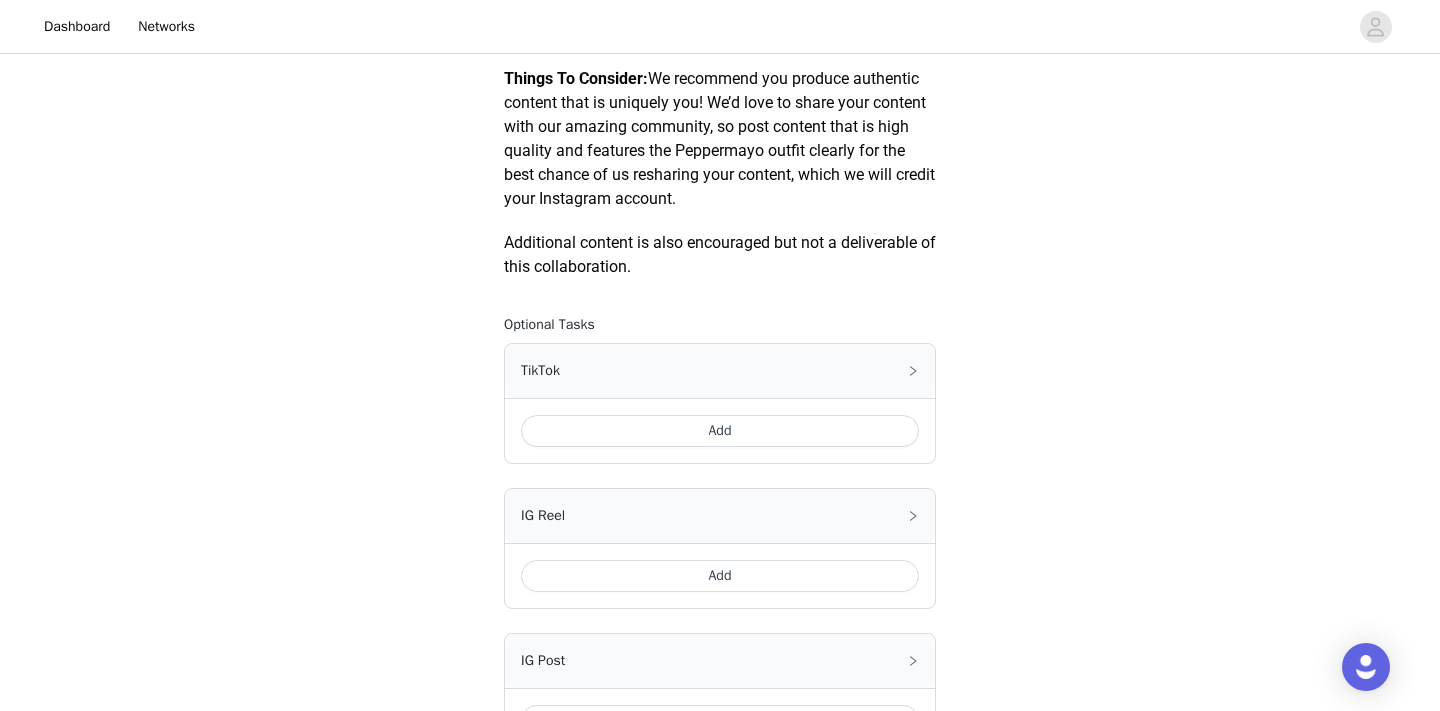 click on "Add" at bounding box center (720, 431) 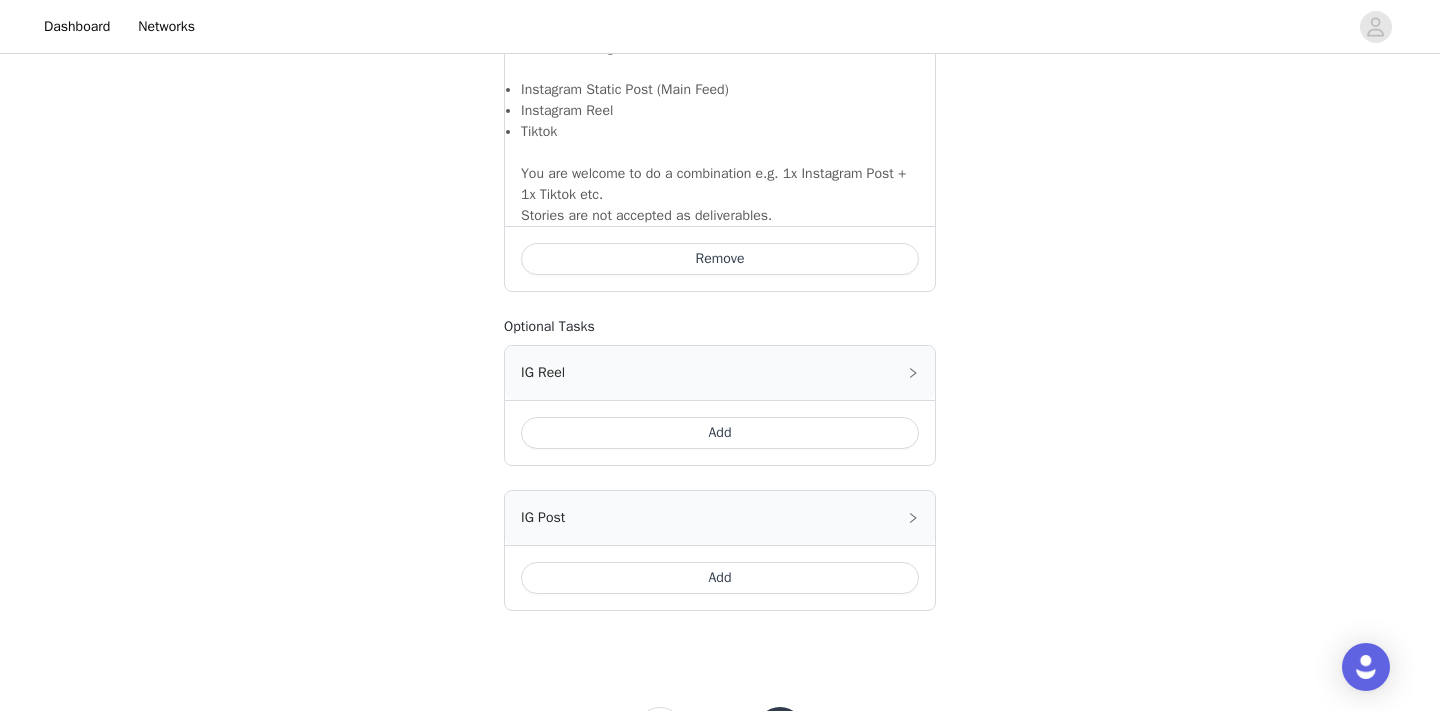 scroll, scrollTop: 1593, scrollLeft: 0, axis: vertical 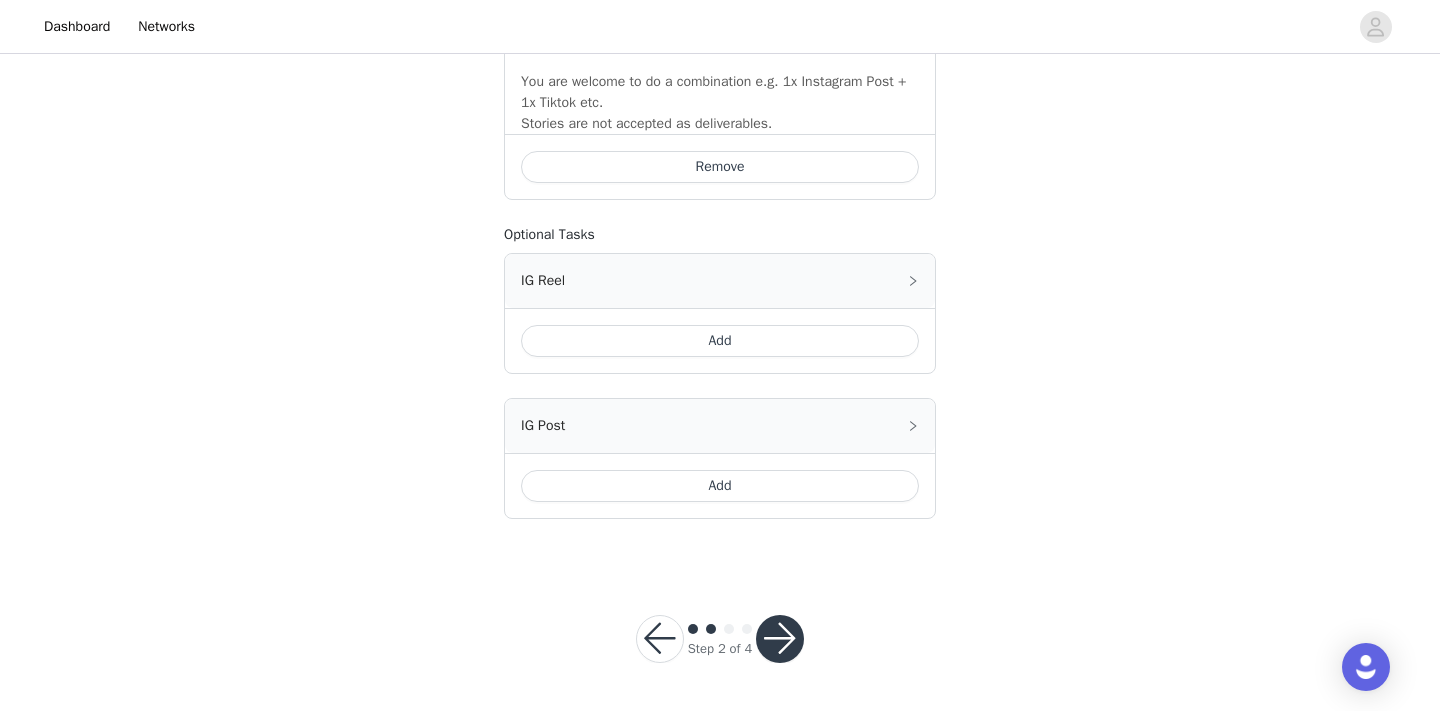 click at bounding box center [780, 639] 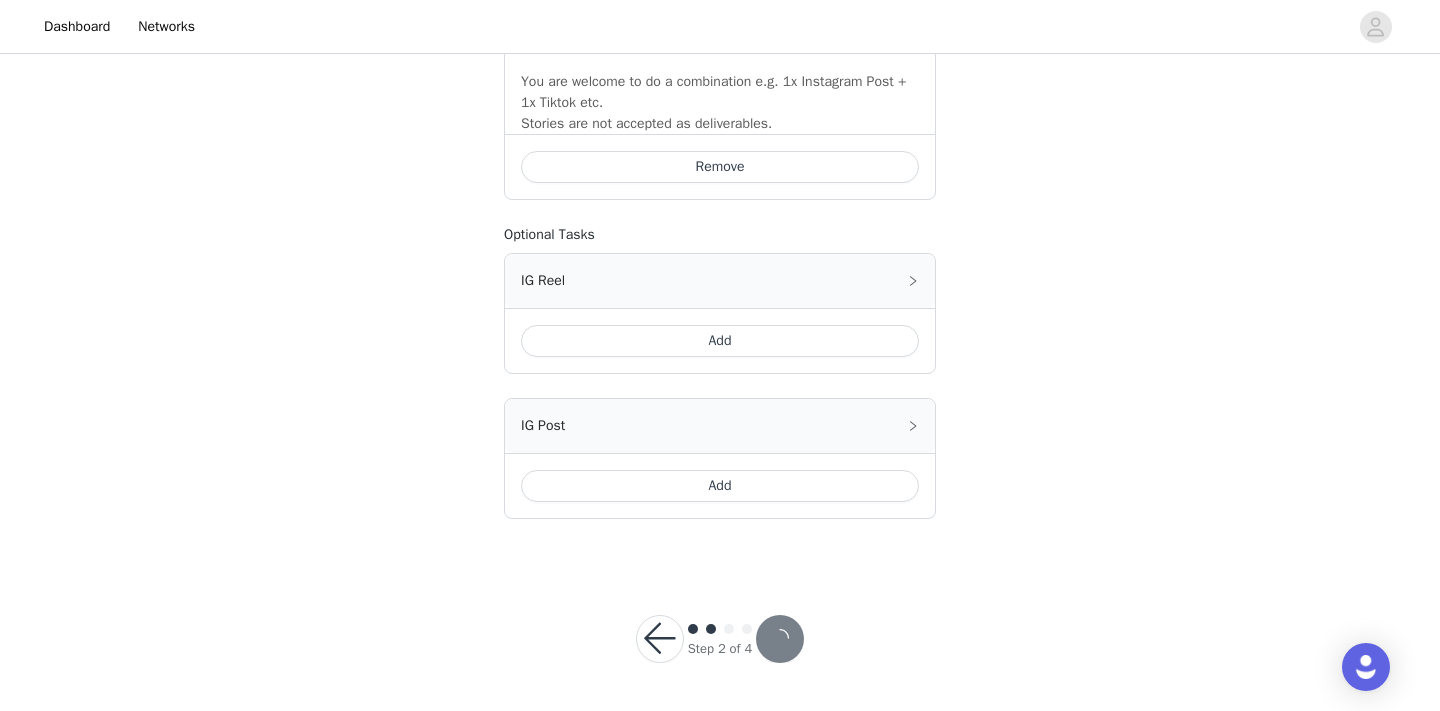 scroll, scrollTop: 0, scrollLeft: 0, axis: both 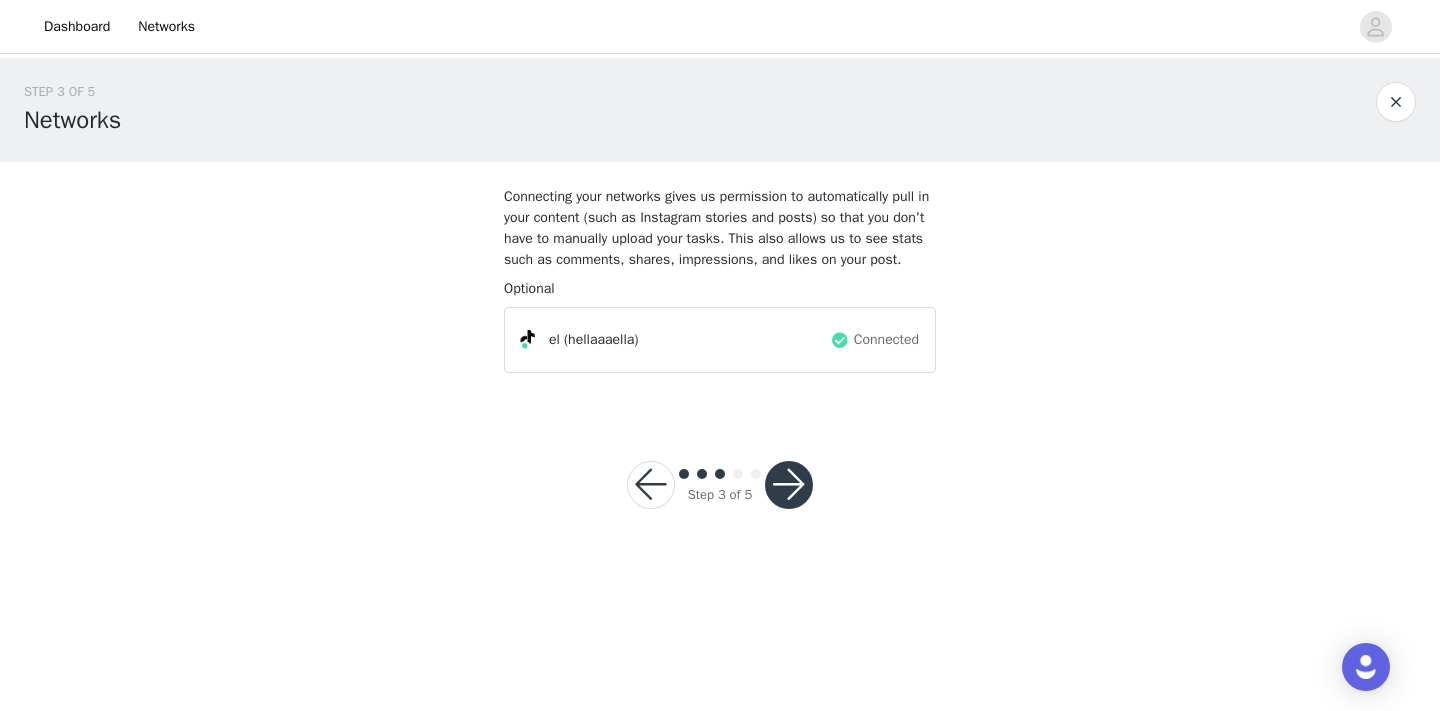 click at bounding box center [789, 485] 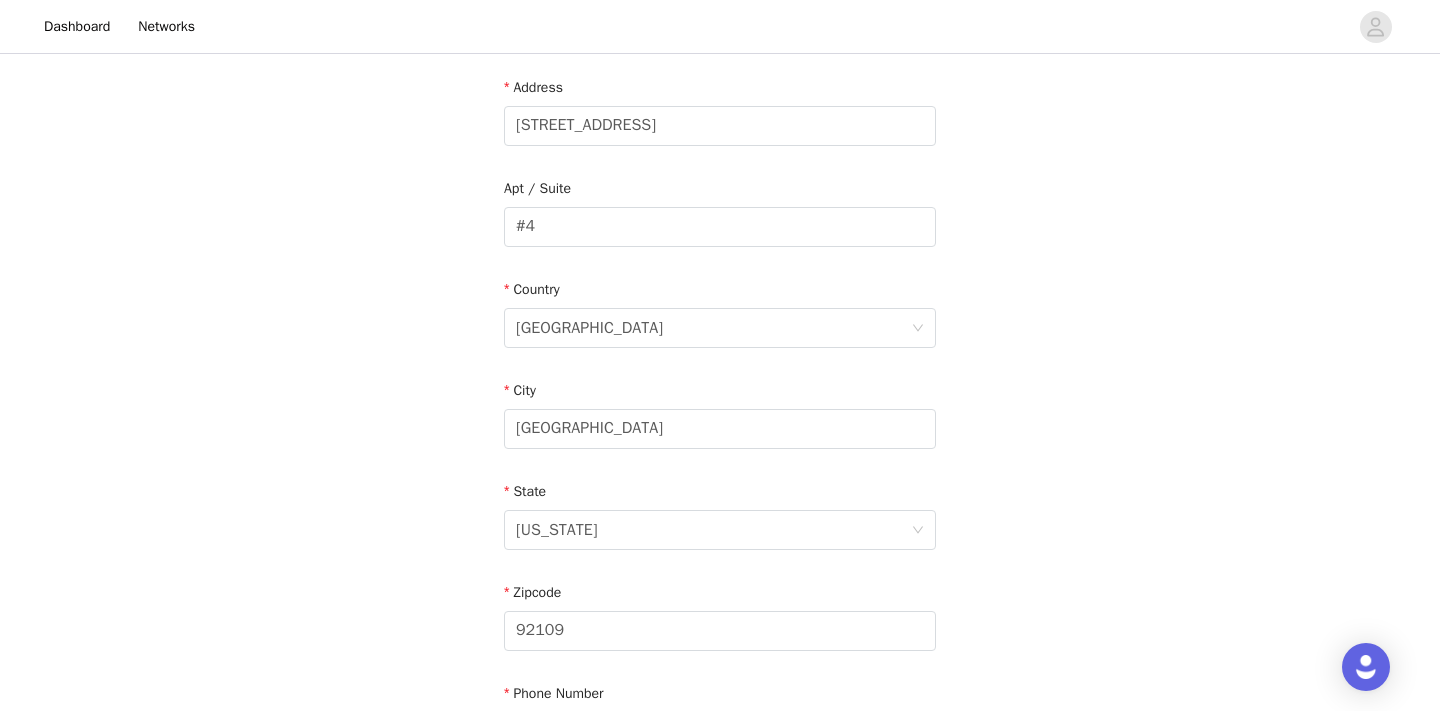 scroll, scrollTop: 378, scrollLeft: 0, axis: vertical 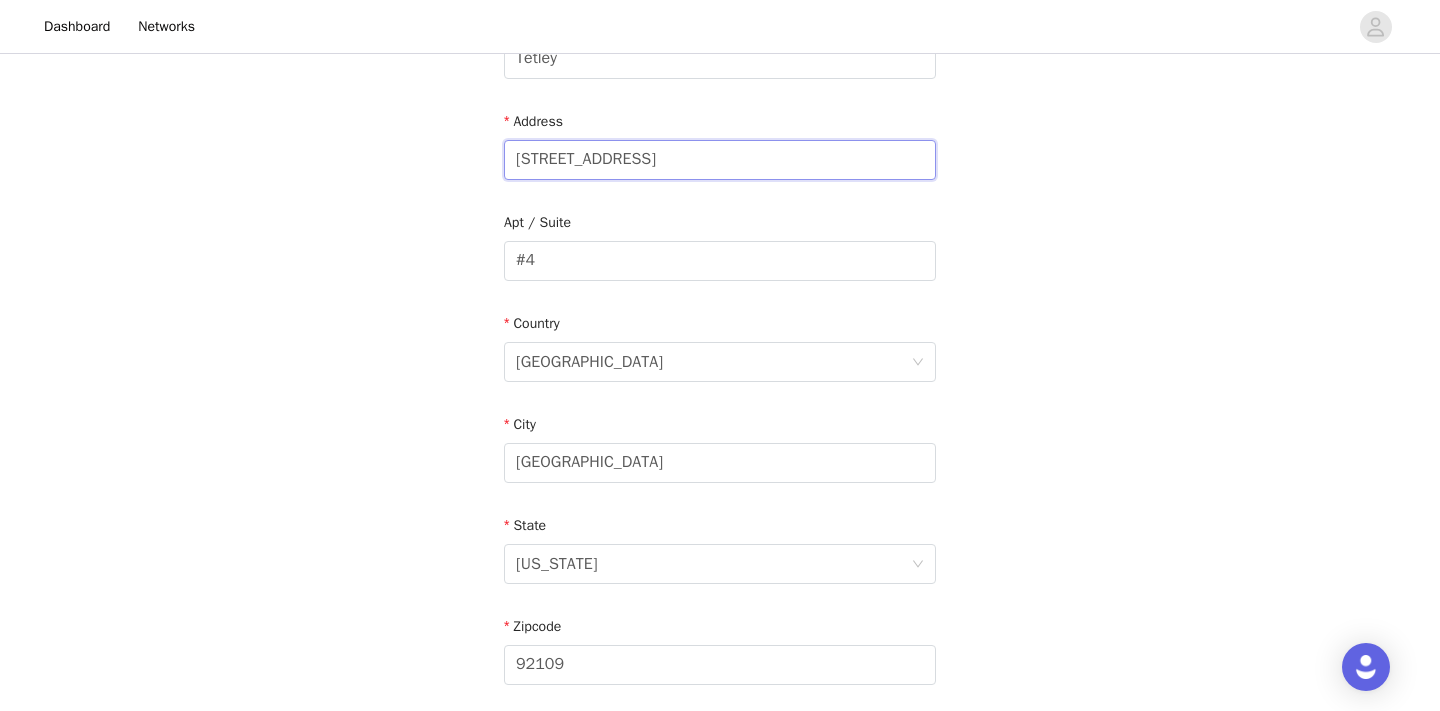 drag, startPoint x: 701, startPoint y: 156, endPoint x: 494, endPoint y: 154, distance: 207.00966 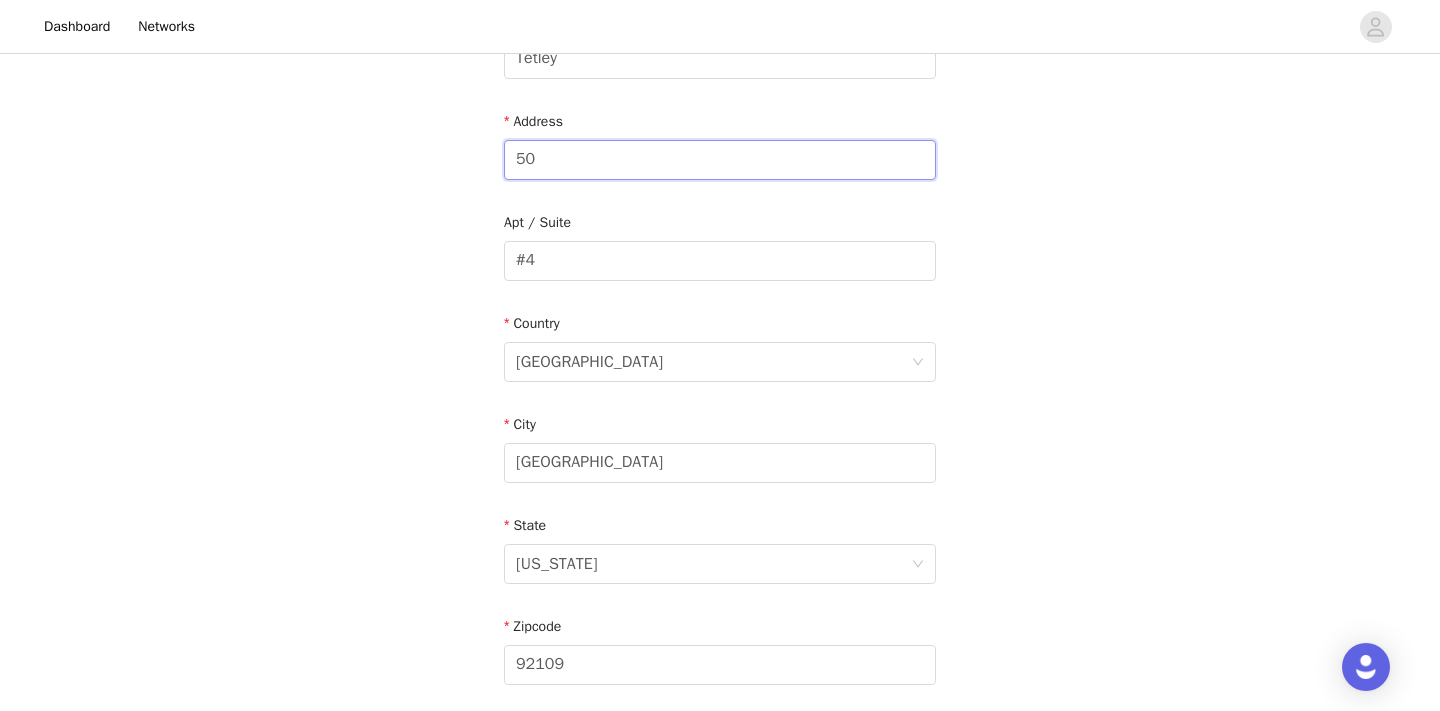 type on "5" 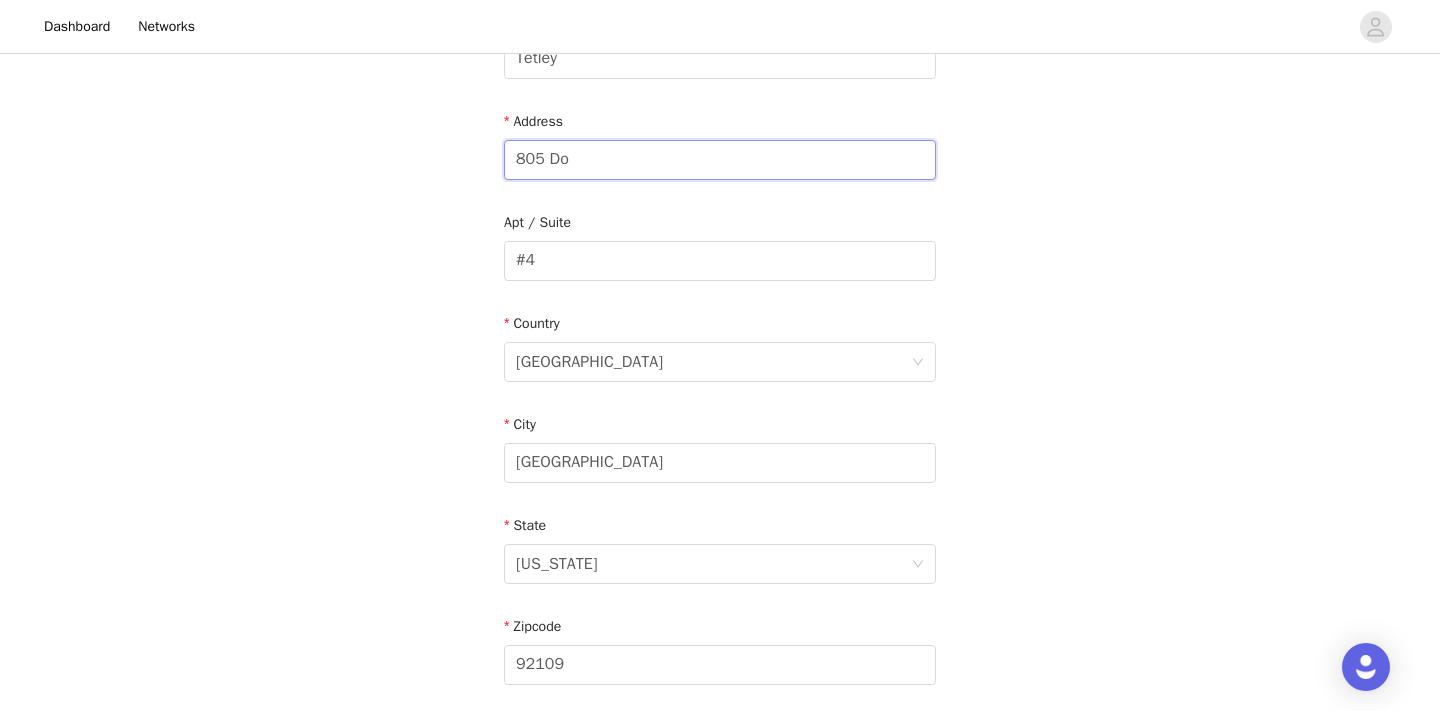 type on "[STREET_ADDRESS]" 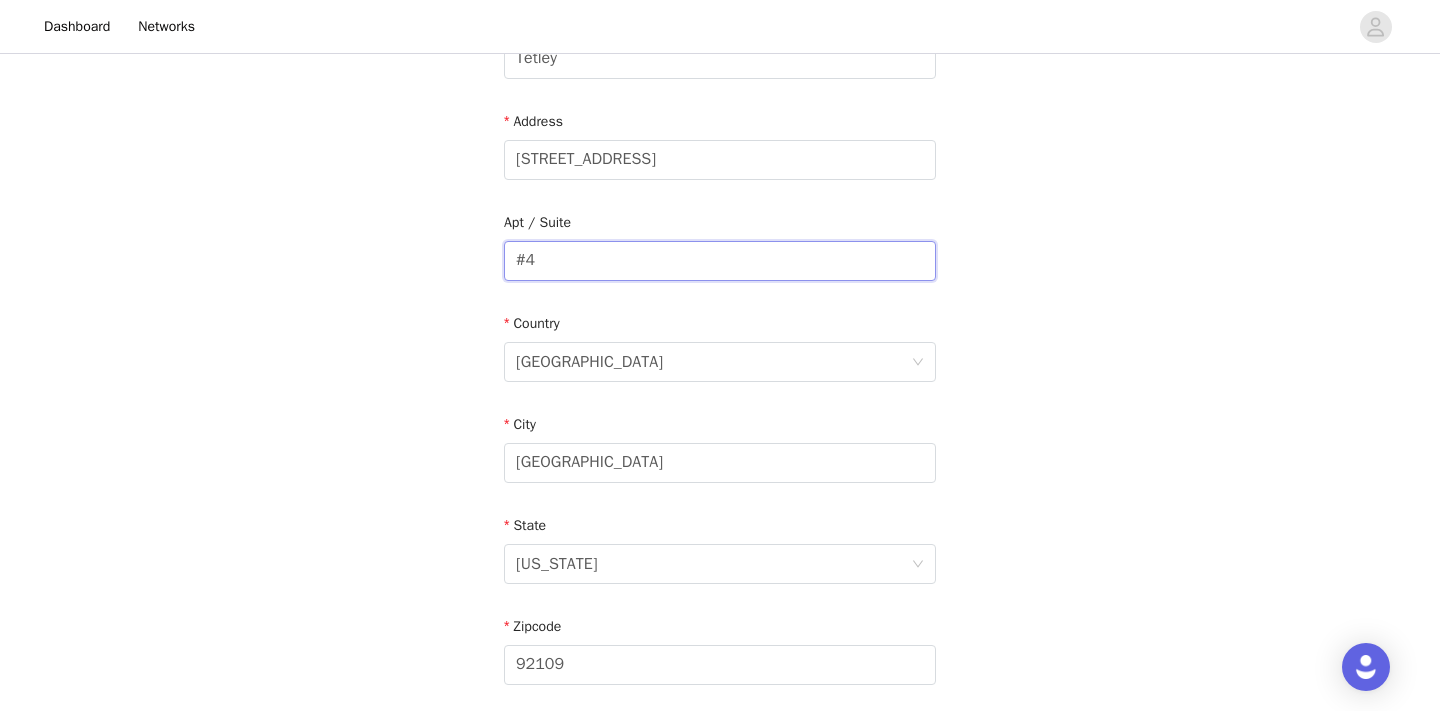click on "#4" at bounding box center [720, 261] 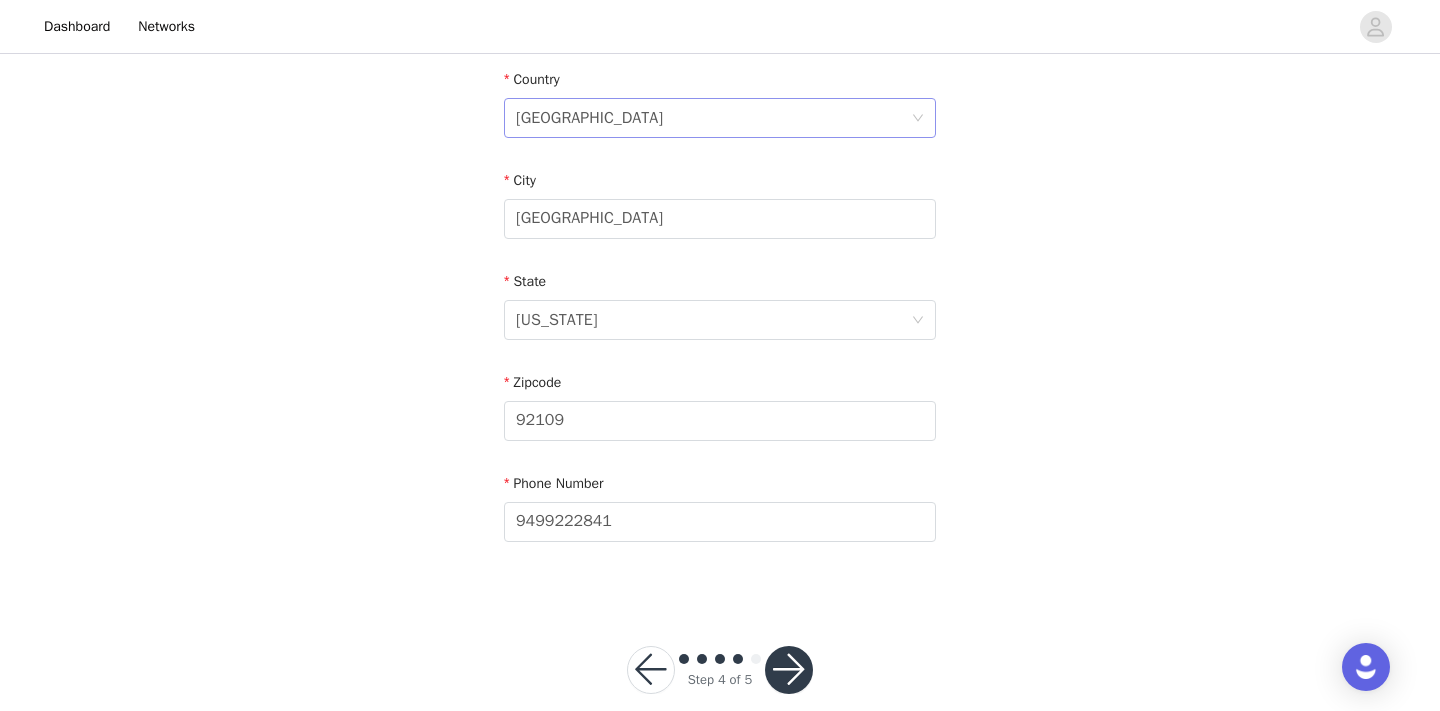 scroll, scrollTop: 644, scrollLeft: 0, axis: vertical 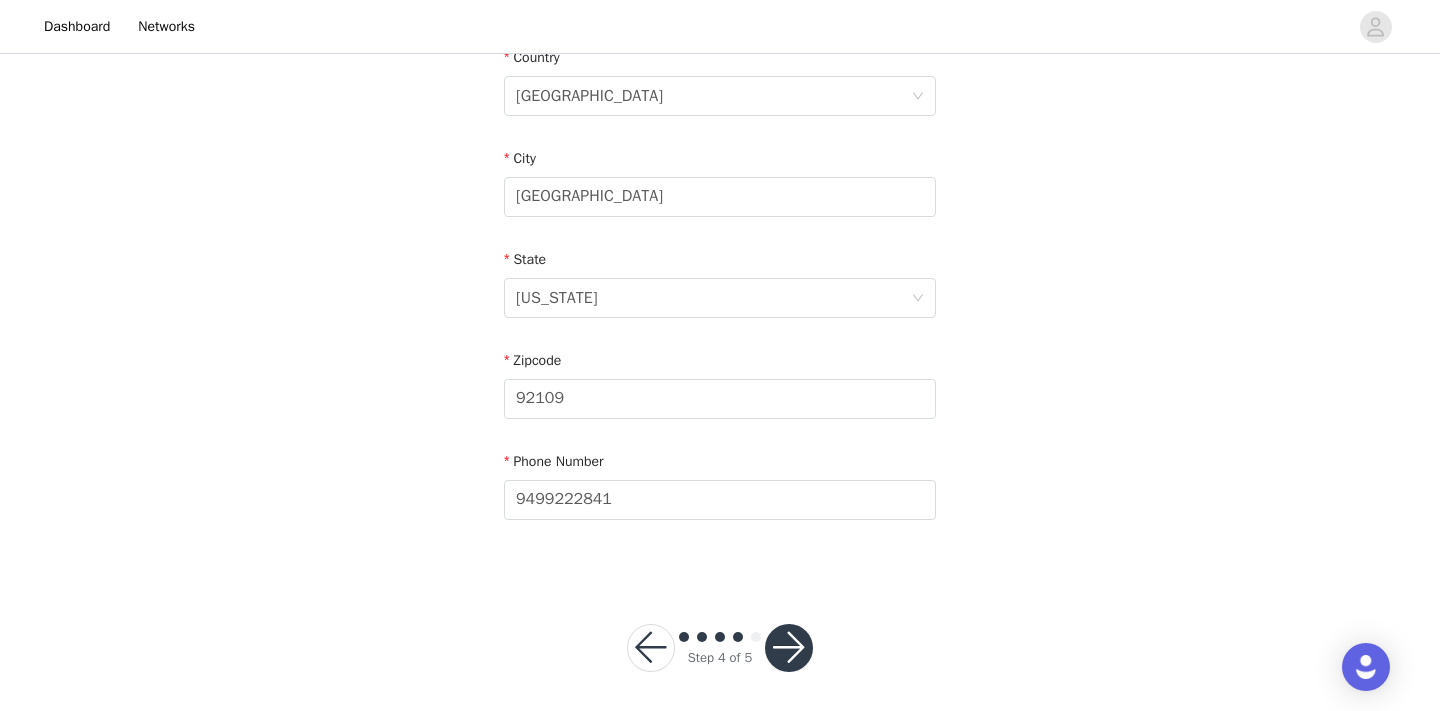 type on "#805" 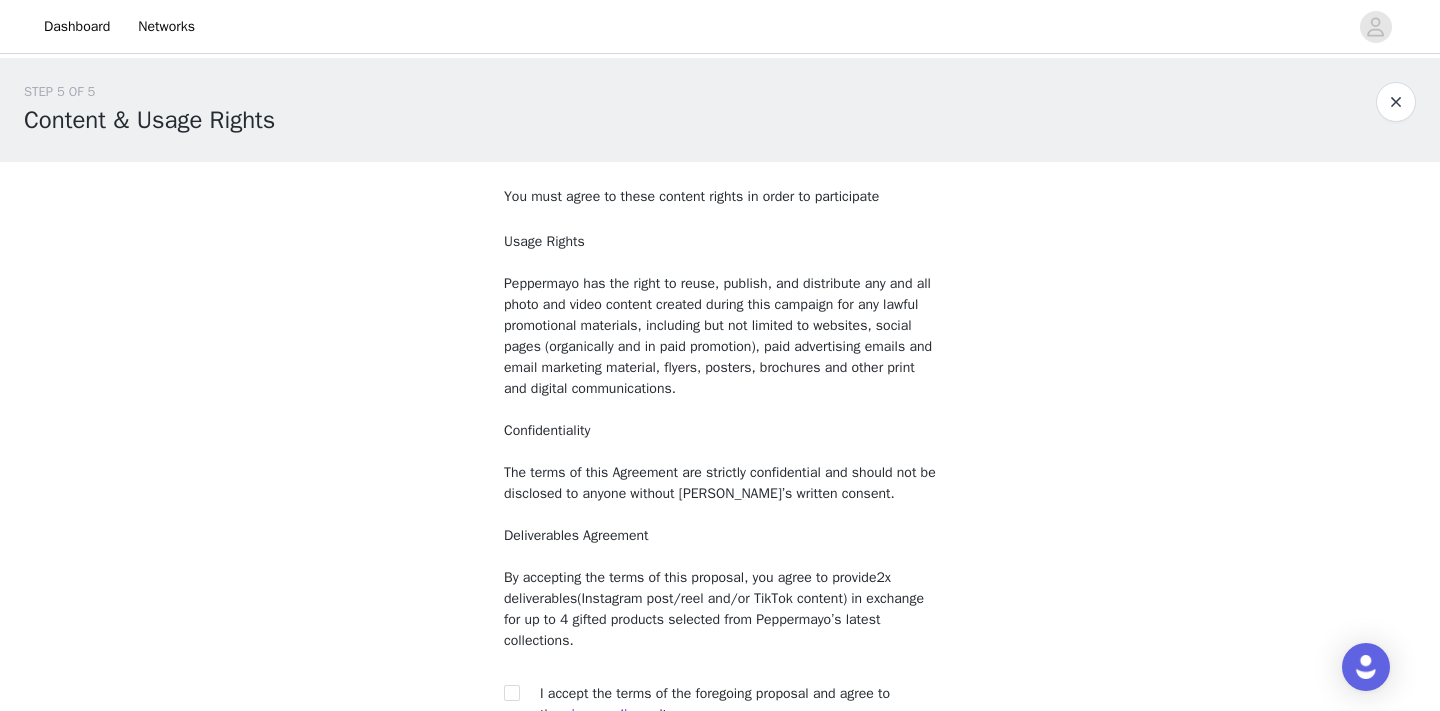 scroll, scrollTop: 213, scrollLeft: 0, axis: vertical 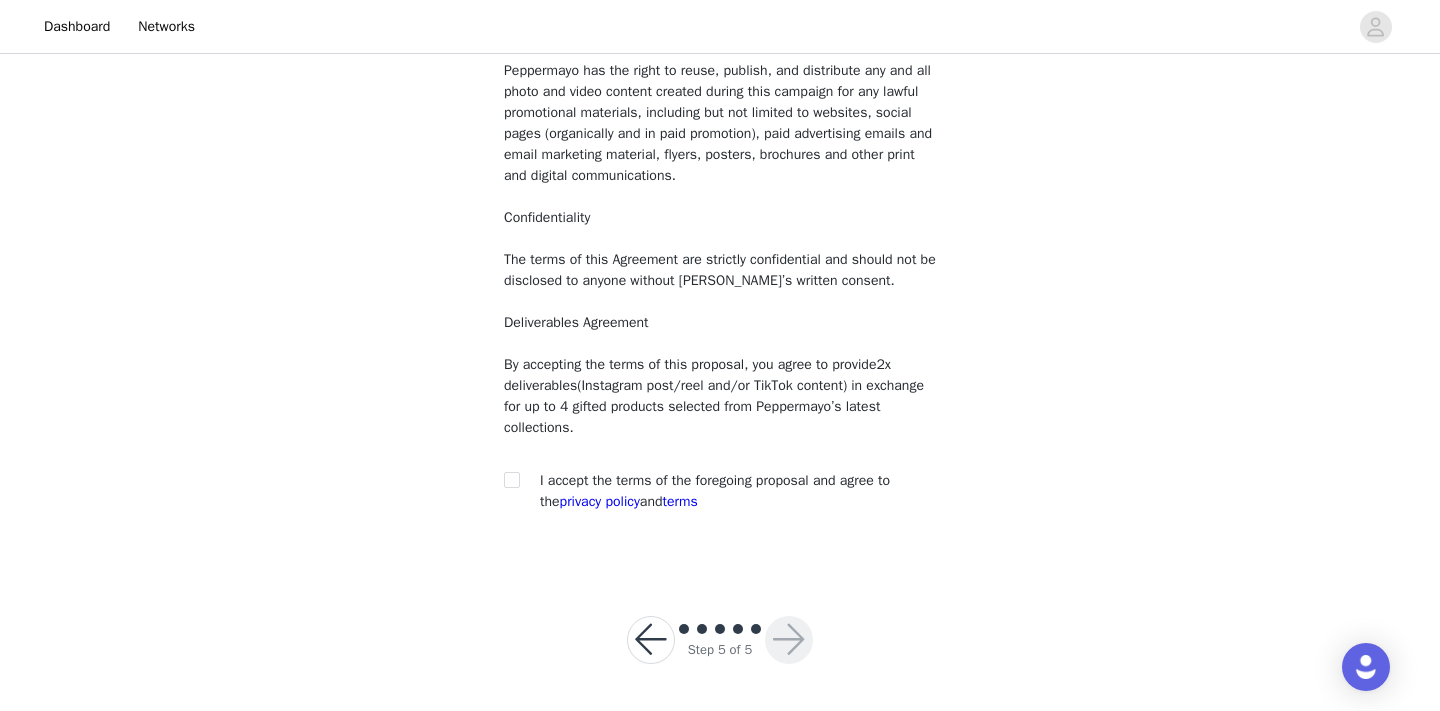 click on "I accept the terms of the foregoing proposal and agree to the
privacy policy
and
terms" at bounding box center [715, 491] 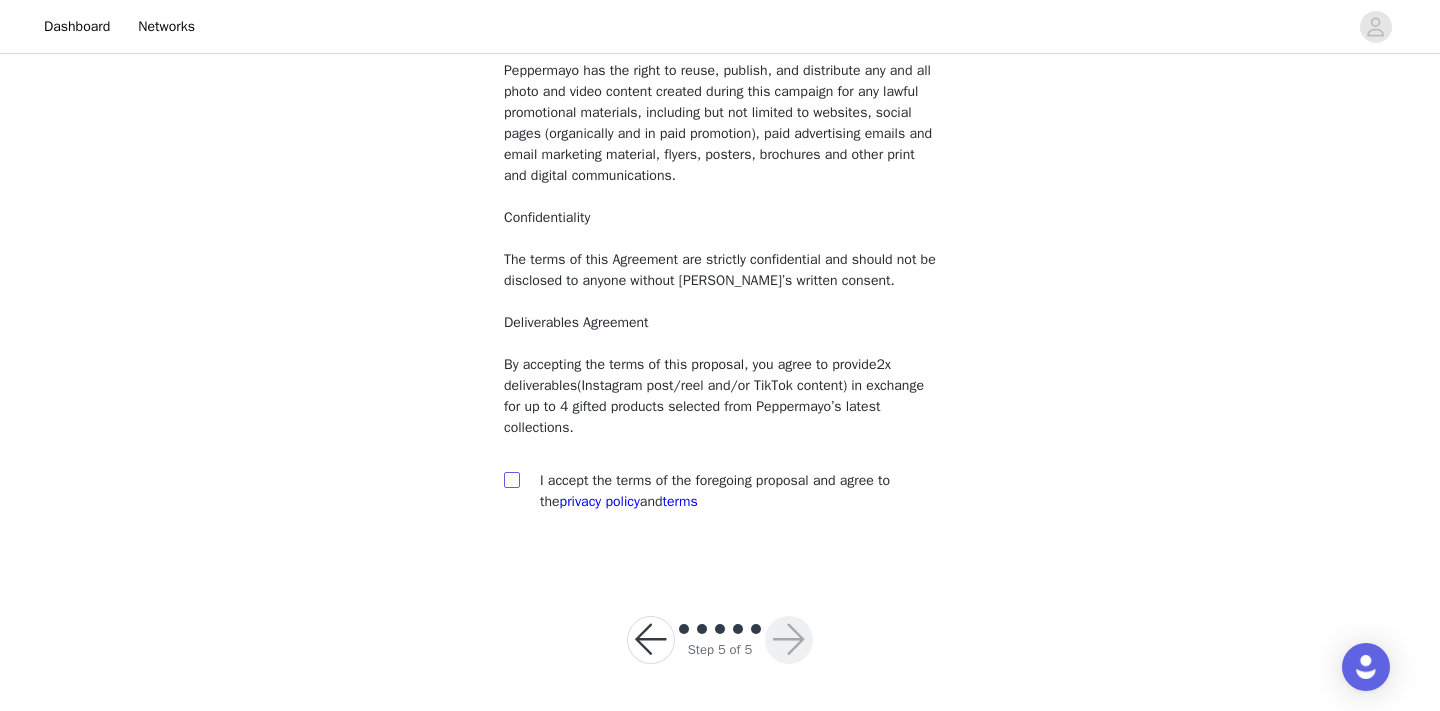 click at bounding box center (511, 479) 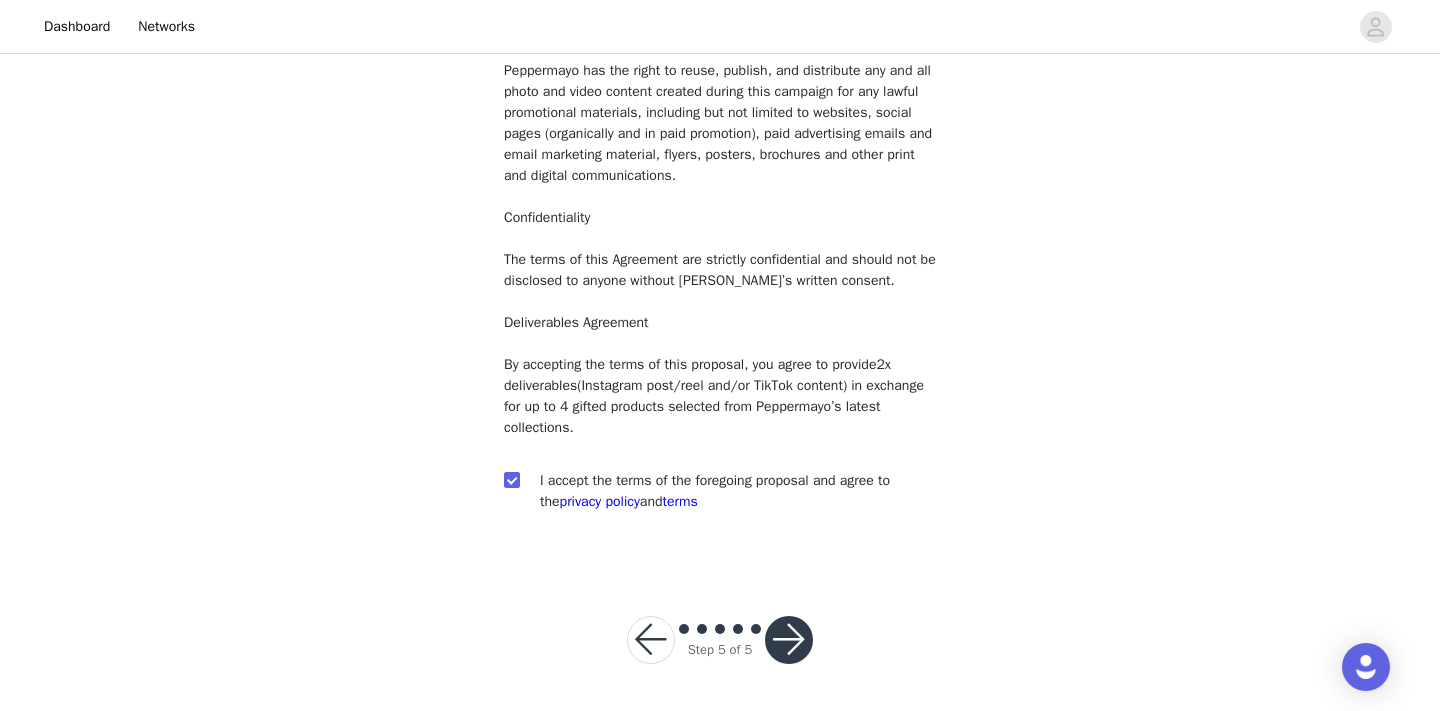click at bounding box center (789, 640) 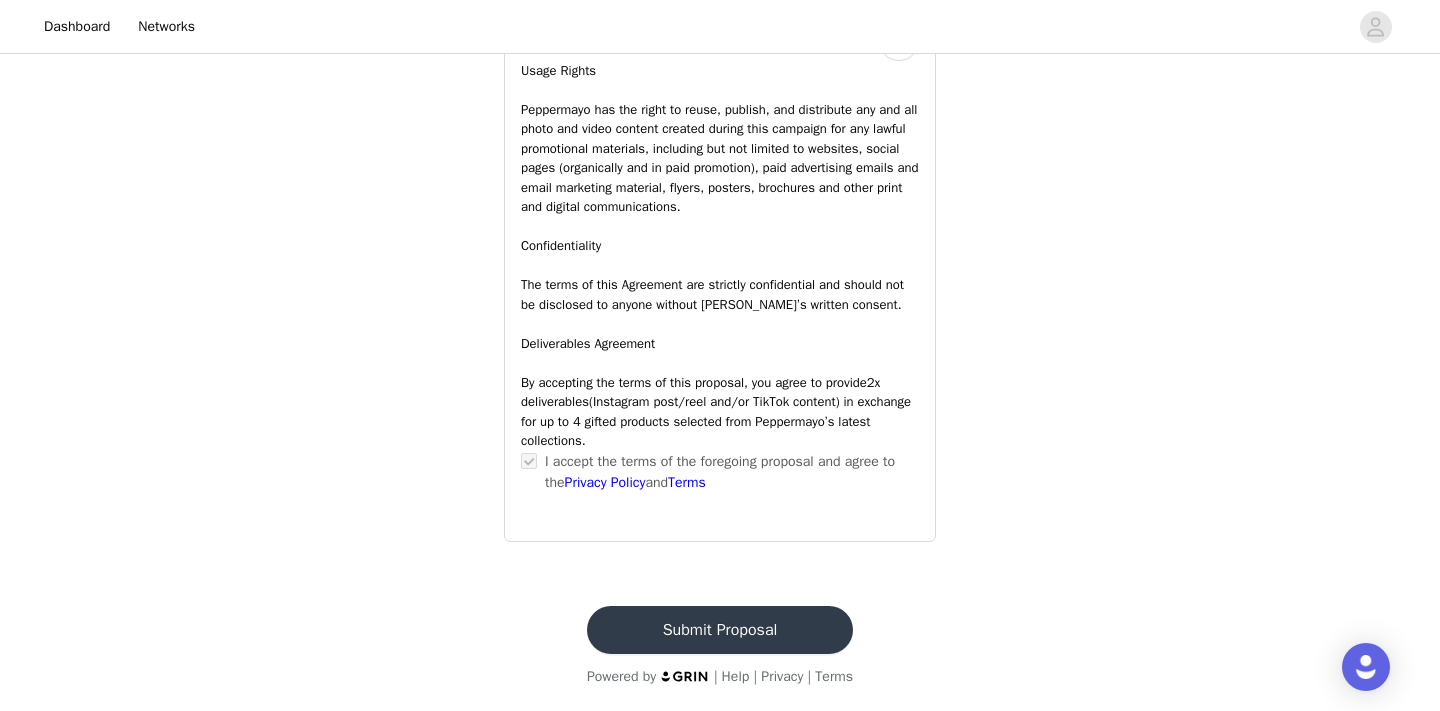 click on "Submit Proposal" at bounding box center [720, 630] 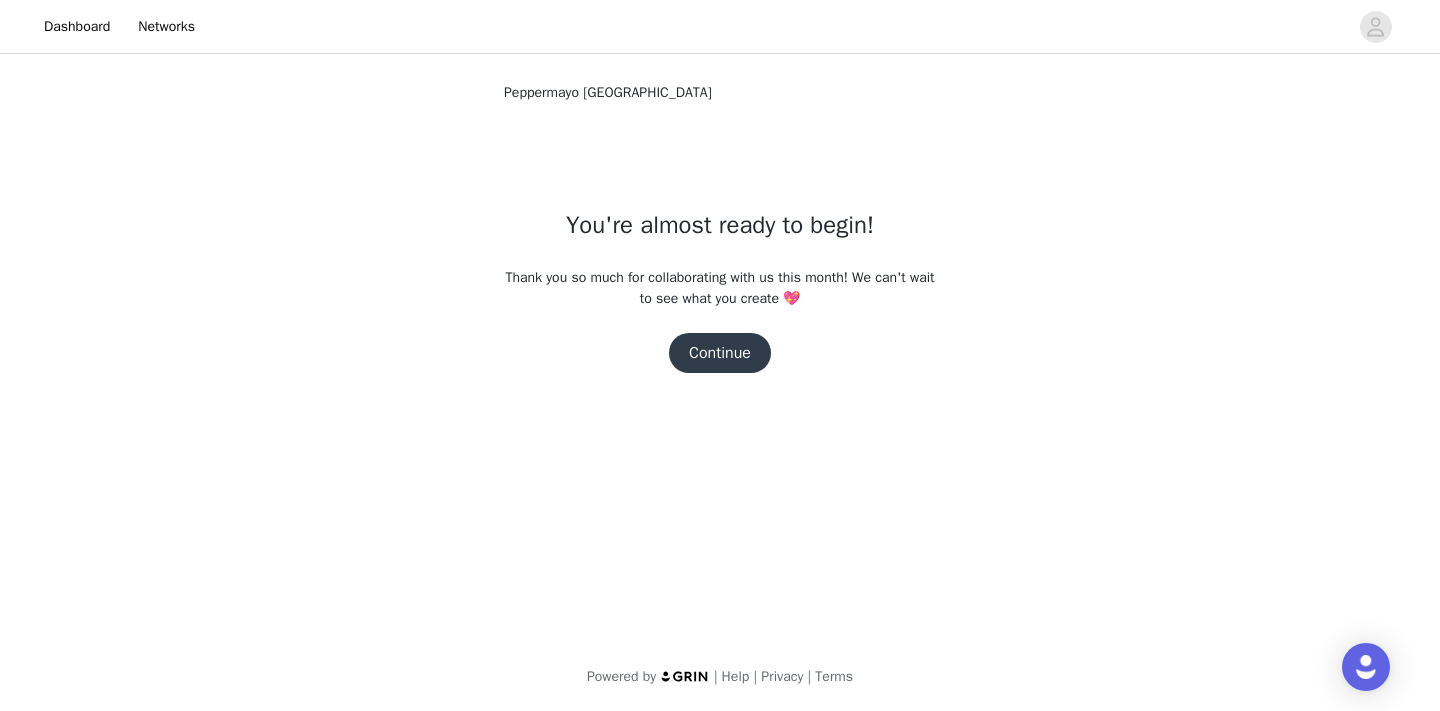 scroll, scrollTop: 0, scrollLeft: 0, axis: both 